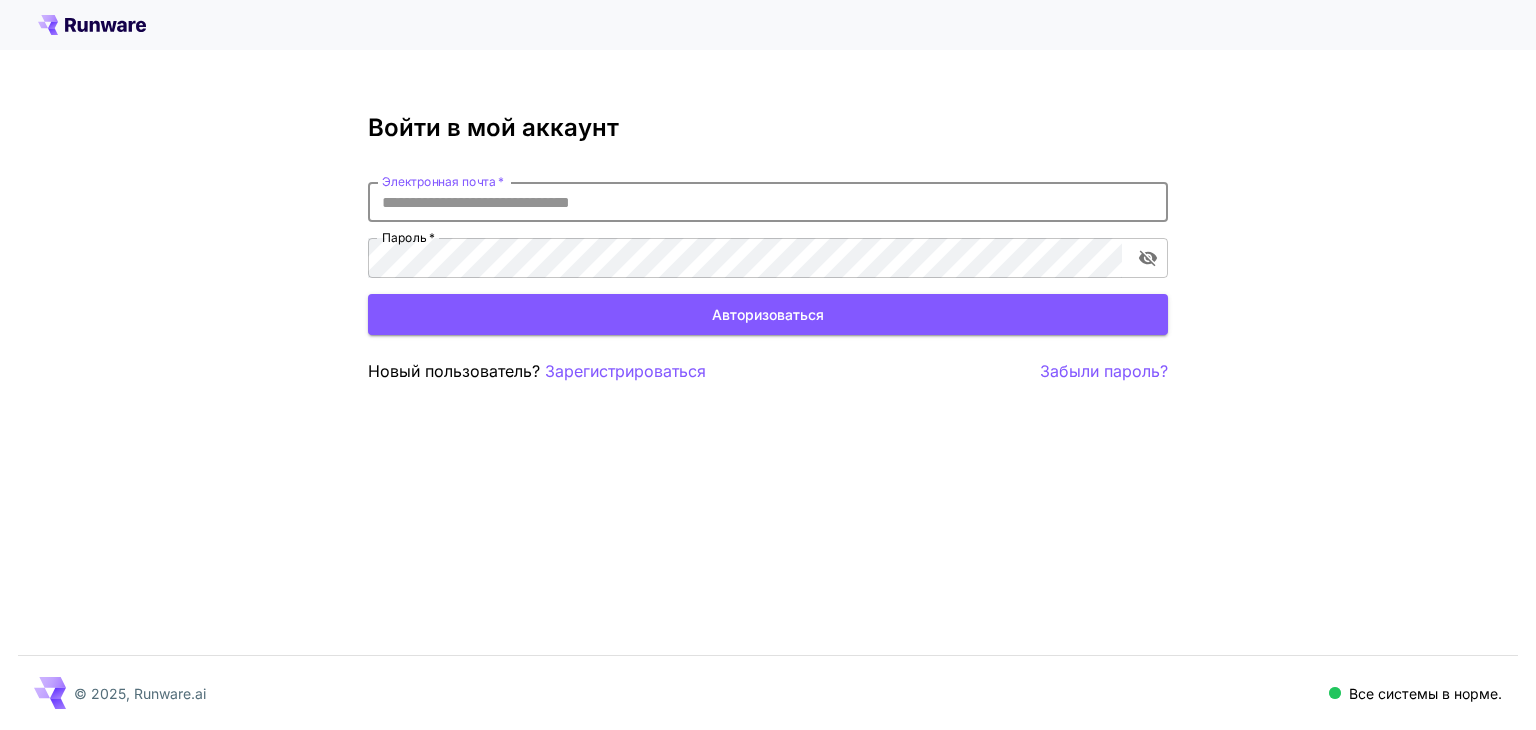 scroll, scrollTop: 0, scrollLeft: 0, axis: both 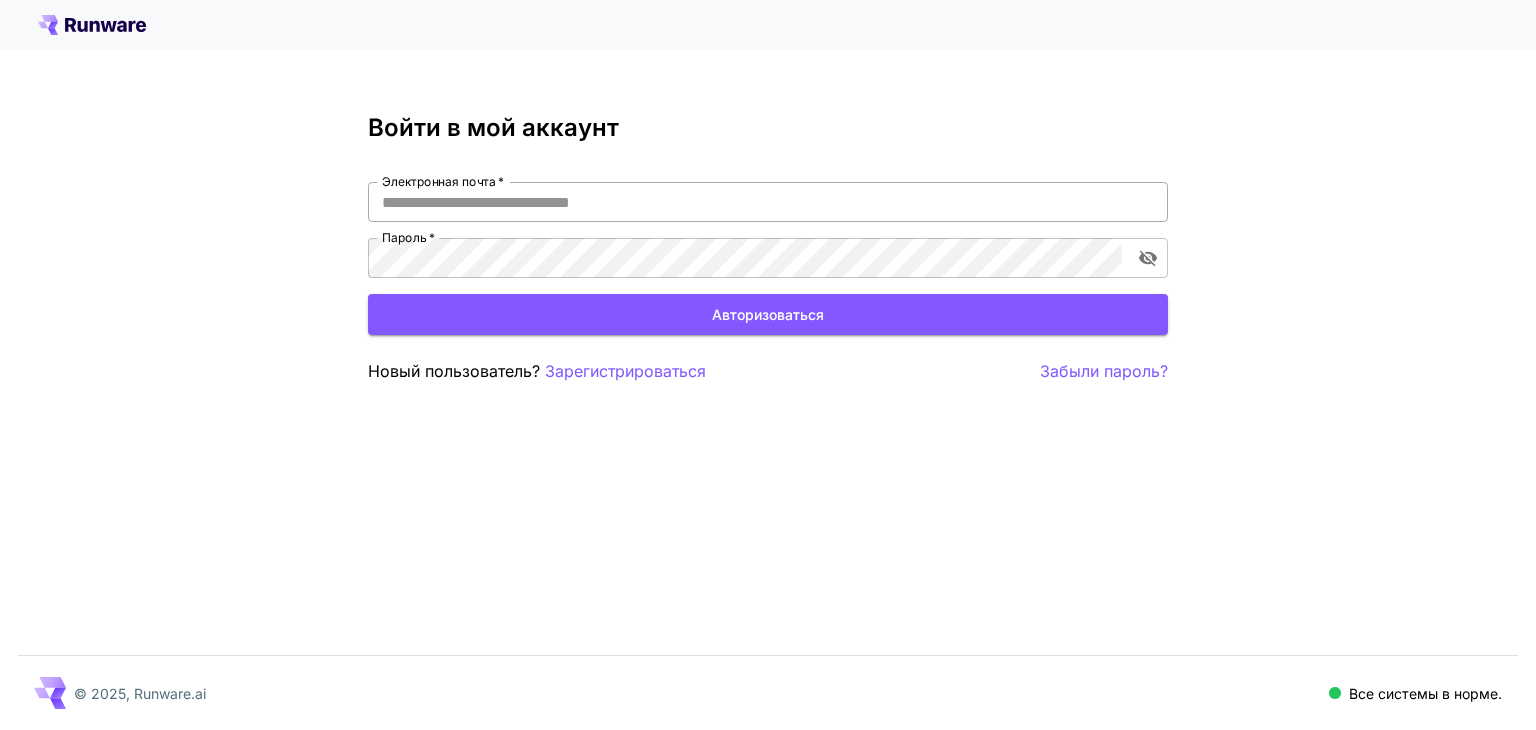 click on "Электронная почта    *" at bounding box center (768, 202) 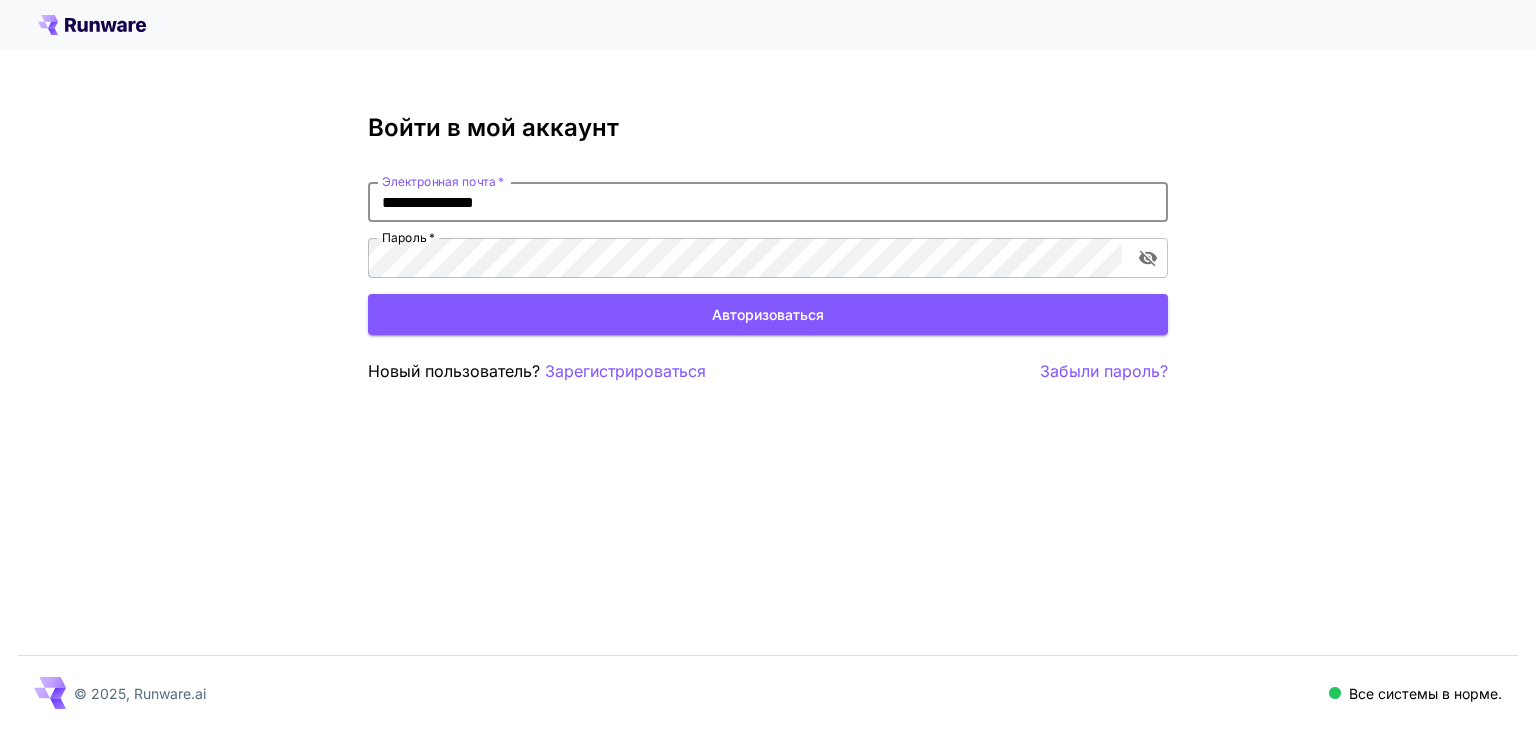 click on "**********" at bounding box center (768, 202) 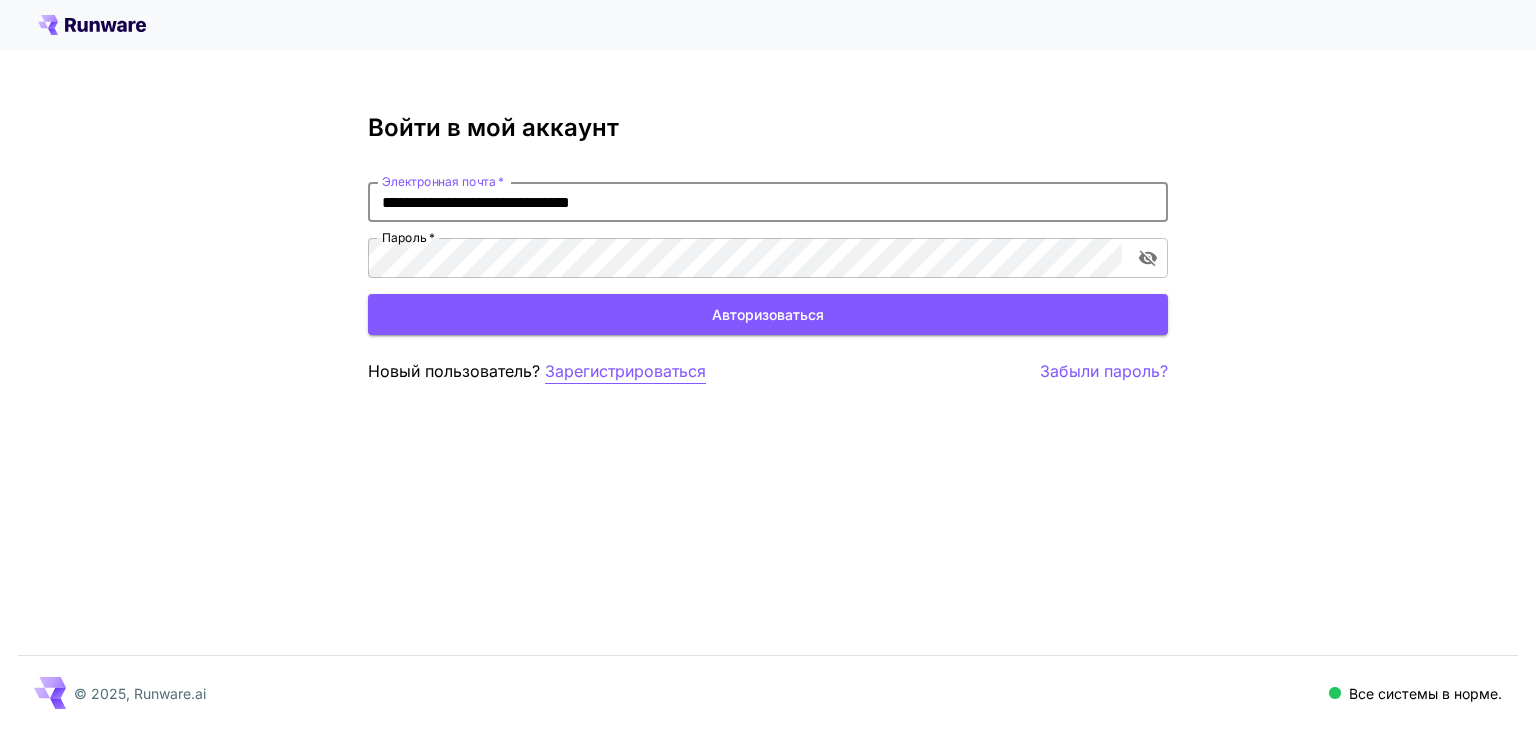 type on "**********" 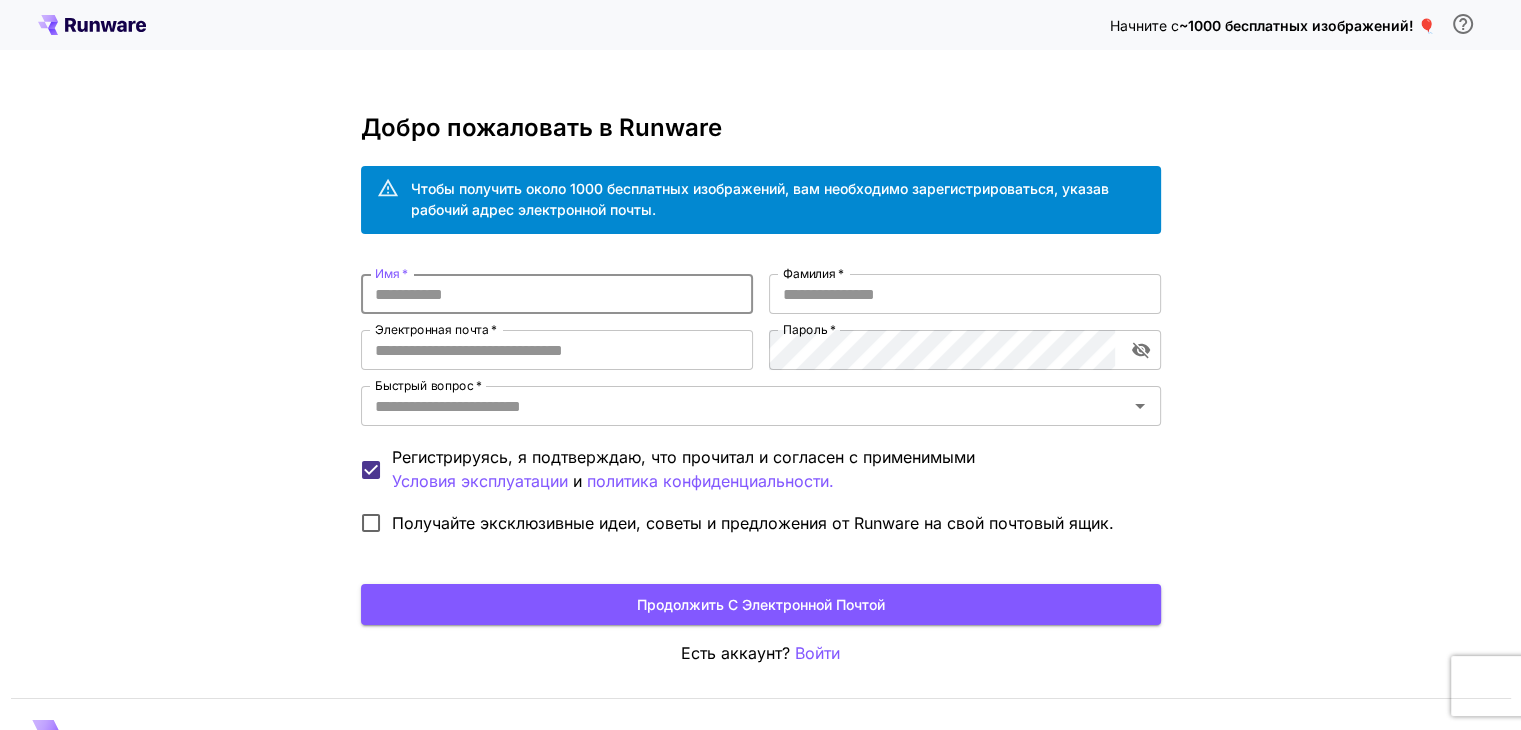 click on "Имя    *" at bounding box center (557, 294) 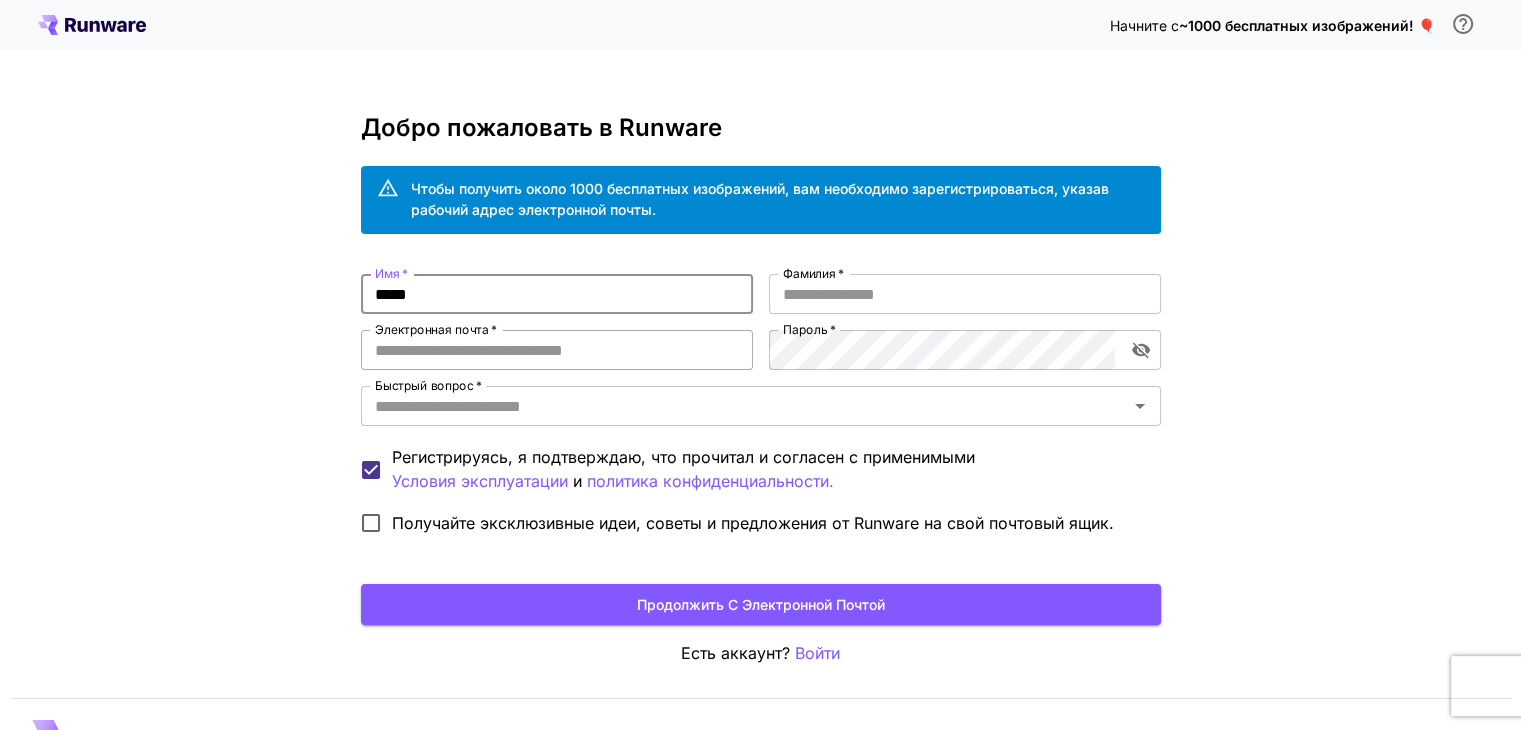 type on "*****" 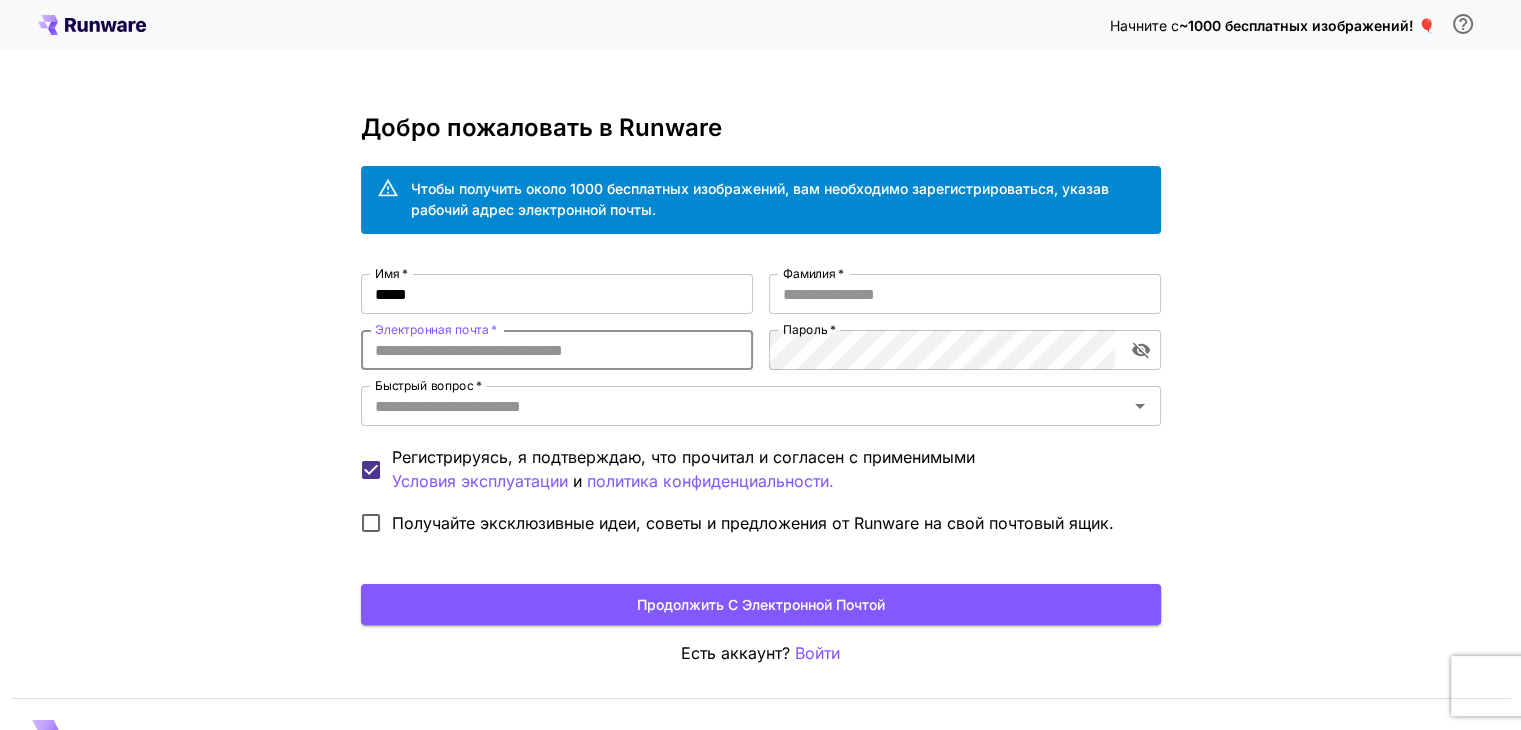 type on "**********" 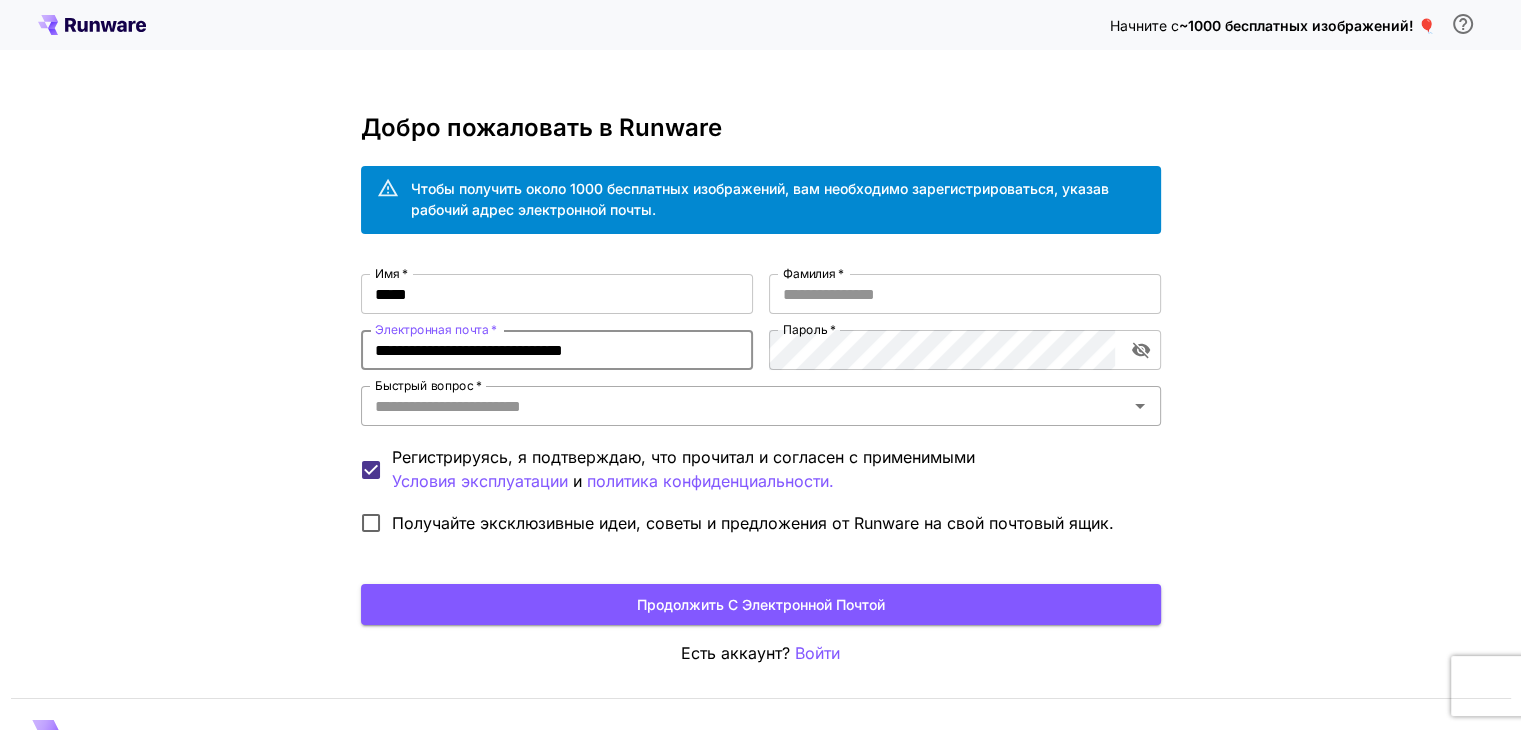 click on "Быстрый вопрос    *" at bounding box center (744, 406) 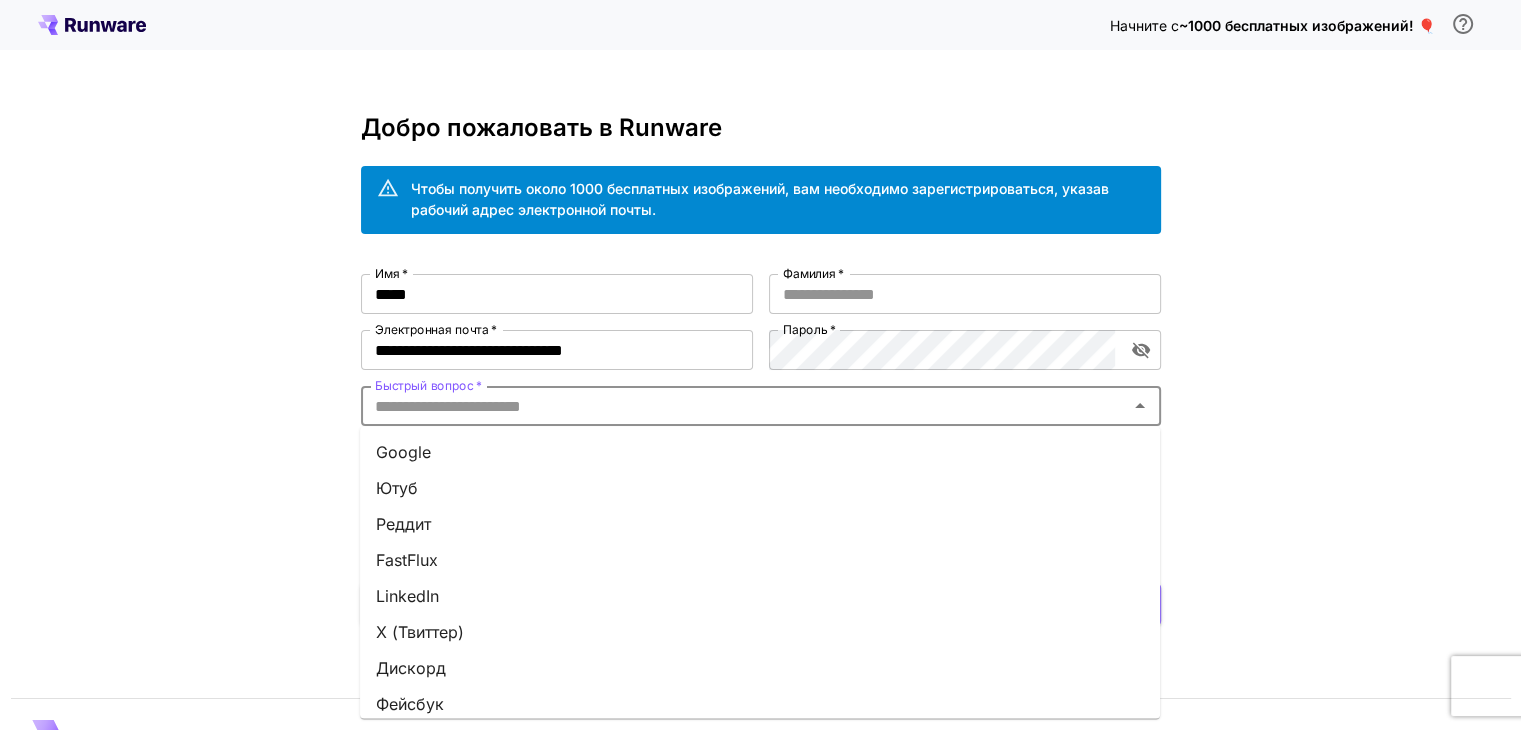click on "Google" at bounding box center (760, 452) 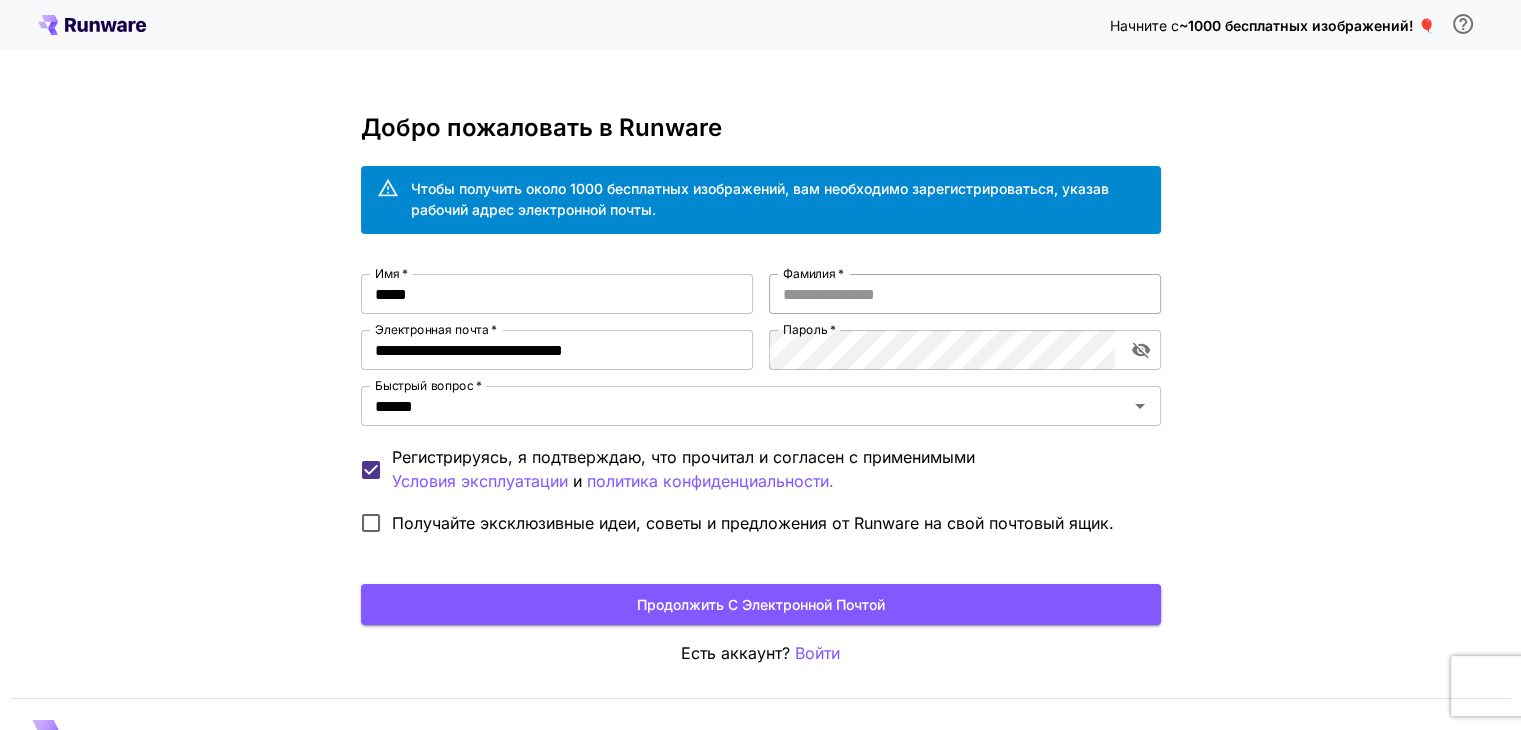 click on "Фамилия    *" at bounding box center (965, 294) 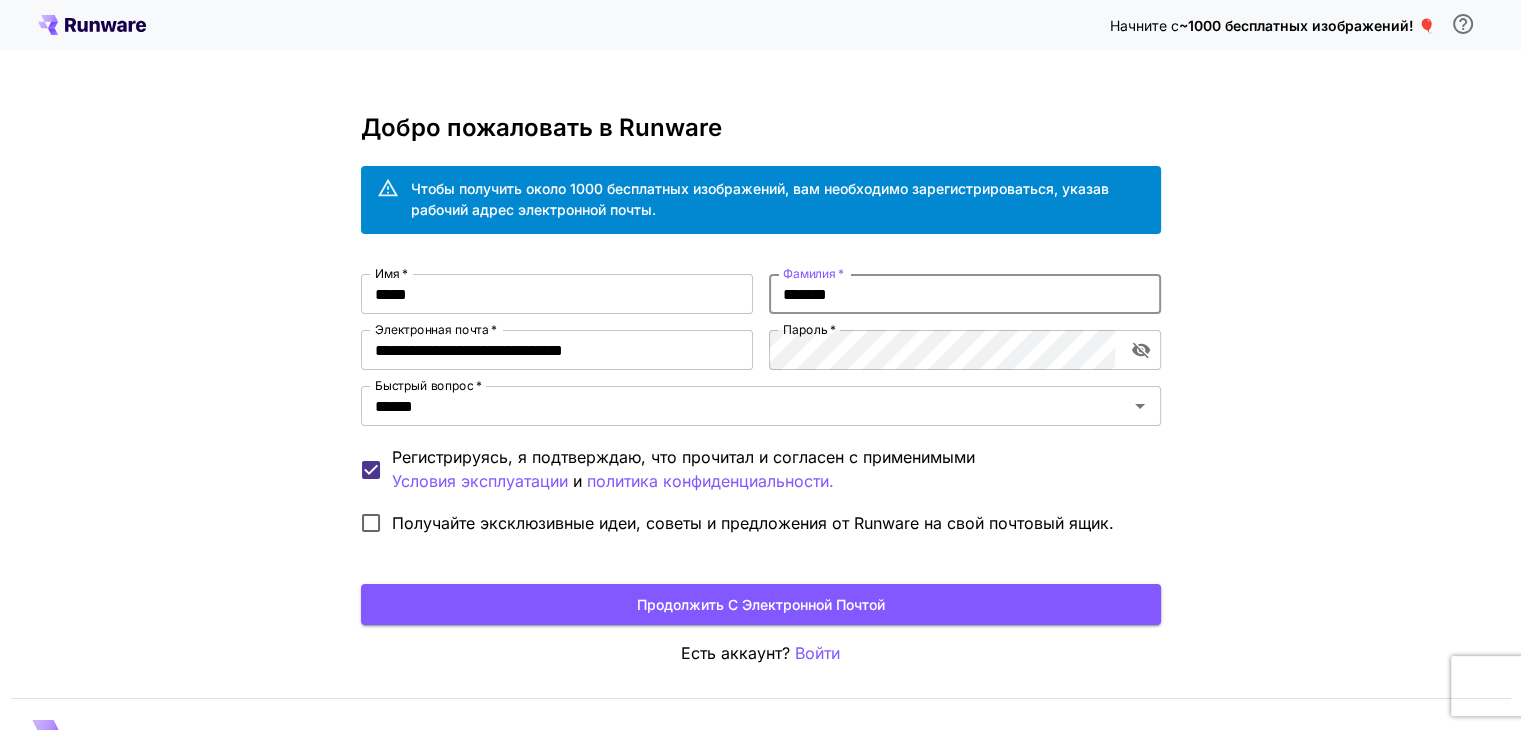 type on "*******" 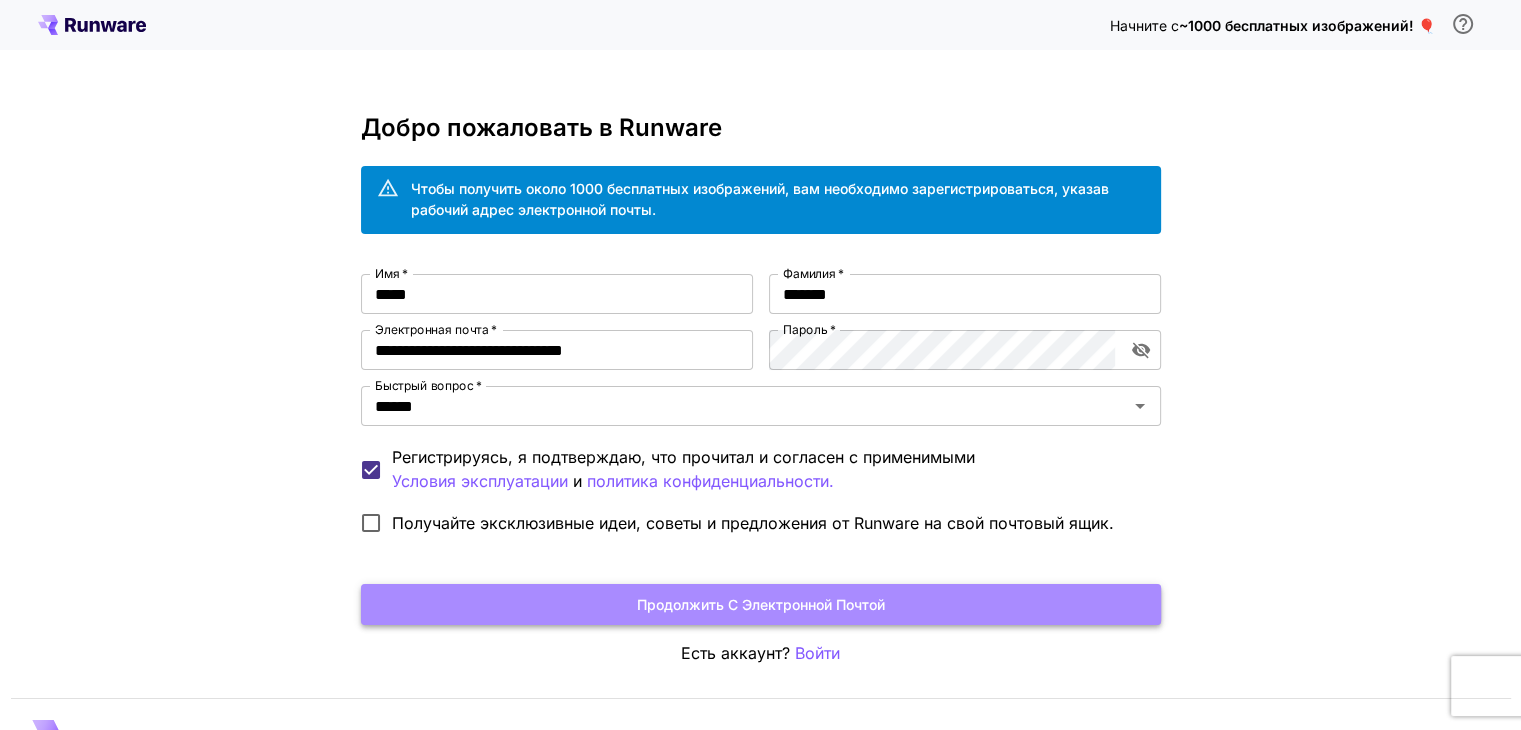 click on "Продолжить с электронной почтой" at bounding box center [761, 604] 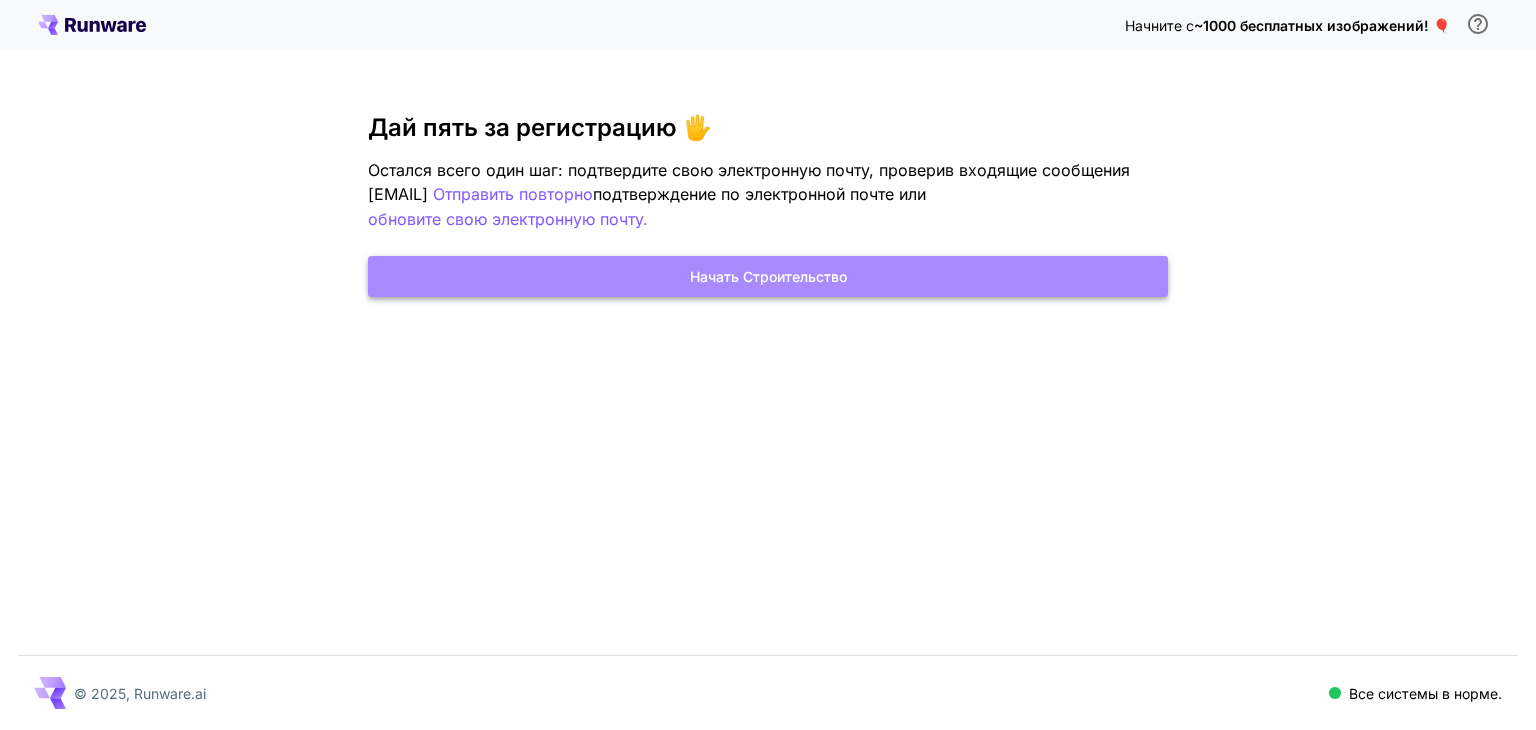 click on "Начать строительство" at bounding box center [768, 276] 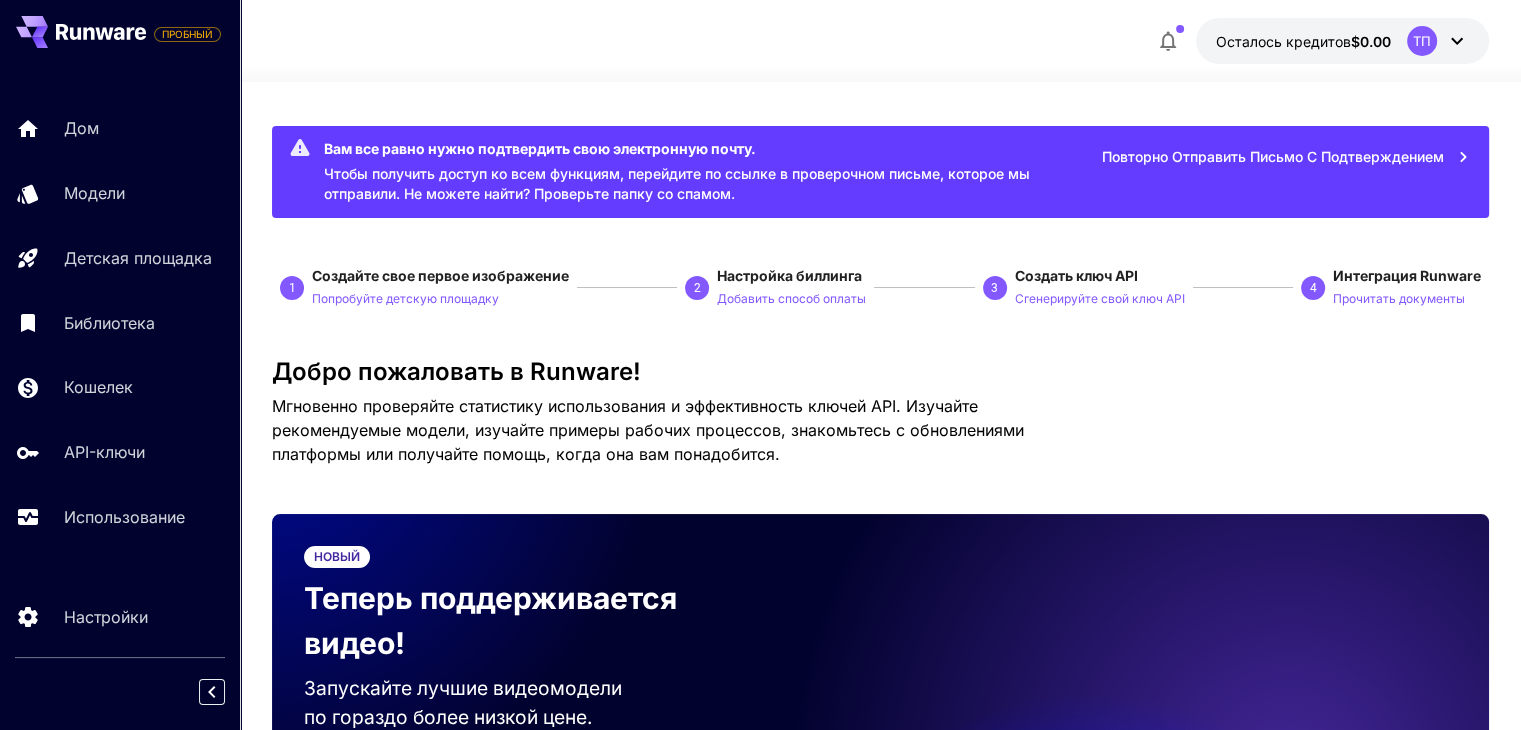 click on "Повторно отправить письмо с подтверждением" at bounding box center [1273, 156] 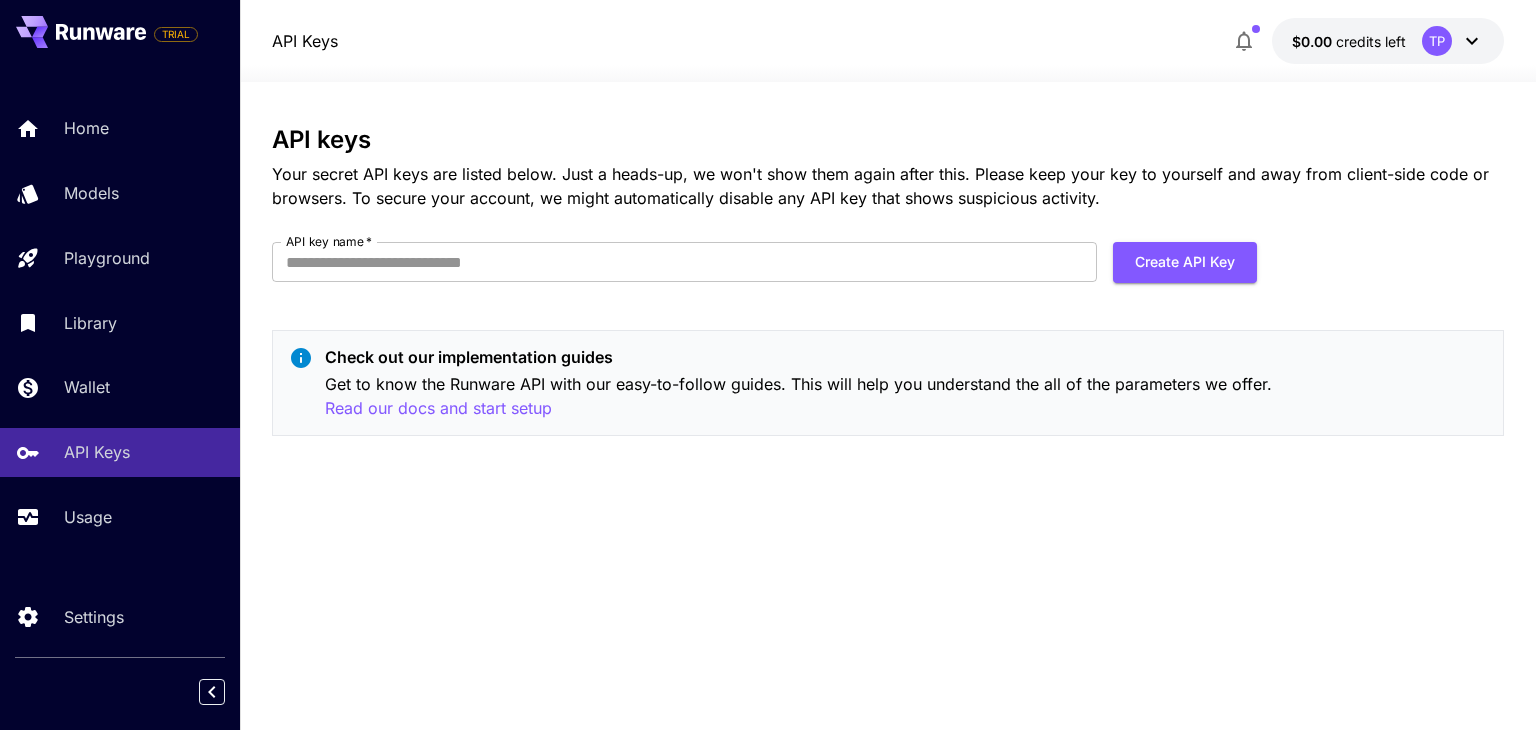 scroll, scrollTop: 0, scrollLeft: 0, axis: both 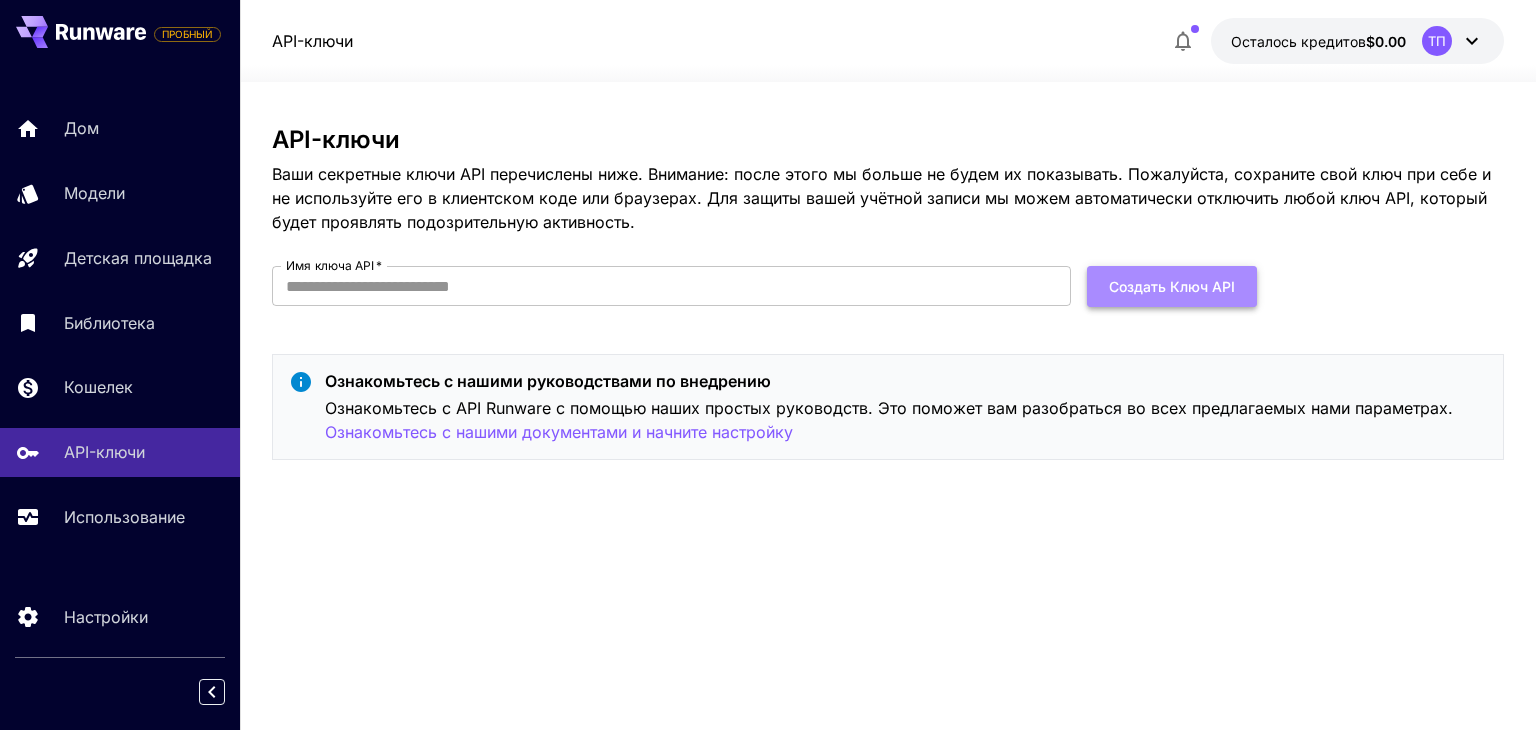 click on "Создать ключ API" at bounding box center [1172, 286] 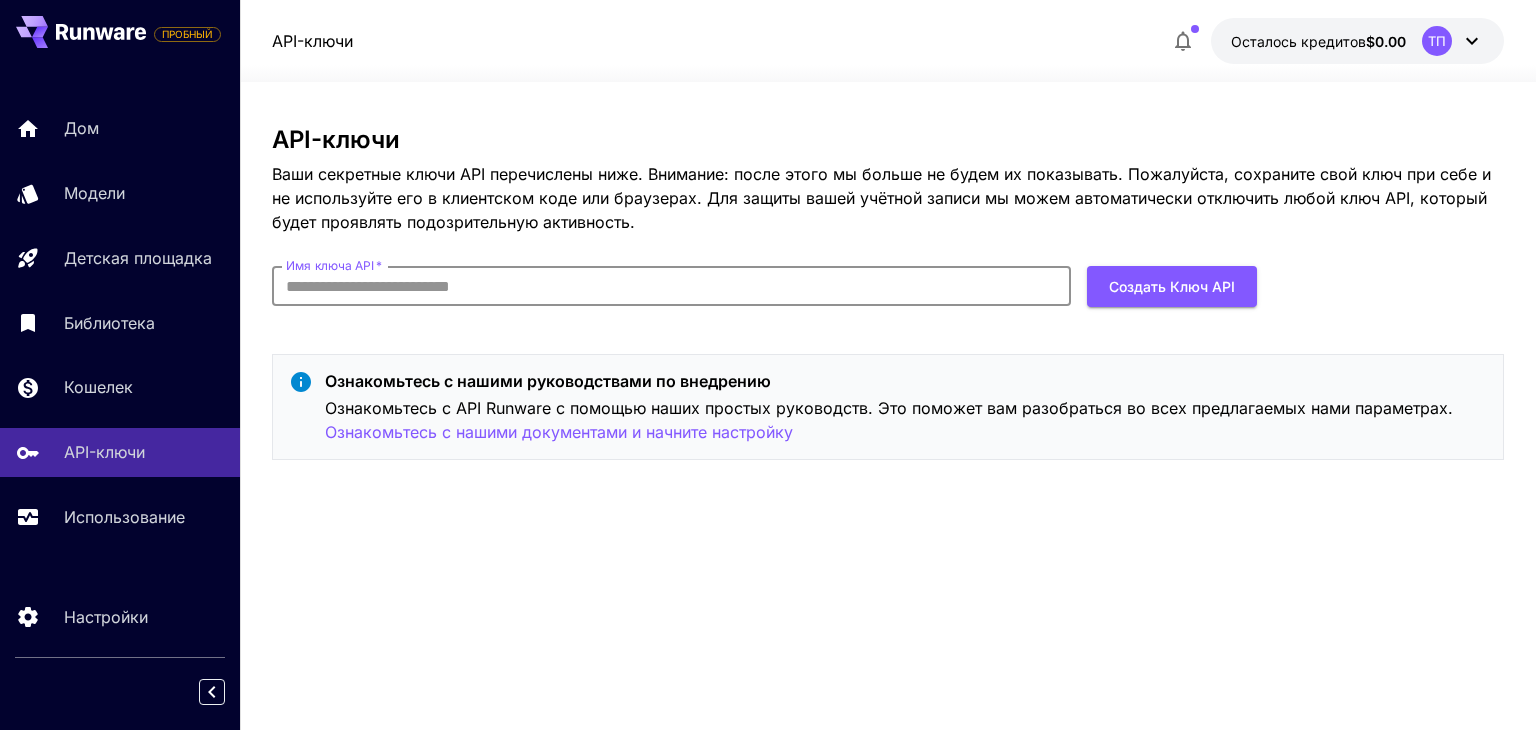 click on "Имя ключа API    *" at bounding box center (671, 286) 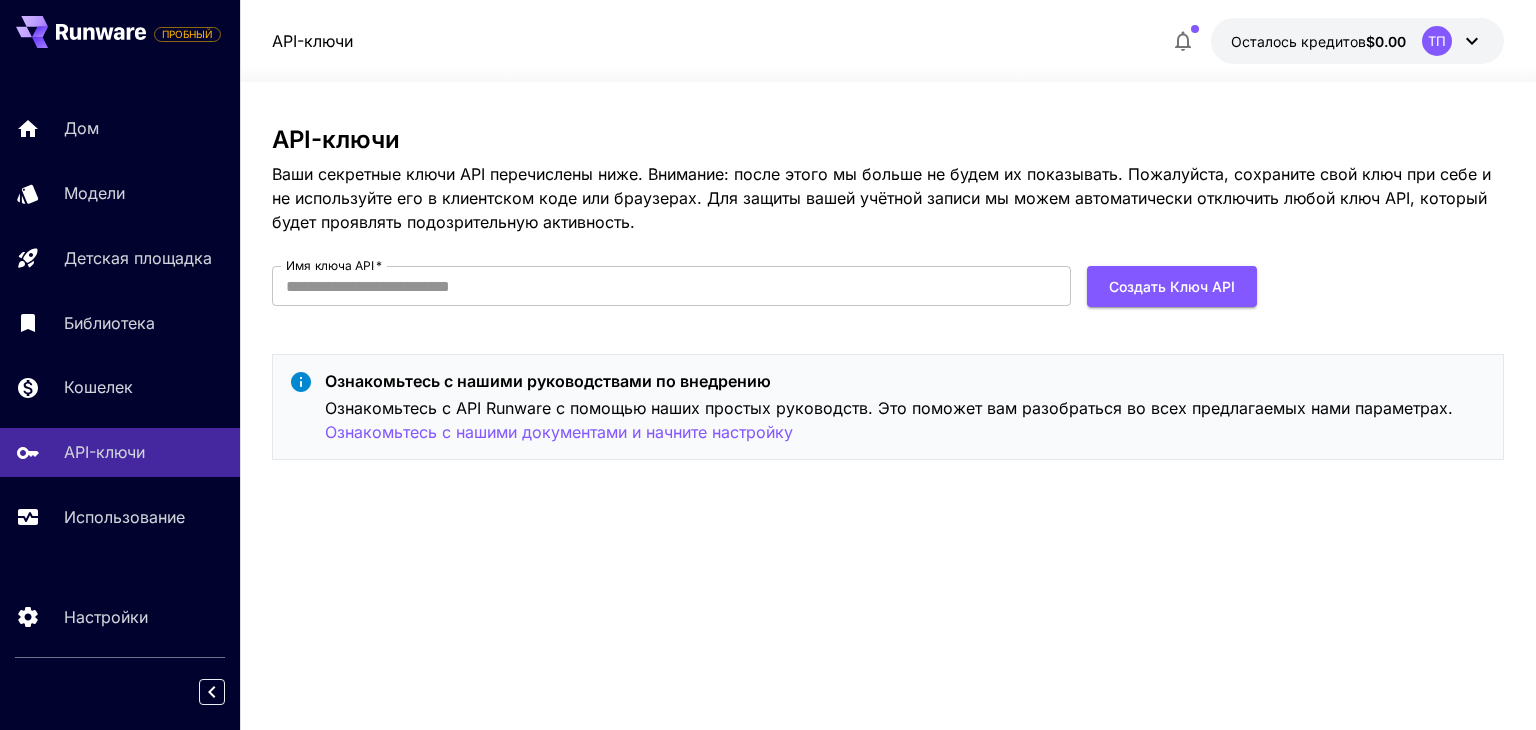 click on "API-ключи Ваши секретные ключи API перечислены ниже. Внимание: после этого мы больше не будем их показывать. Пожалуйста, сохраните свой ключ при себе и не используйте его в клиентском коде или браузерах. Для защиты вашей учётной записи мы можем автоматически отключить любой ключ API, который будет проявлять подозрительную активность. Имя ключа API    * Имя ключа API    * Создать ключ API Ознакомьтесь с нашими руководствами по внедрению Ознакомьтесь с API Runware с помощью наших простых руководств. Это поможет вам разобраться во всех предлагаемых нами параметрах." at bounding box center (887, 406) 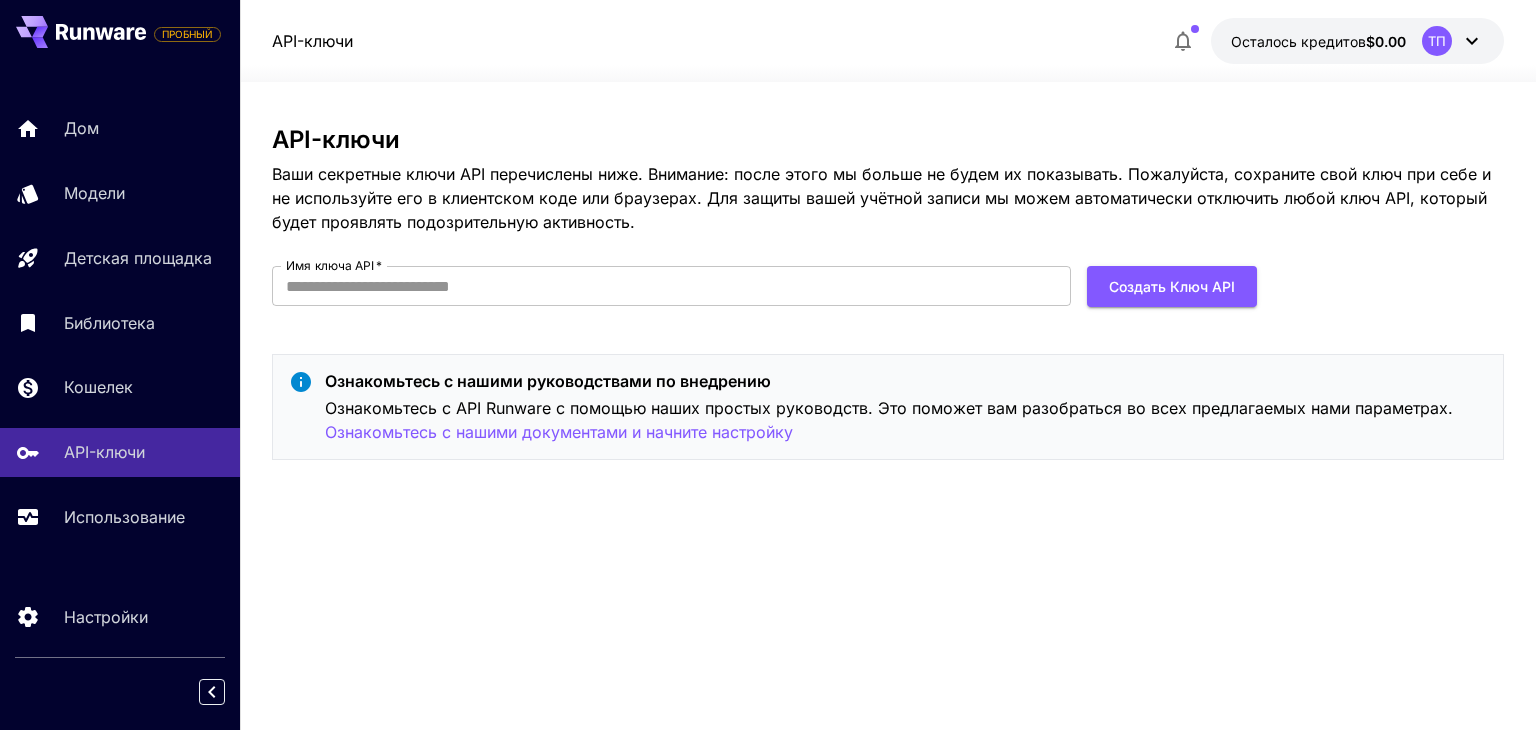 click on "API-ключи Ваши секретные ключи API перечислены ниже. Внимание: после этого мы больше не будем их показывать. Пожалуйста, сохраните свой ключ при себе и не используйте его в клиентском коде или браузерах. Для защиты вашей учётной записи мы можем автоматически отключить любой ключ API, который будет проявлять подозрительную активность. Имя ключа API    * Имя ключа API    * Создать ключ API Ознакомьтесь с нашими руководствами по внедрению Ознакомьтесь с API Runware с помощью наших простых руководств. Это поможет вам разобраться во всех предлагаемых нами параметрах." at bounding box center (887, 406) 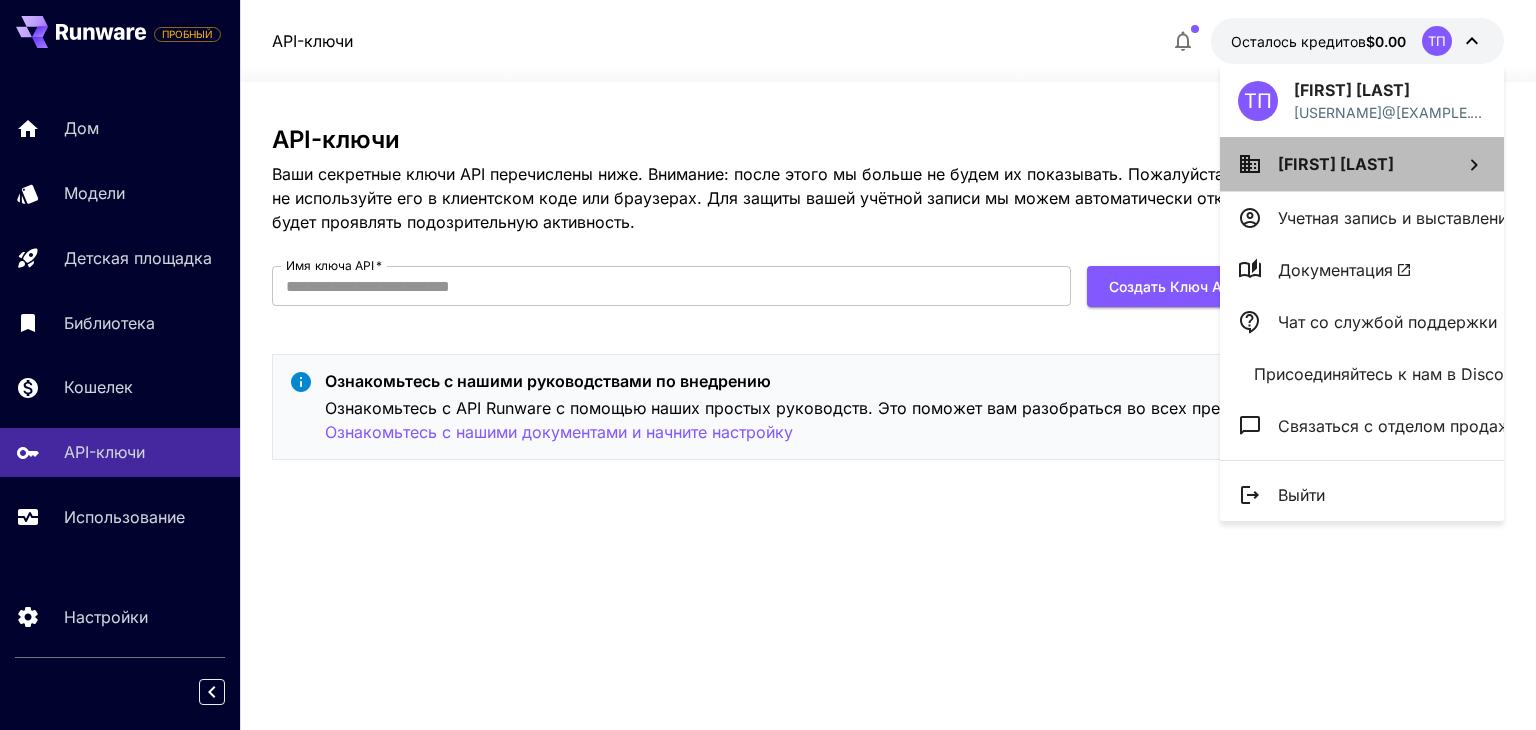 click on "Таня Павлова" at bounding box center (1336, 164) 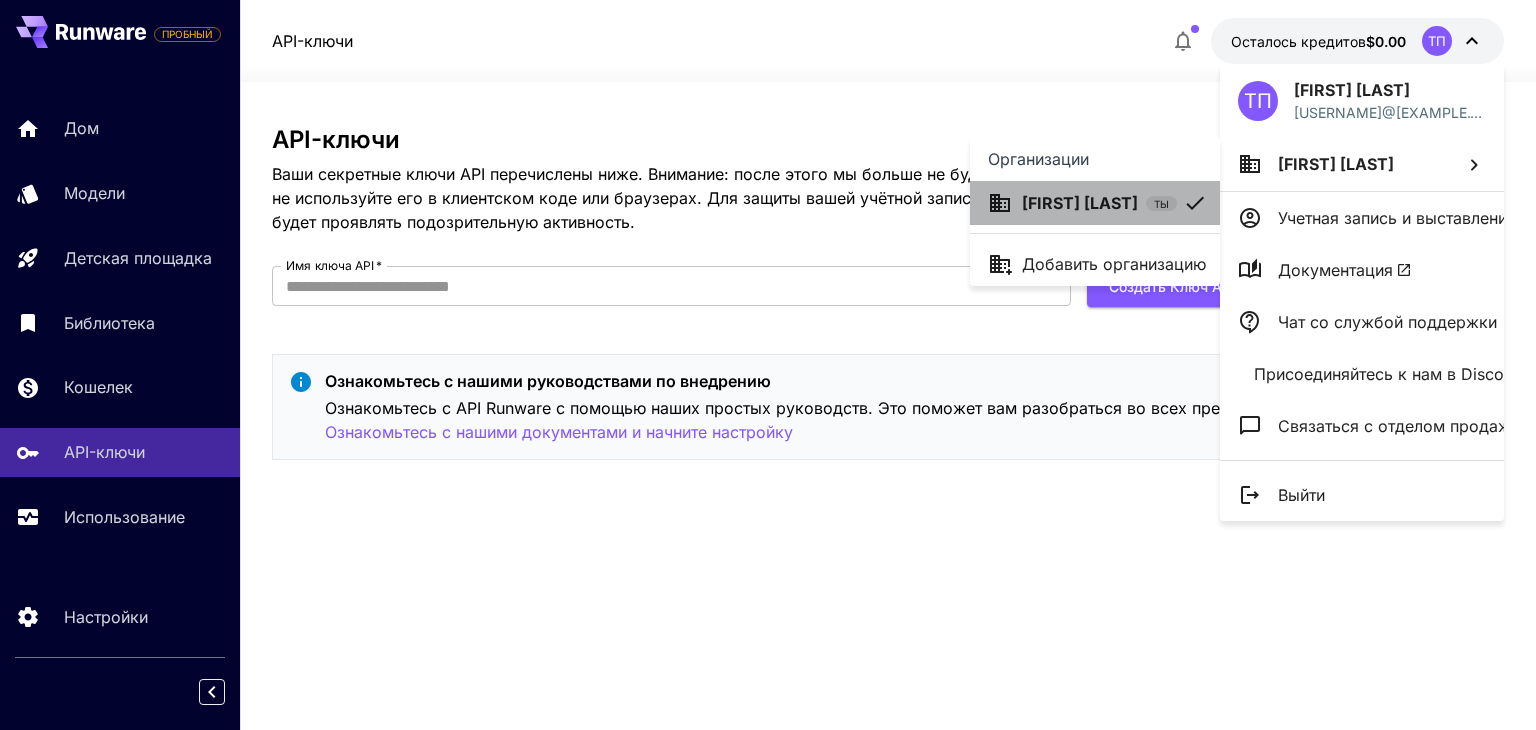click on "ТЫ" at bounding box center [1161, 204] 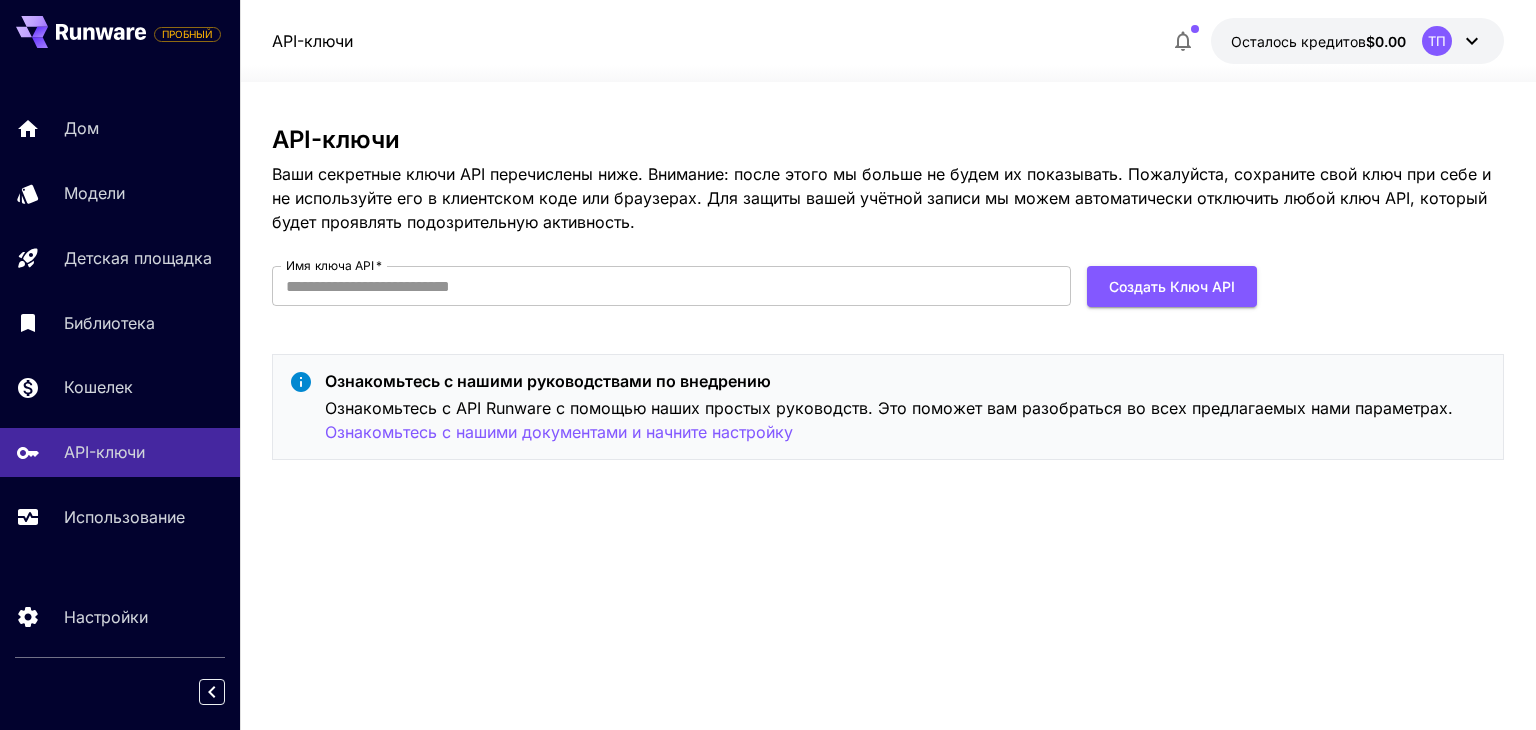 click on "ТП" at bounding box center [1437, 41] 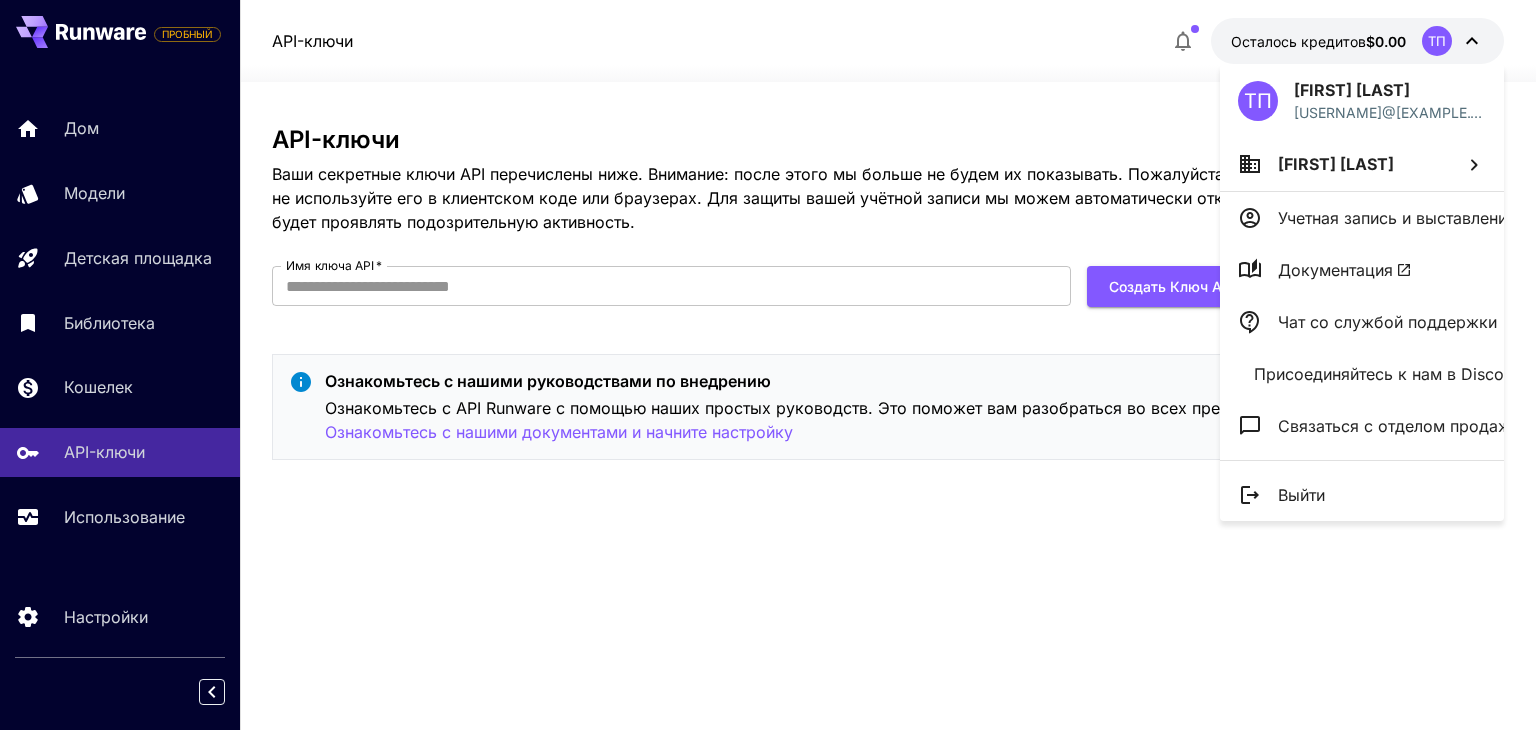 click at bounding box center [768, 365] 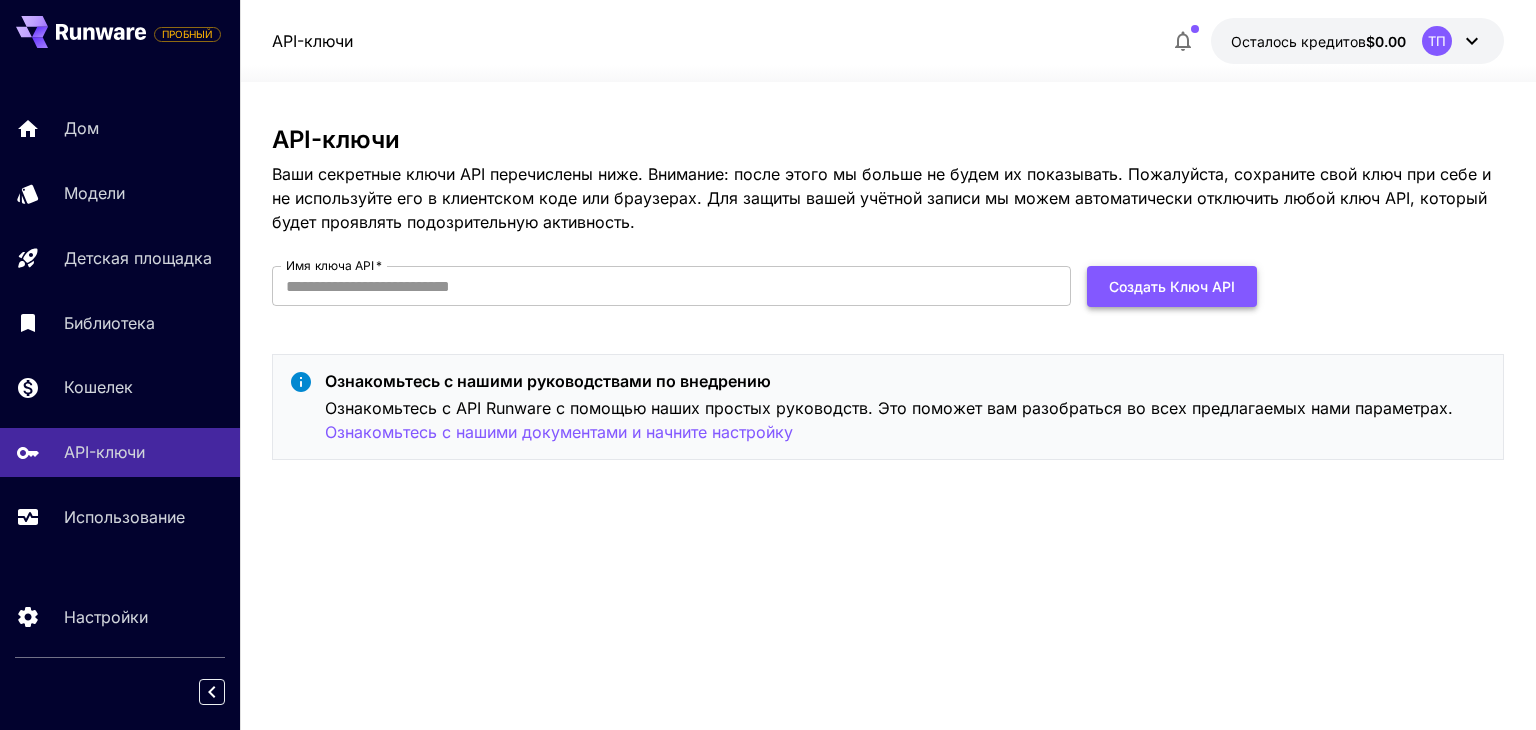 click on "Создать ключ API" at bounding box center [1172, 286] 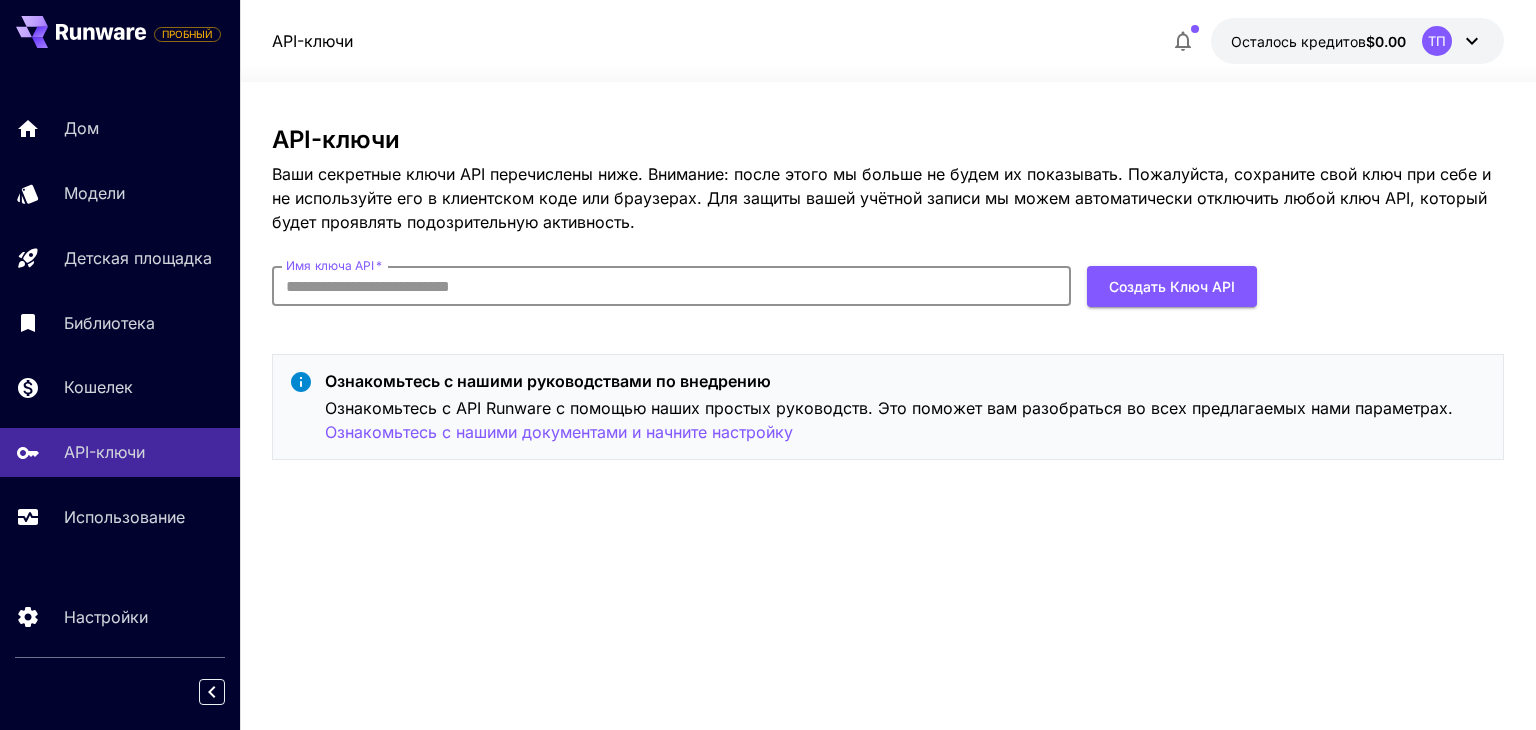 click on "API-ключи Ваши секретные ключи API перечислены ниже. Внимание: после этого мы больше не будем их показывать. Пожалуйста, сохраните свой ключ при себе и не используйте его в клиентском коде или браузерах. Для защиты вашей учётной записи мы можем автоматически отключить любой ключ API, который будет проявлять подозрительную активность. Имя ключа API    * Имя ключа API    * Создать ключ API Ознакомьтесь с нашими руководствами по внедрению Ознакомьтесь с API Runware с помощью наших простых руководств. Это поможет вам разобраться во всех предлагаемых нами параметрах." at bounding box center (887, 301) 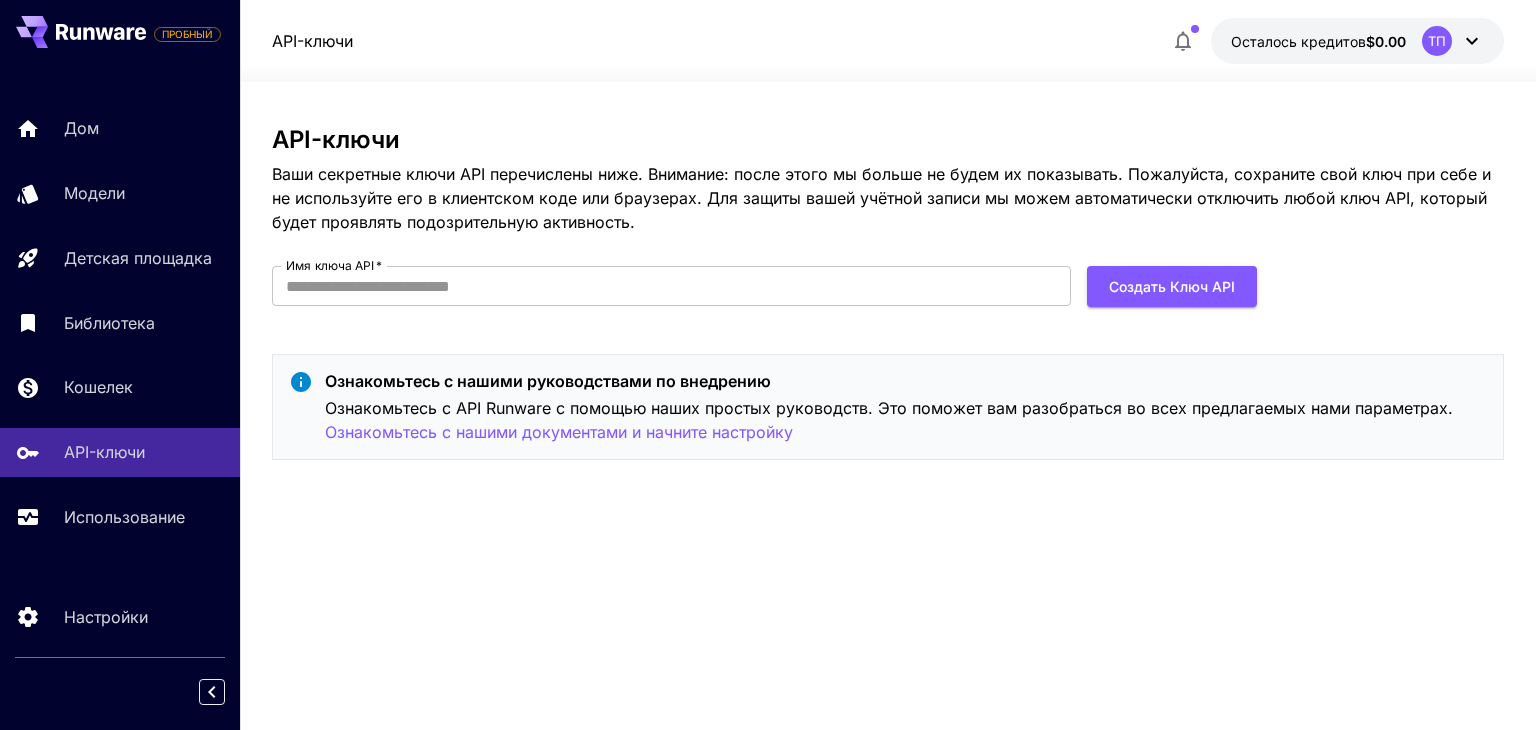 click on "Имя ключа API    * Имя ключа API    * Создать ключ API" at bounding box center [764, 294] 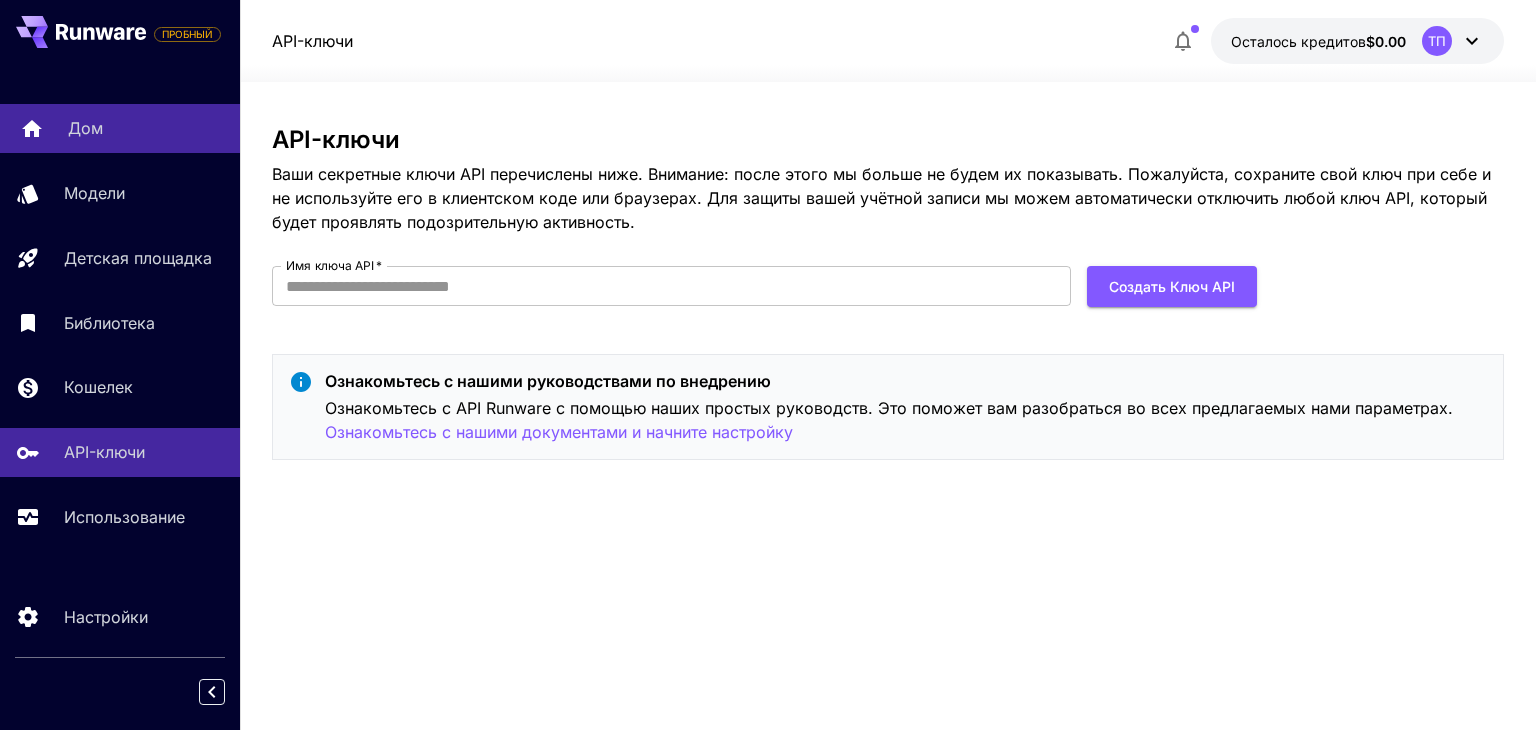 click on "Дом" at bounding box center [85, 128] 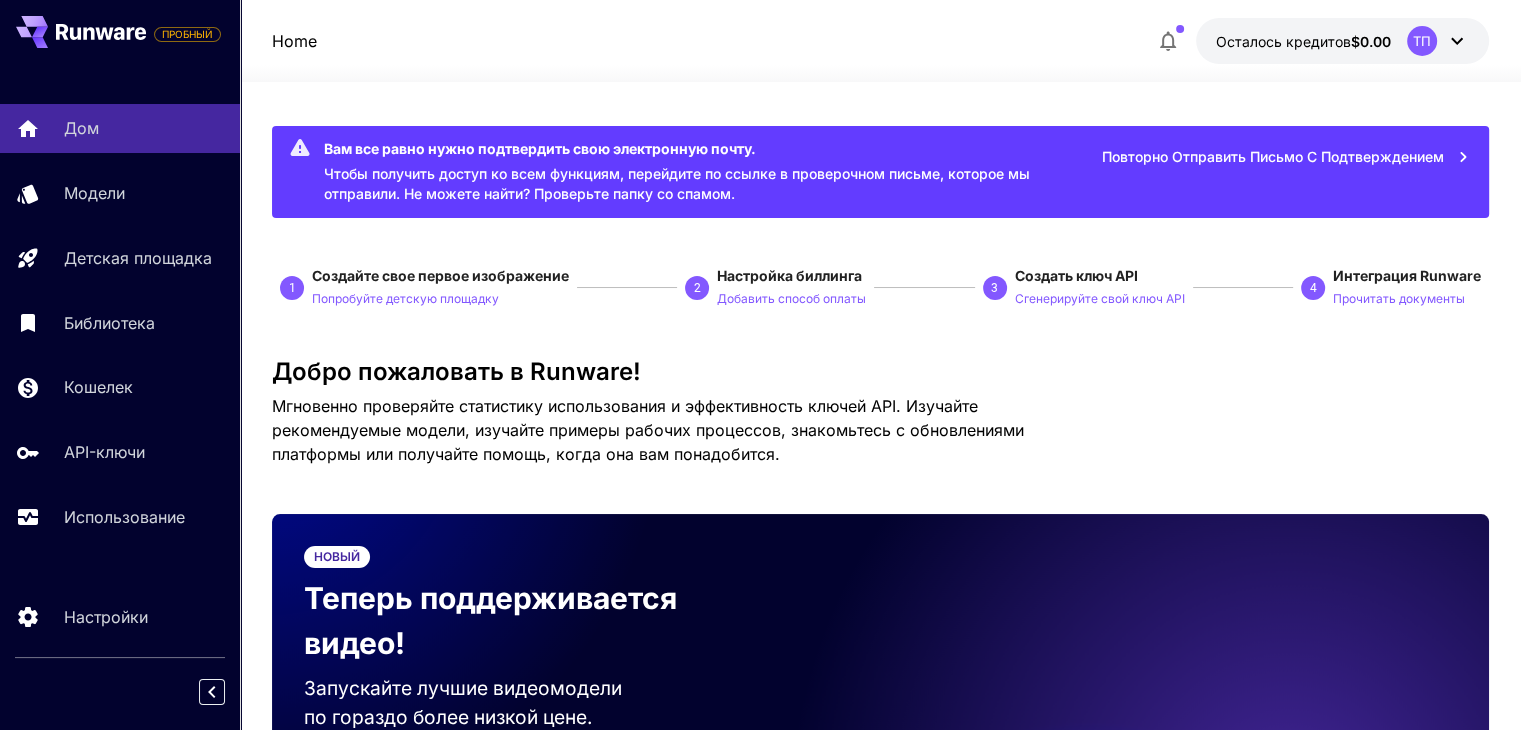 click on "Повторно отправить письмо с подтверждением" at bounding box center [1273, 156] 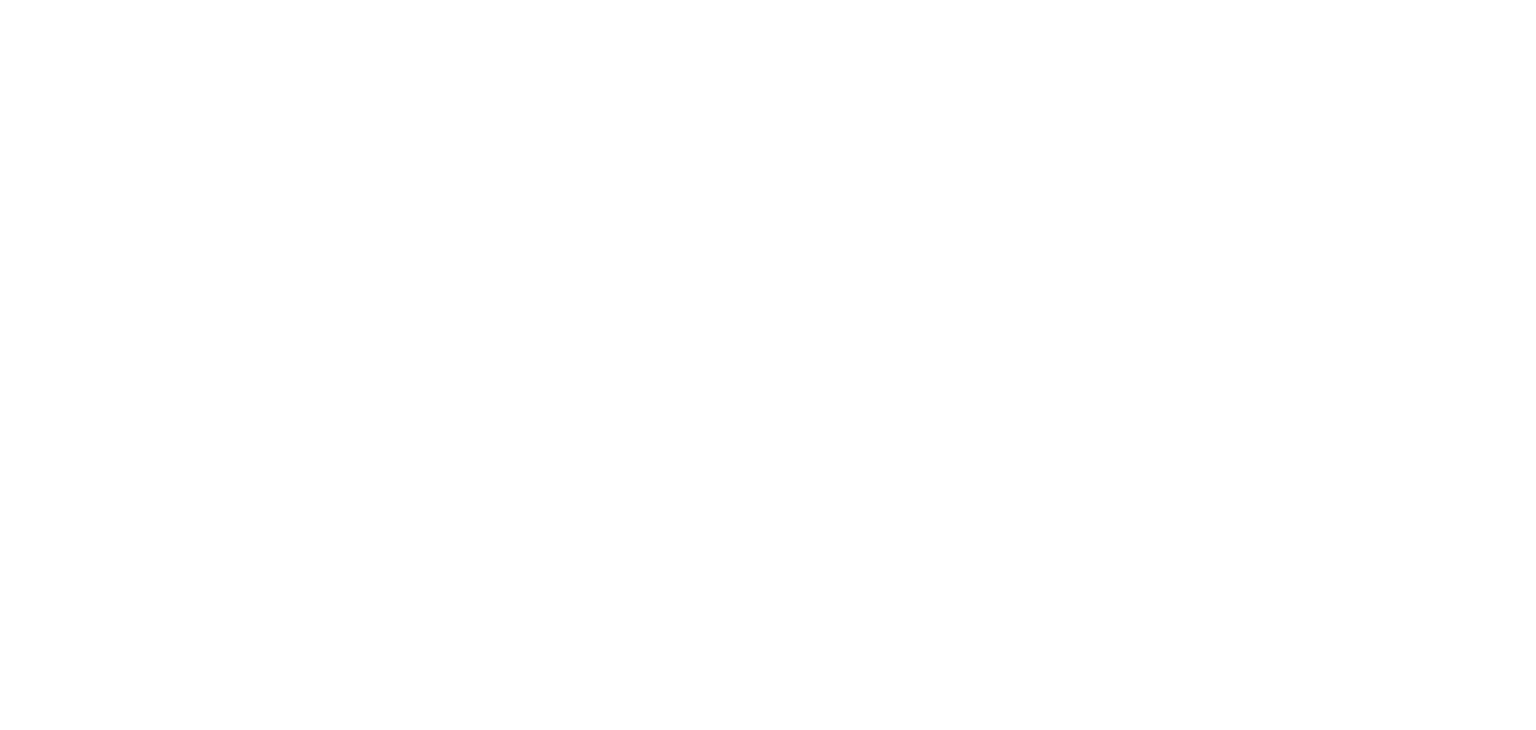 click on "Исходный текст Оцените этот перевод Ваш отзыв поможет нам улучшить Google Переводчик" at bounding box center (768, 0) 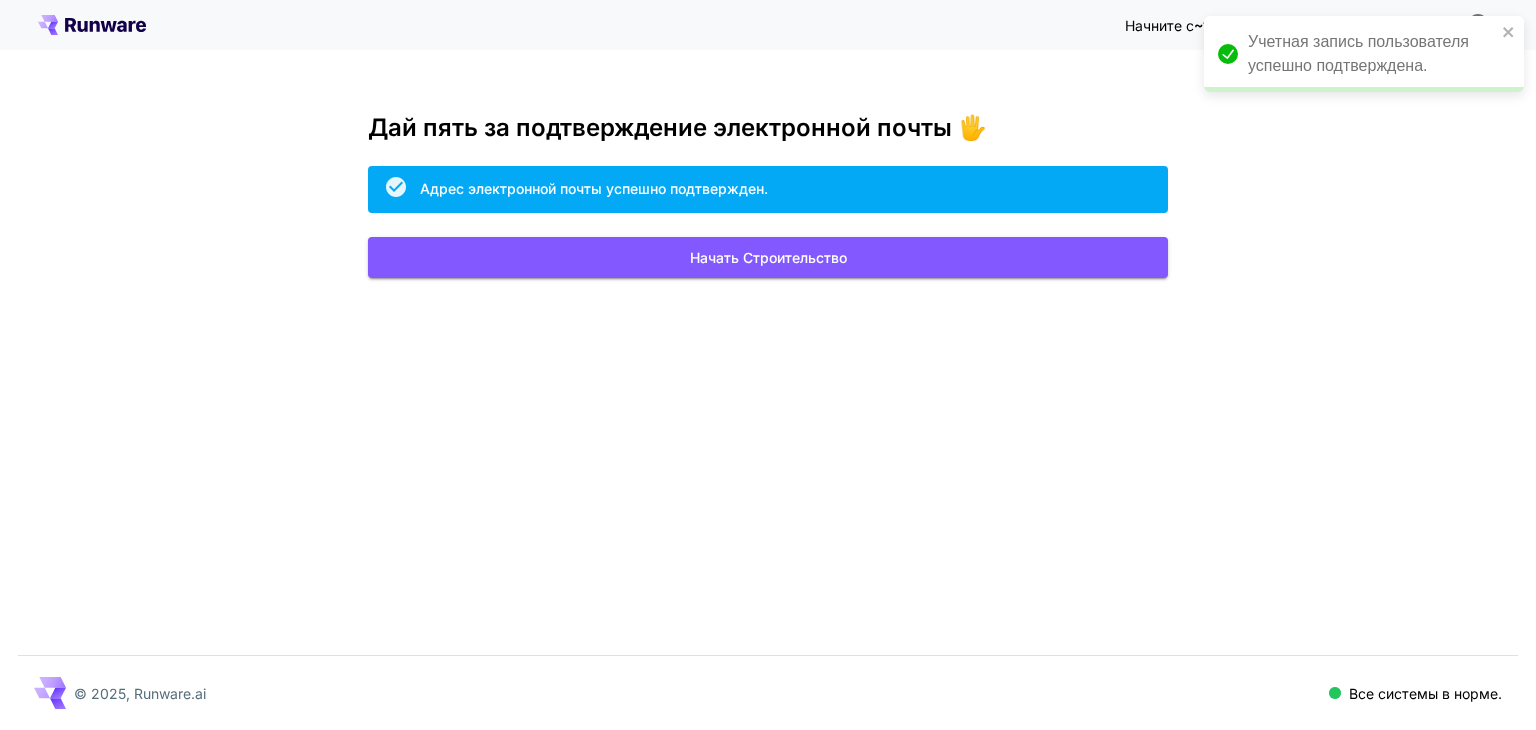 scroll, scrollTop: 0, scrollLeft: 0, axis: both 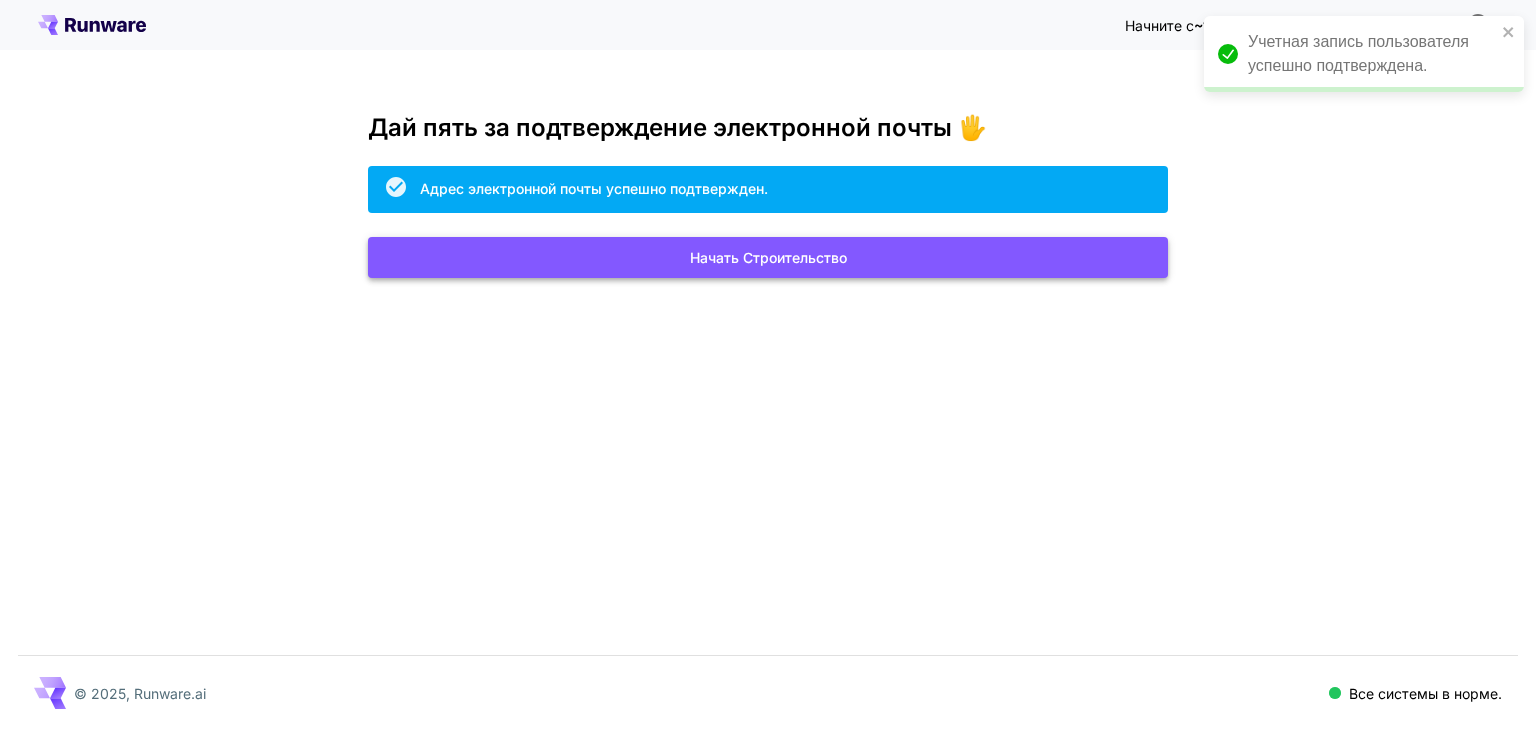 click on "Начать строительство" at bounding box center (768, 257) 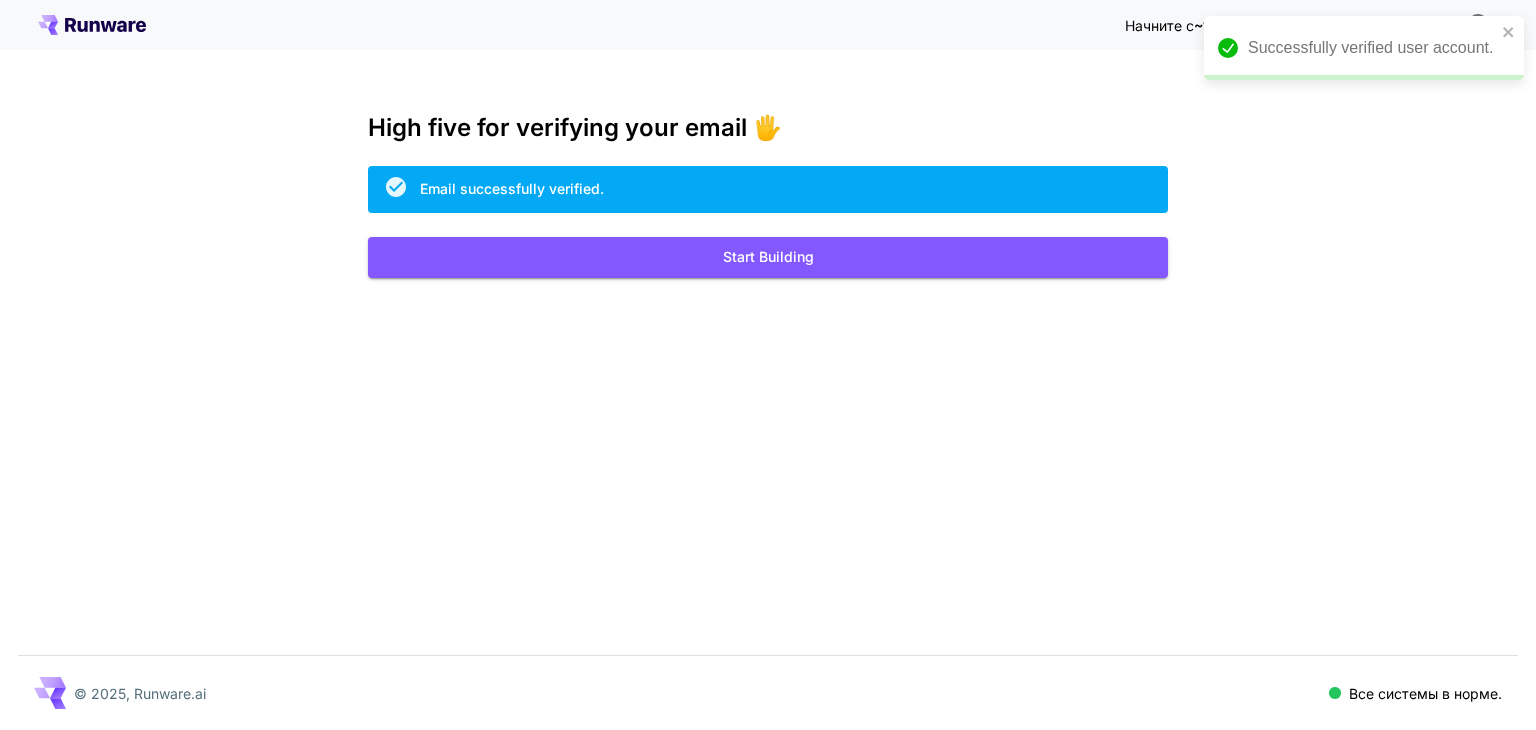 scroll, scrollTop: 0, scrollLeft: 0, axis: both 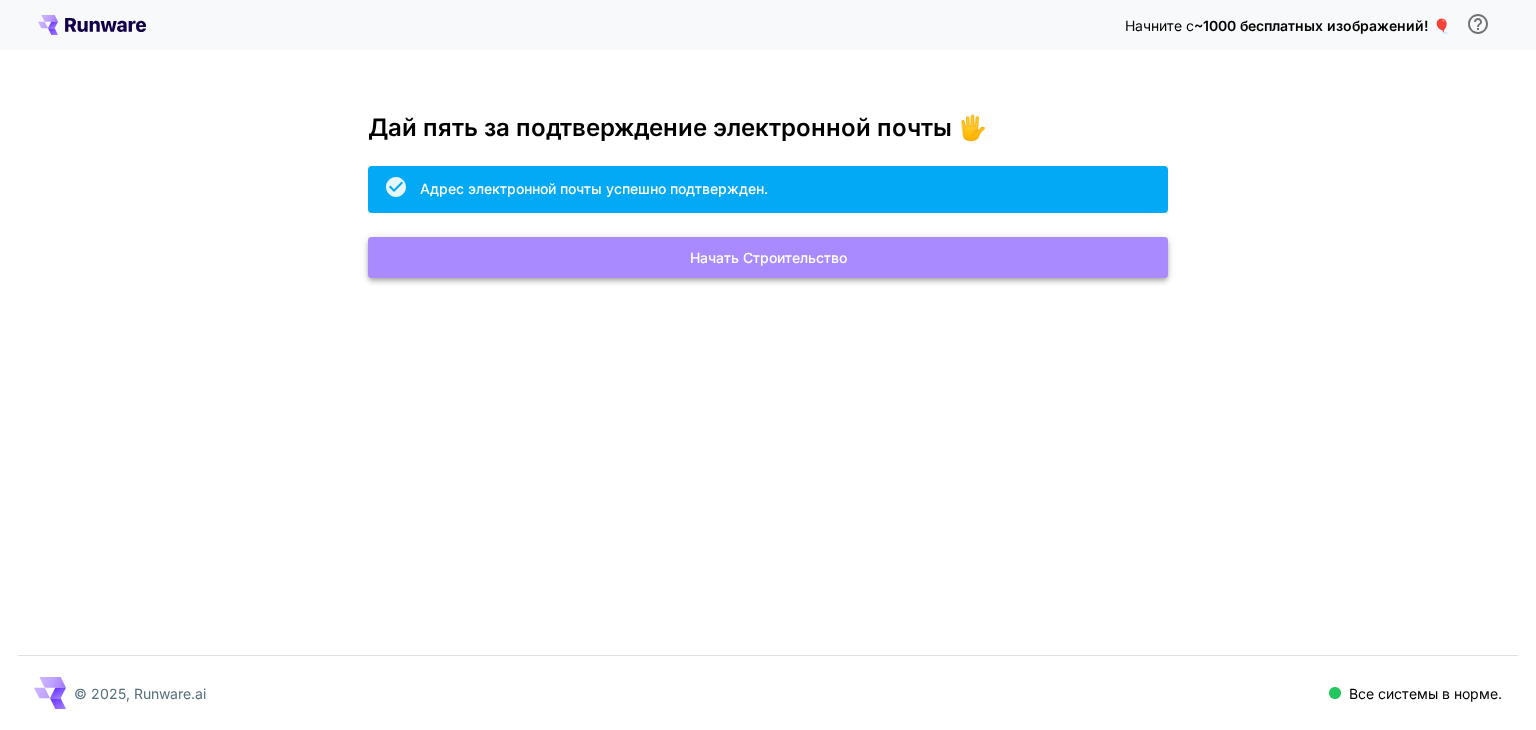 click on "Начать строительство" at bounding box center (768, 257) 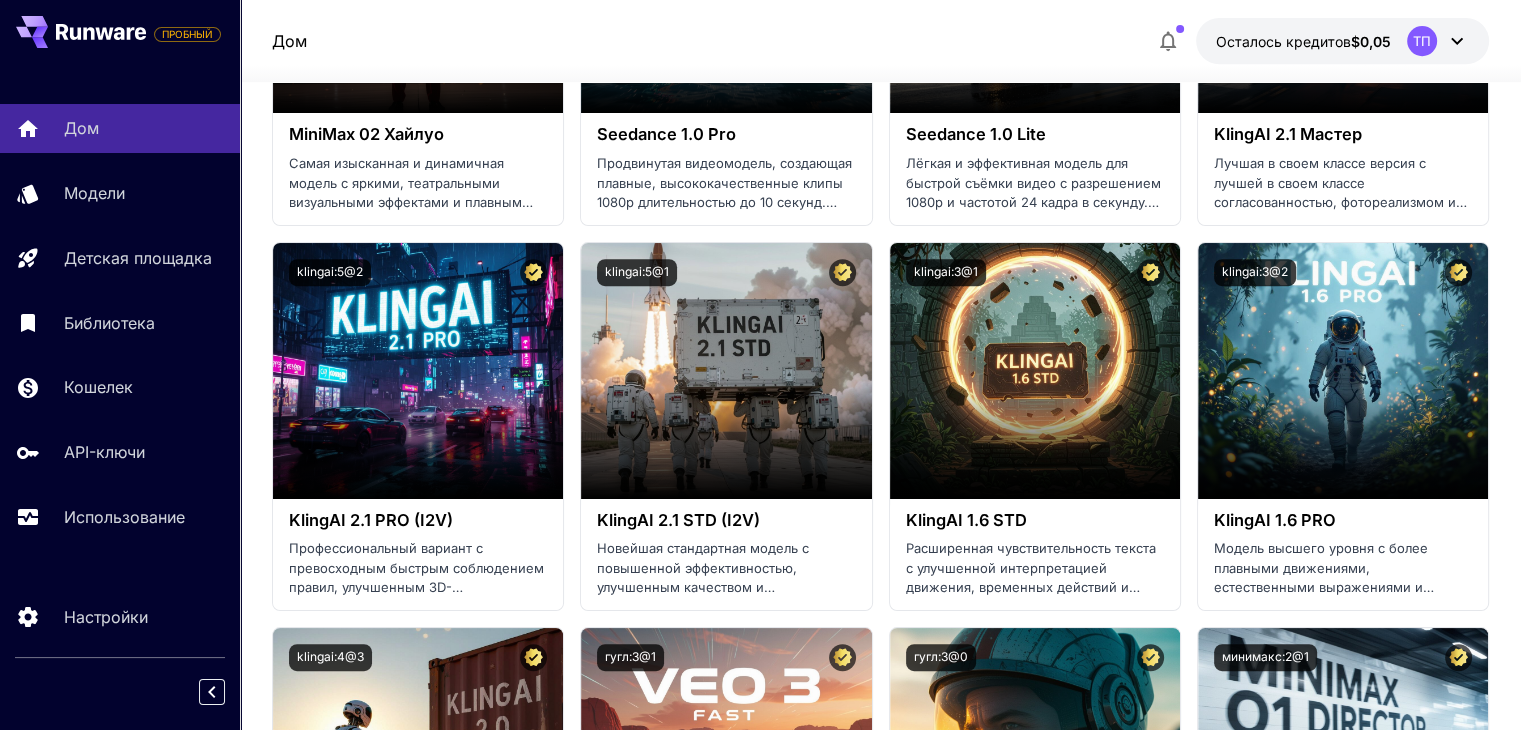 scroll, scrollTop: 0, scrollLeft: 0, axis: both 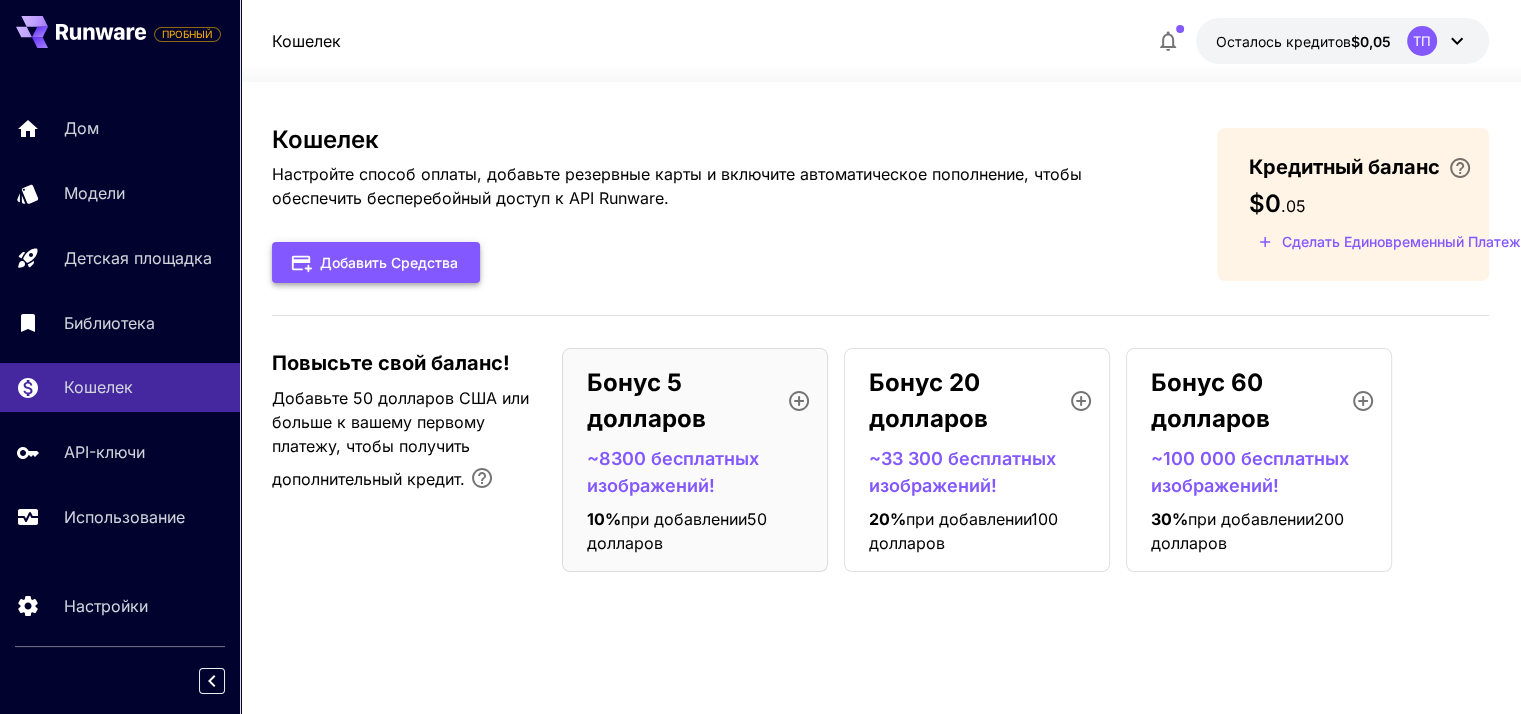 click on "Добавить средства" at bounding box center [389, 262] 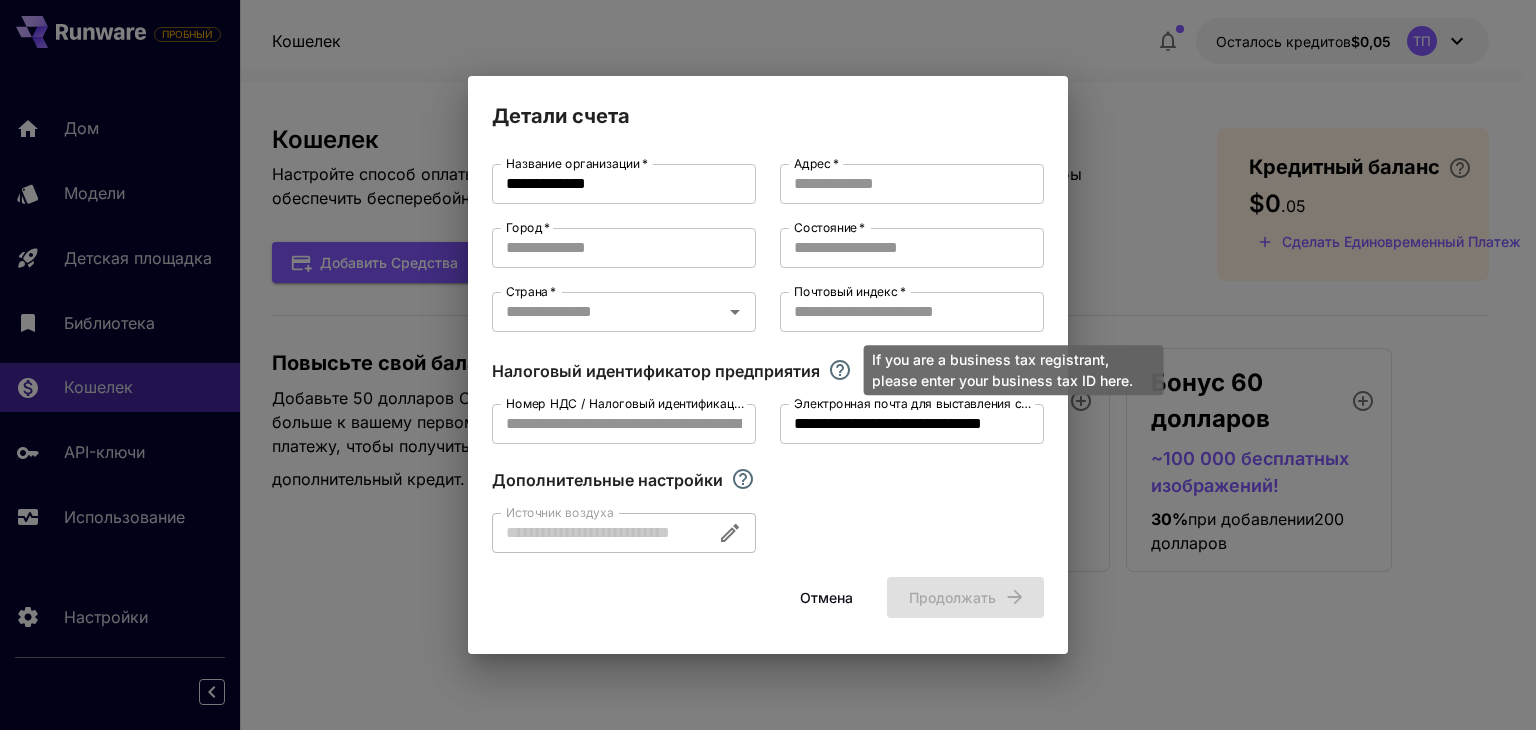 click 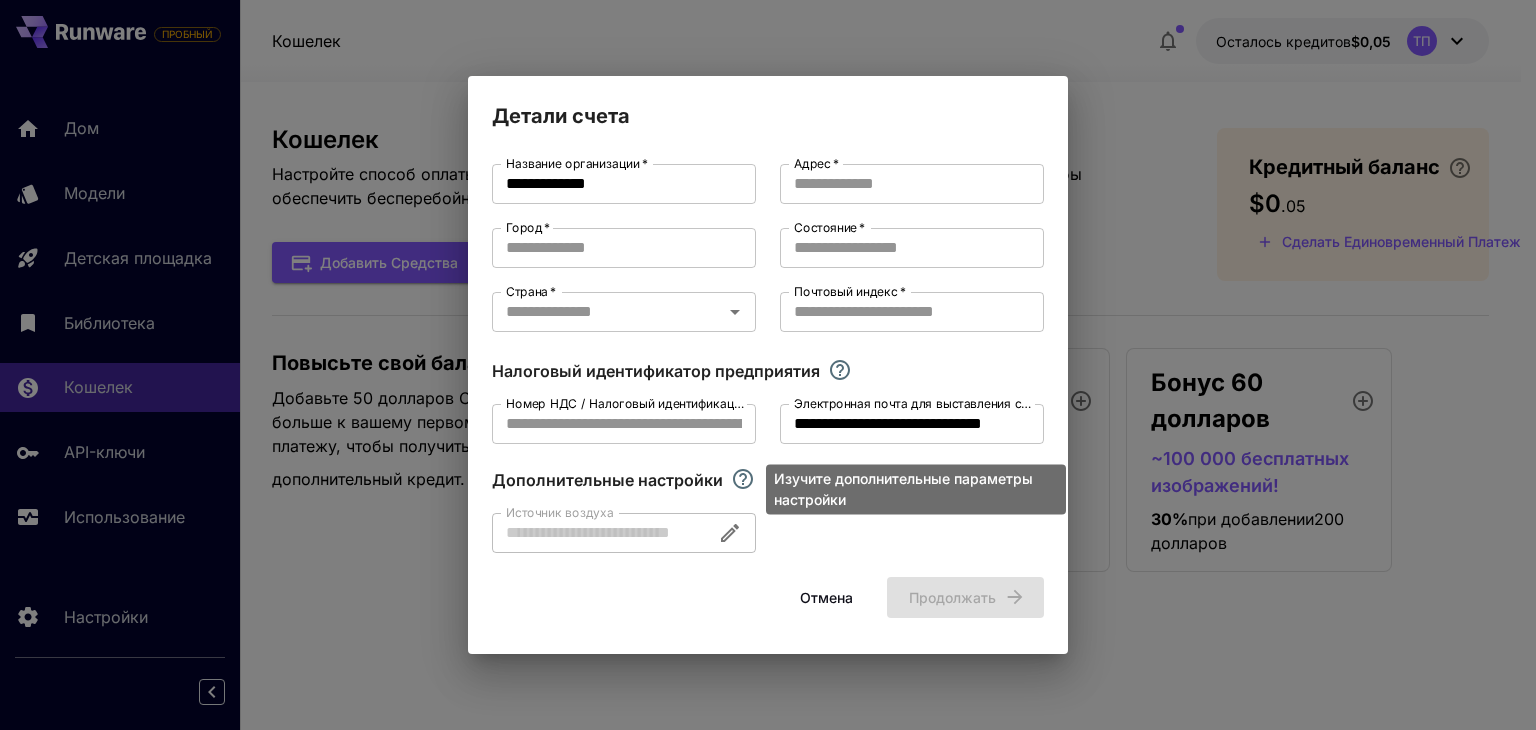 click 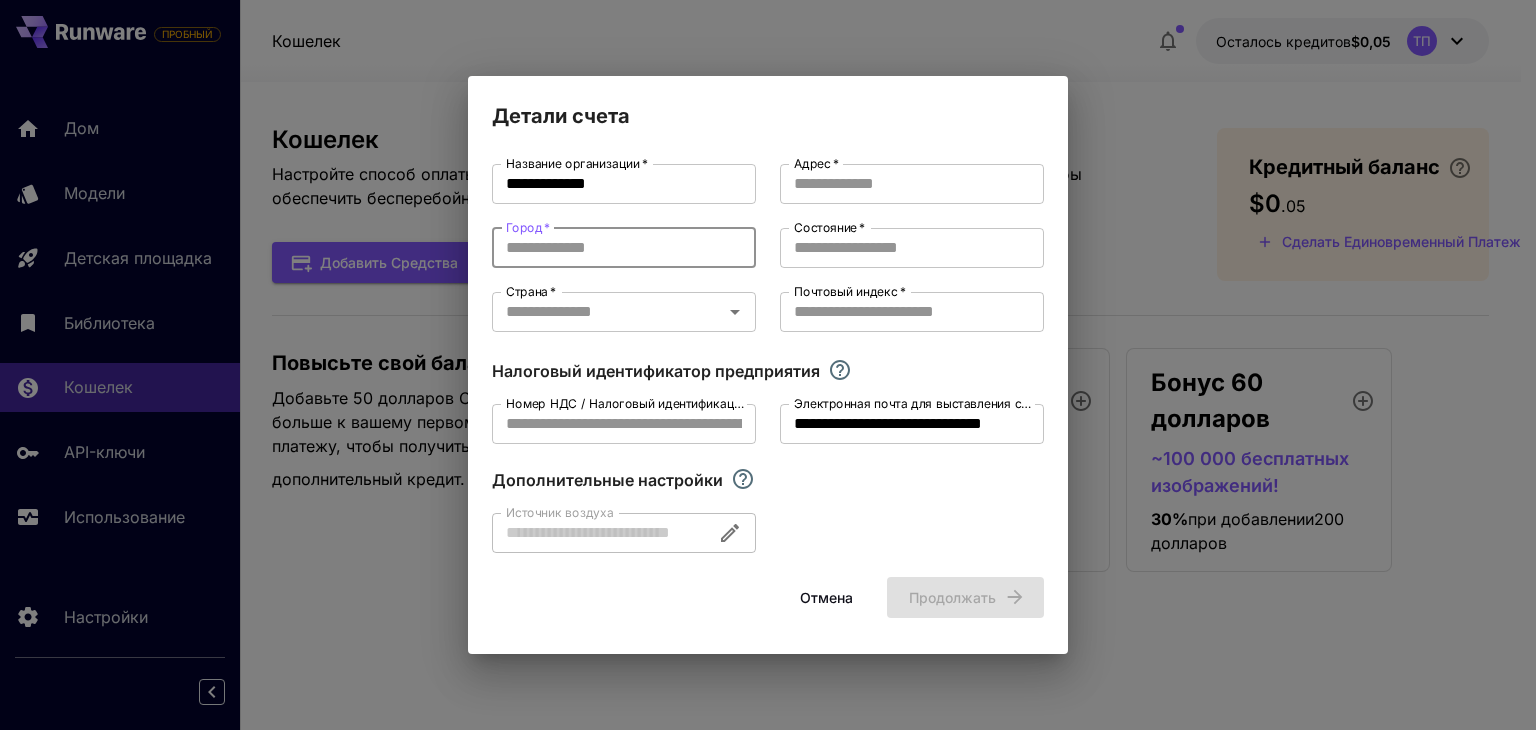 click on "Город   *" at bounding box center [624, 248] 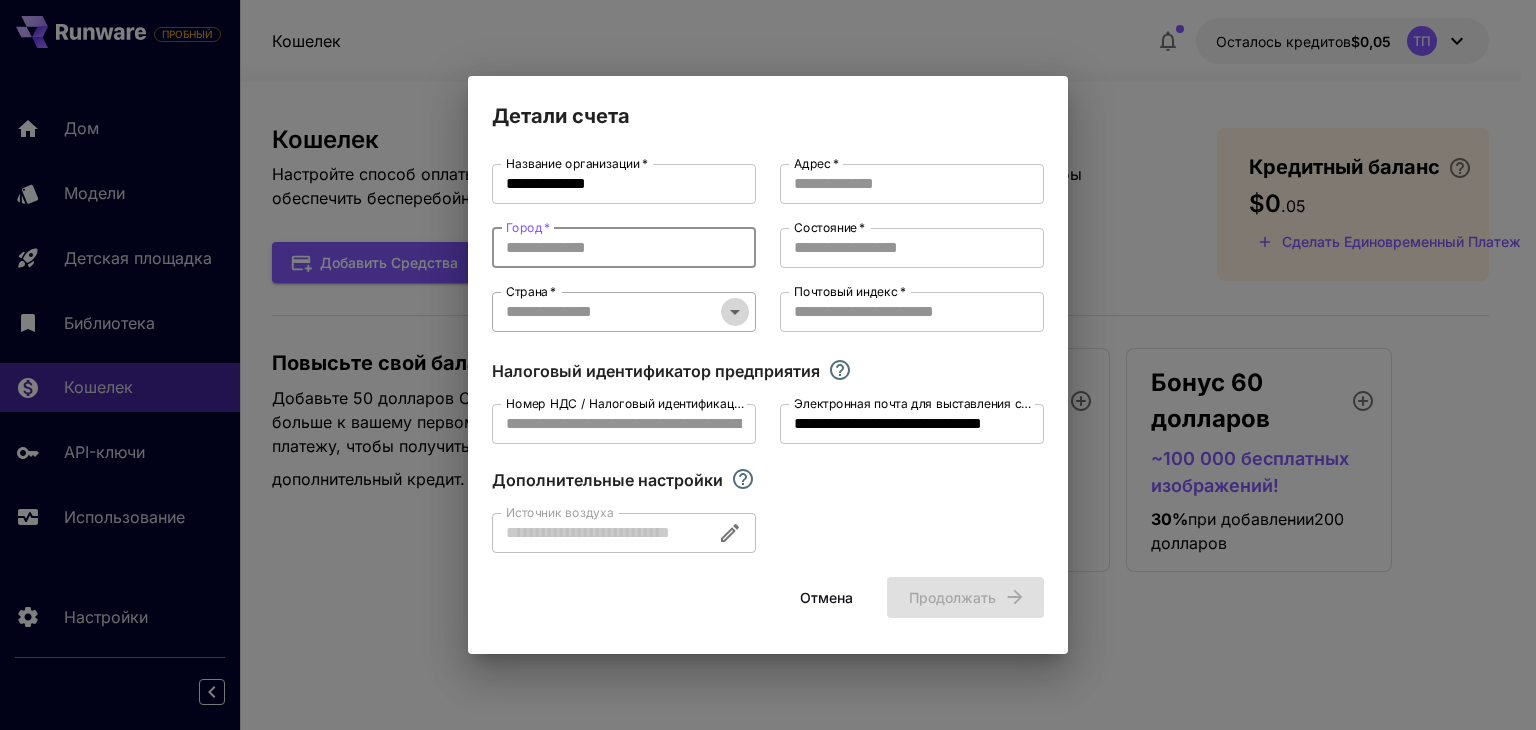 click 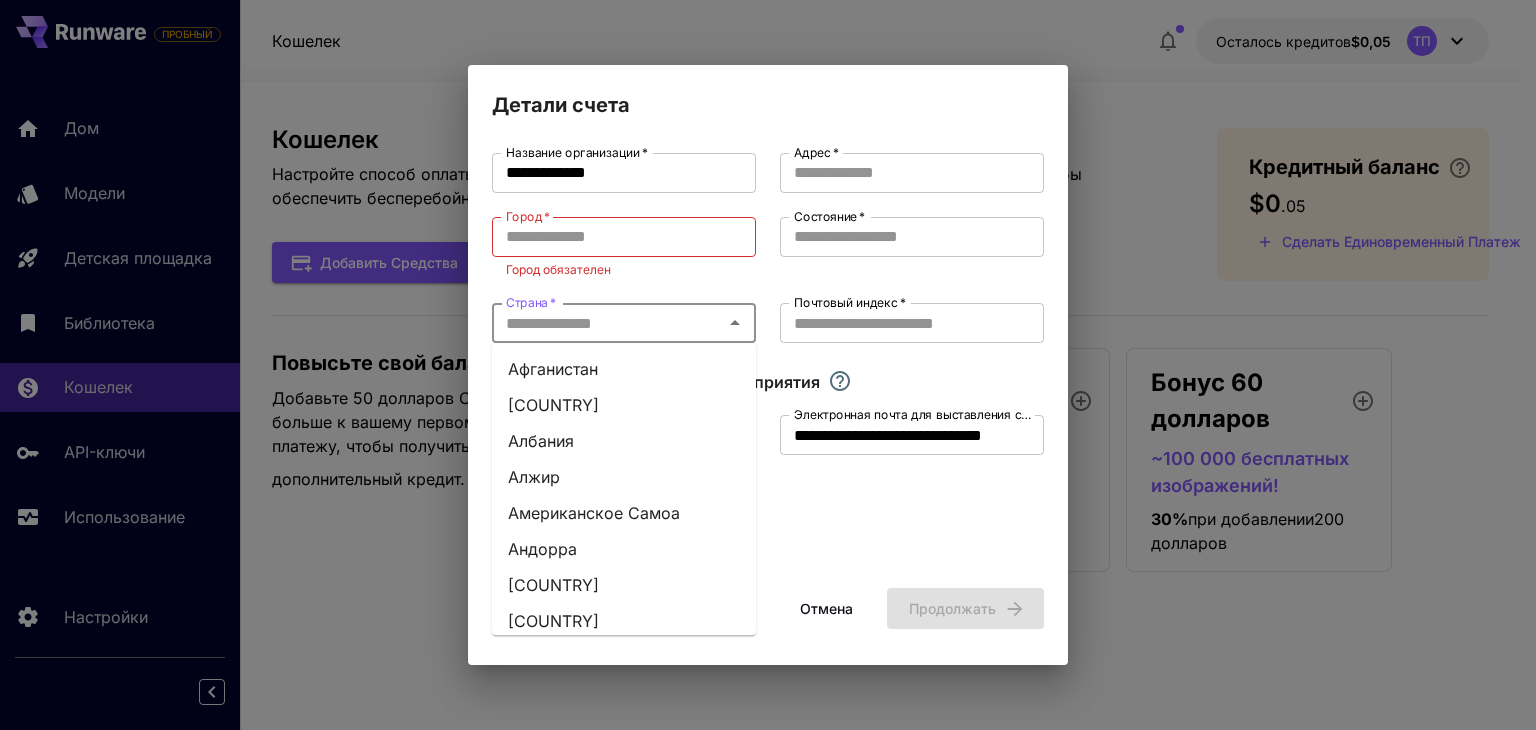 type on "*" 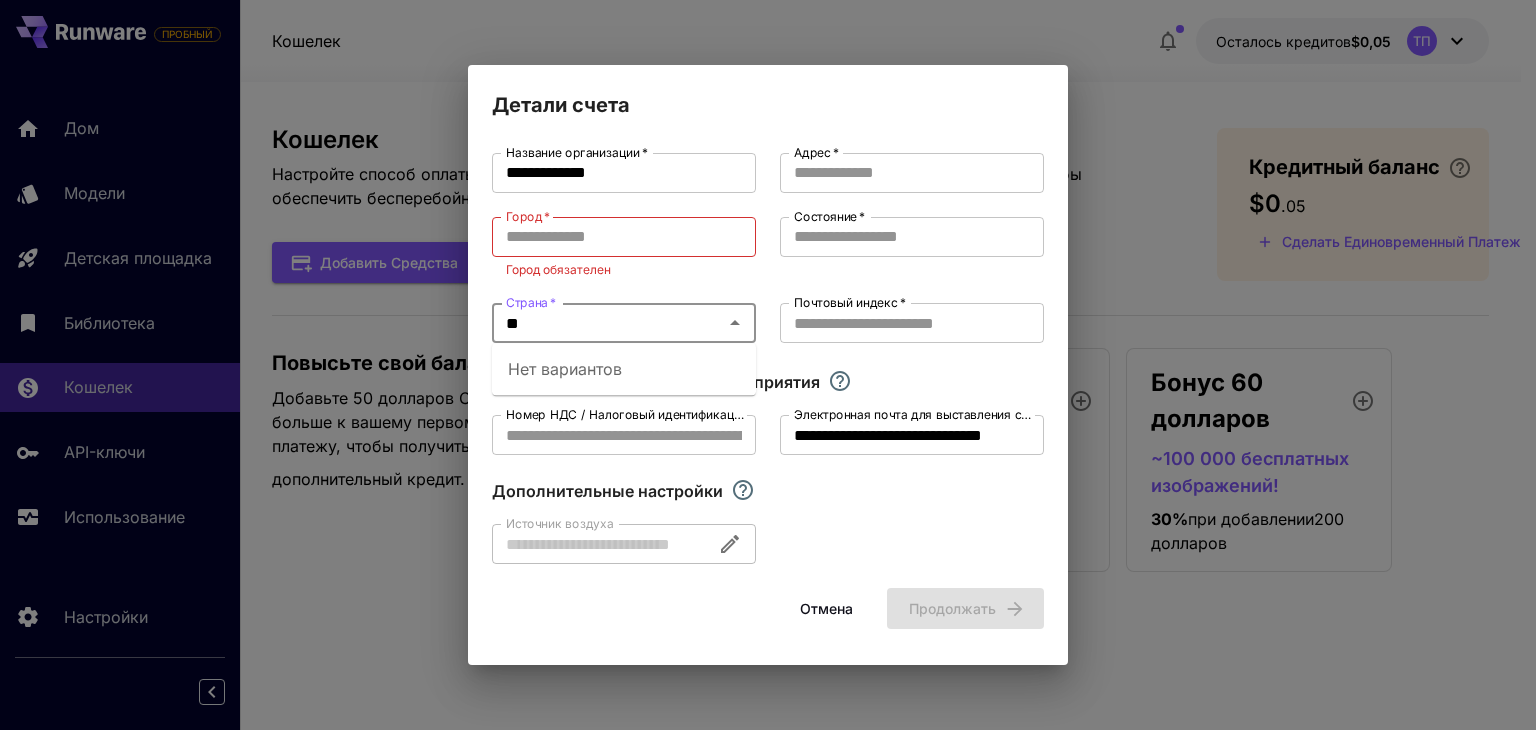 type on "*" 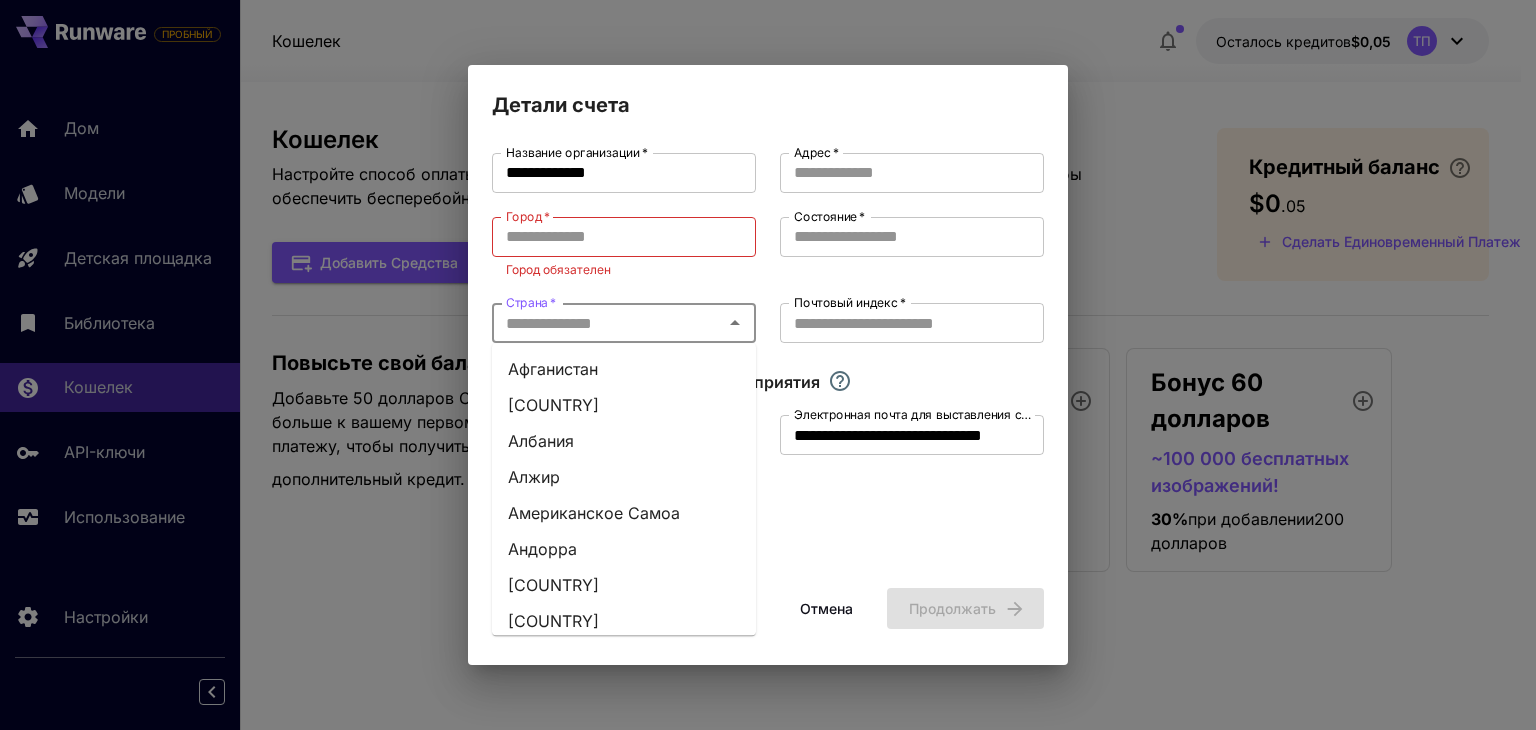 type on "*" 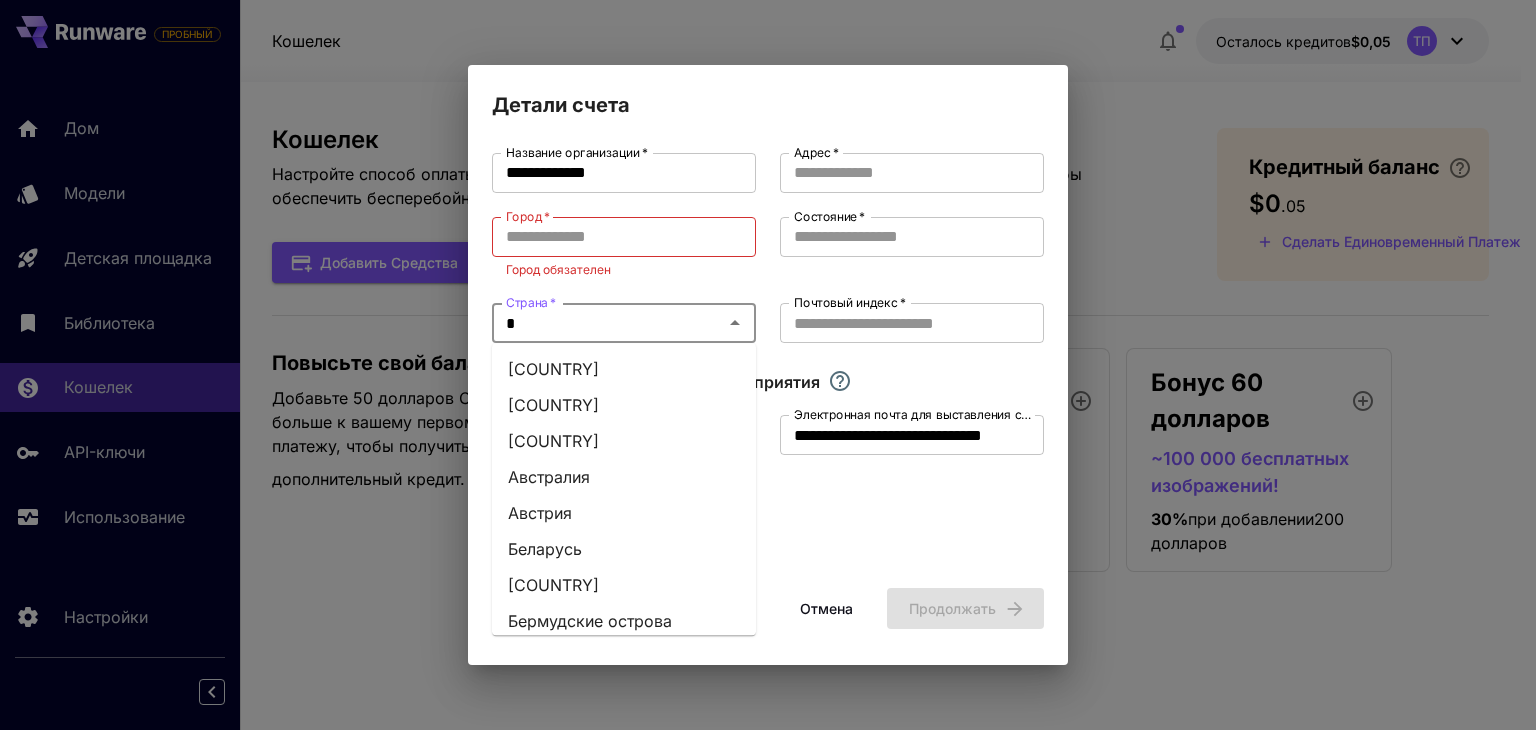 type 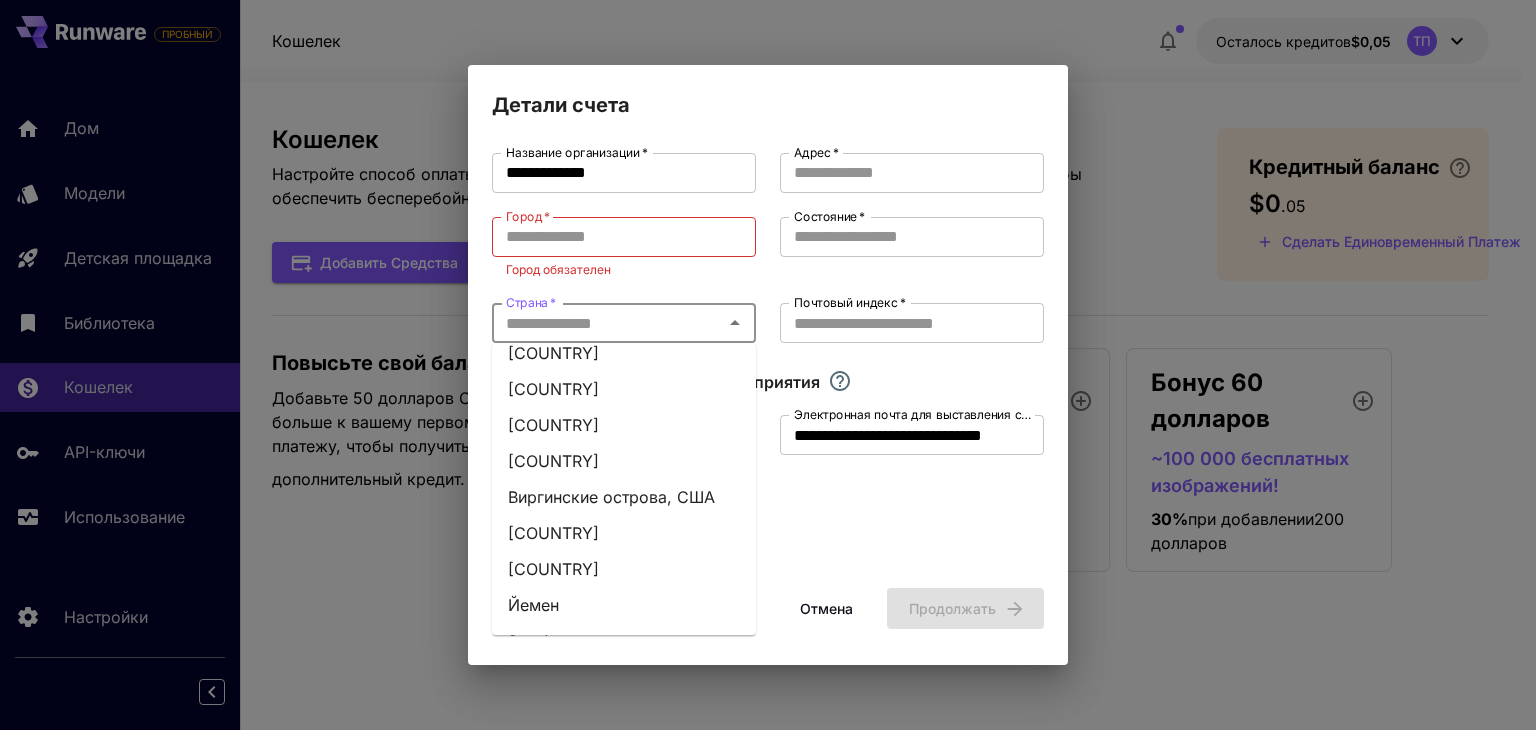 scroll, scrollTop: 9016, scrollLeft: 0, axis: vertical 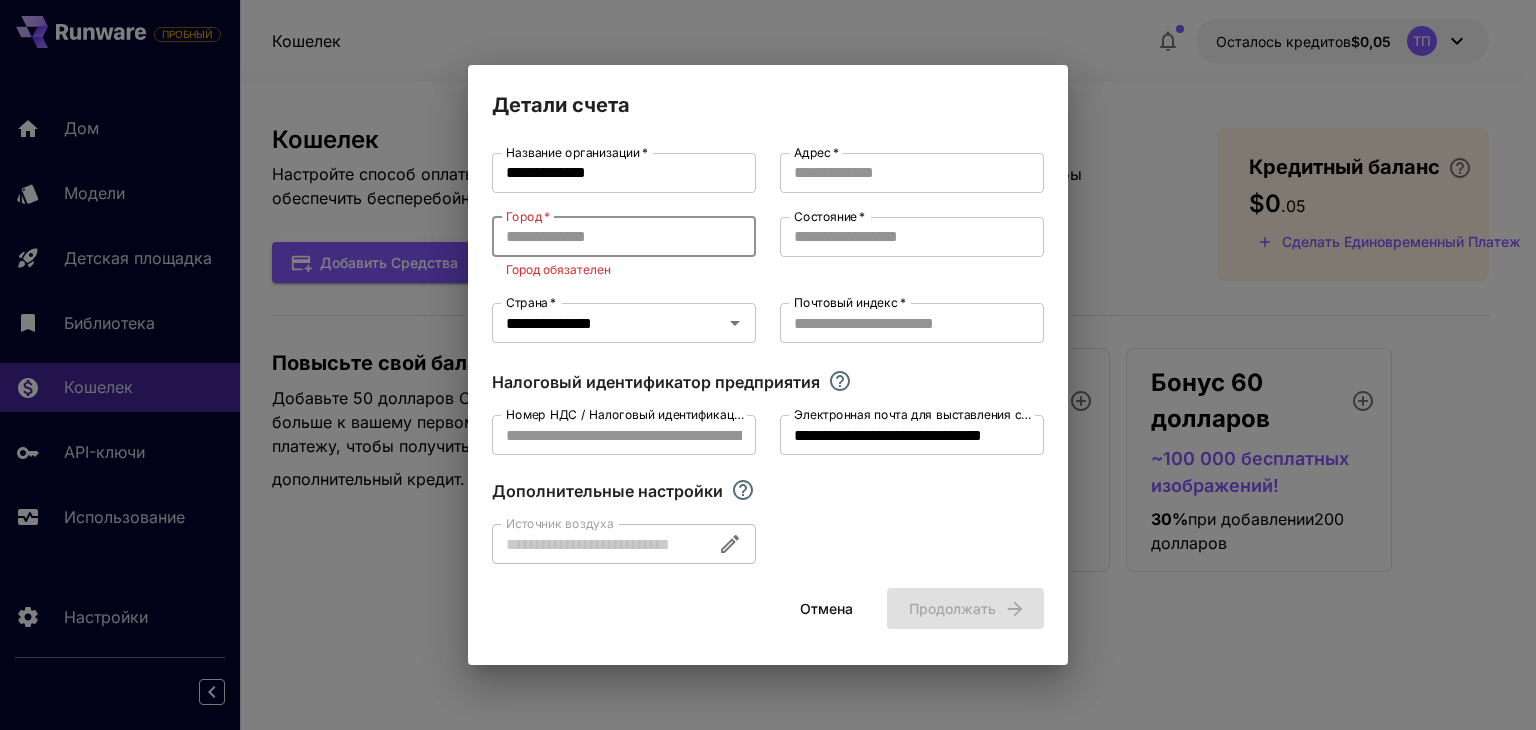 click on "Город   *" at bounding box center (624, 237) 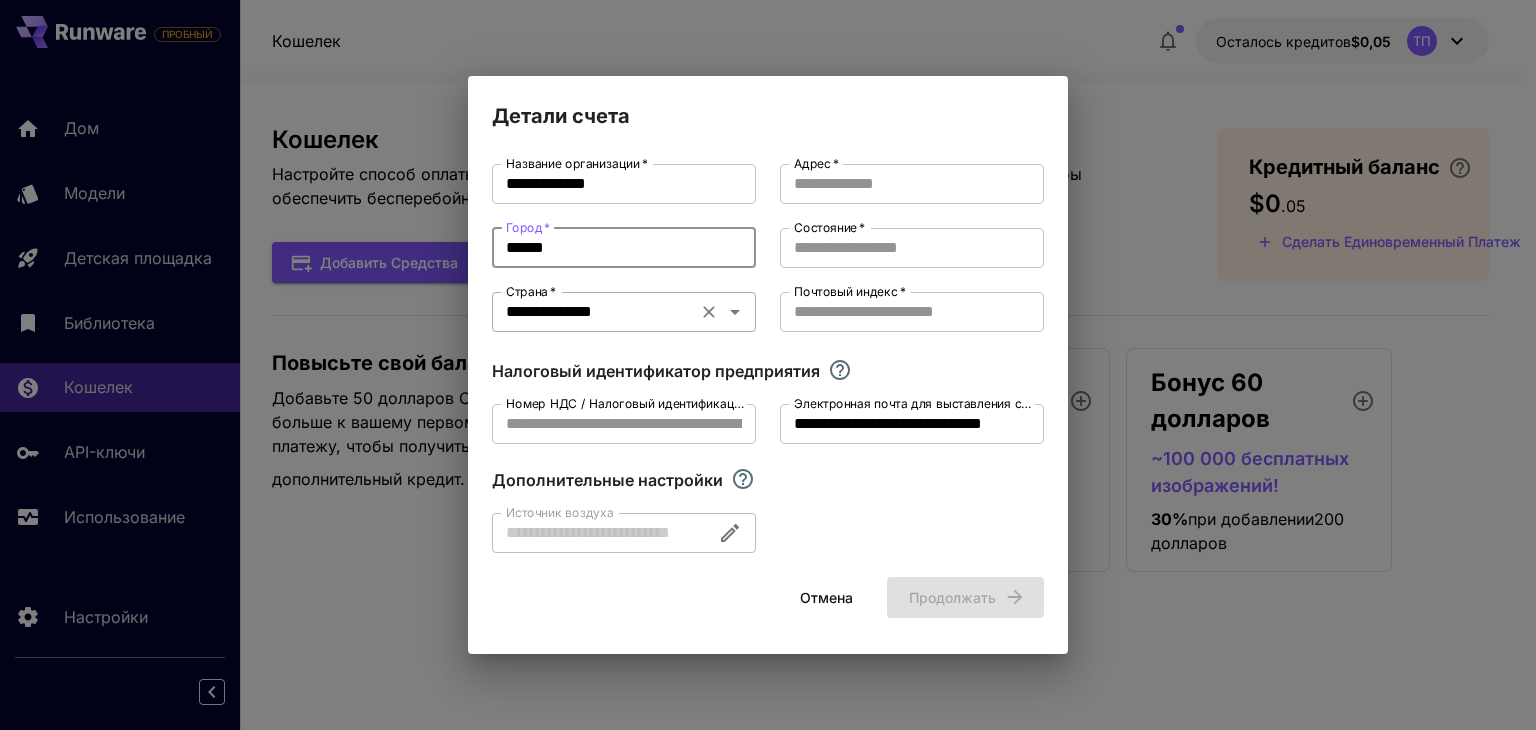 click on "**********" at bounding box center [594, 312] 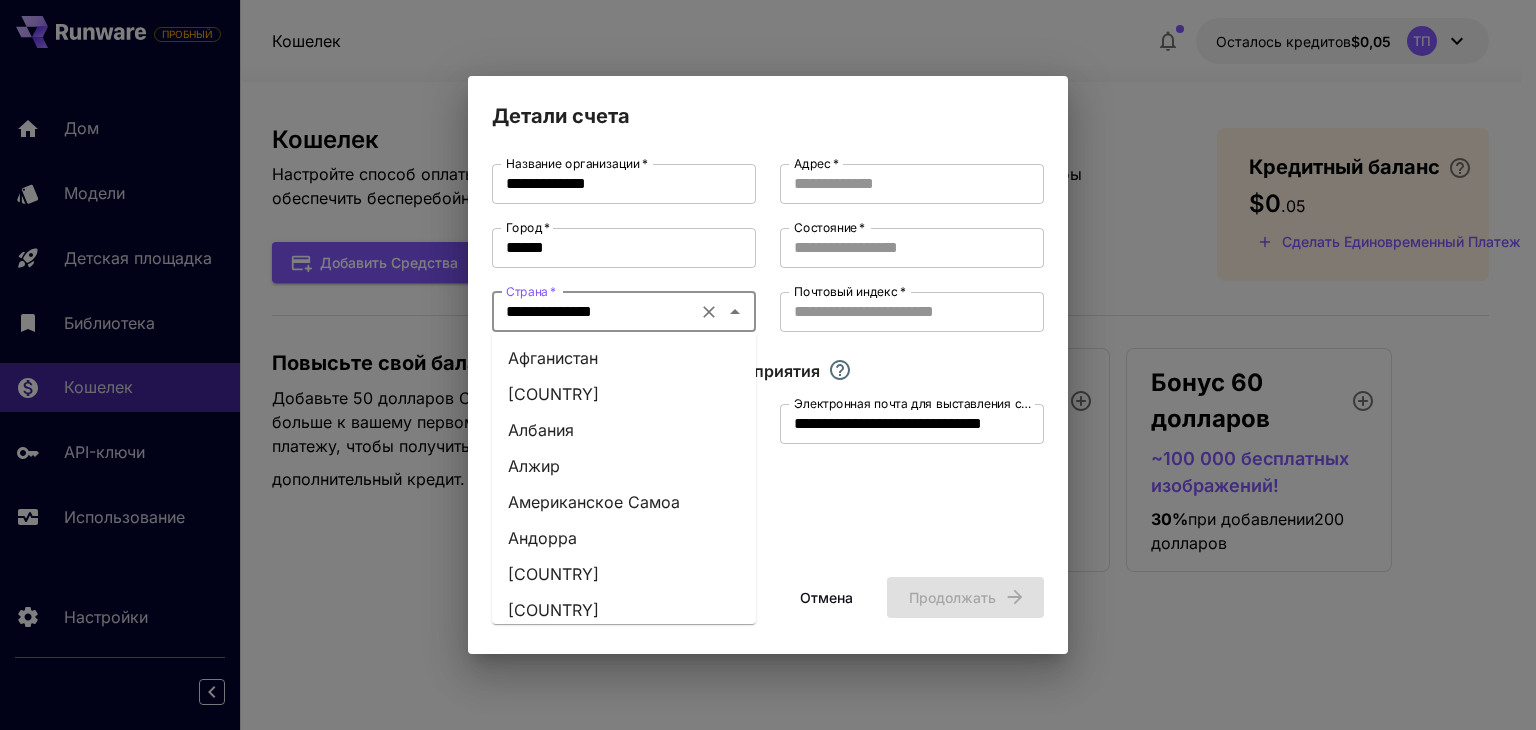 scroll, scrollTop: 8896, scrollLeft: 0, axis: vertical 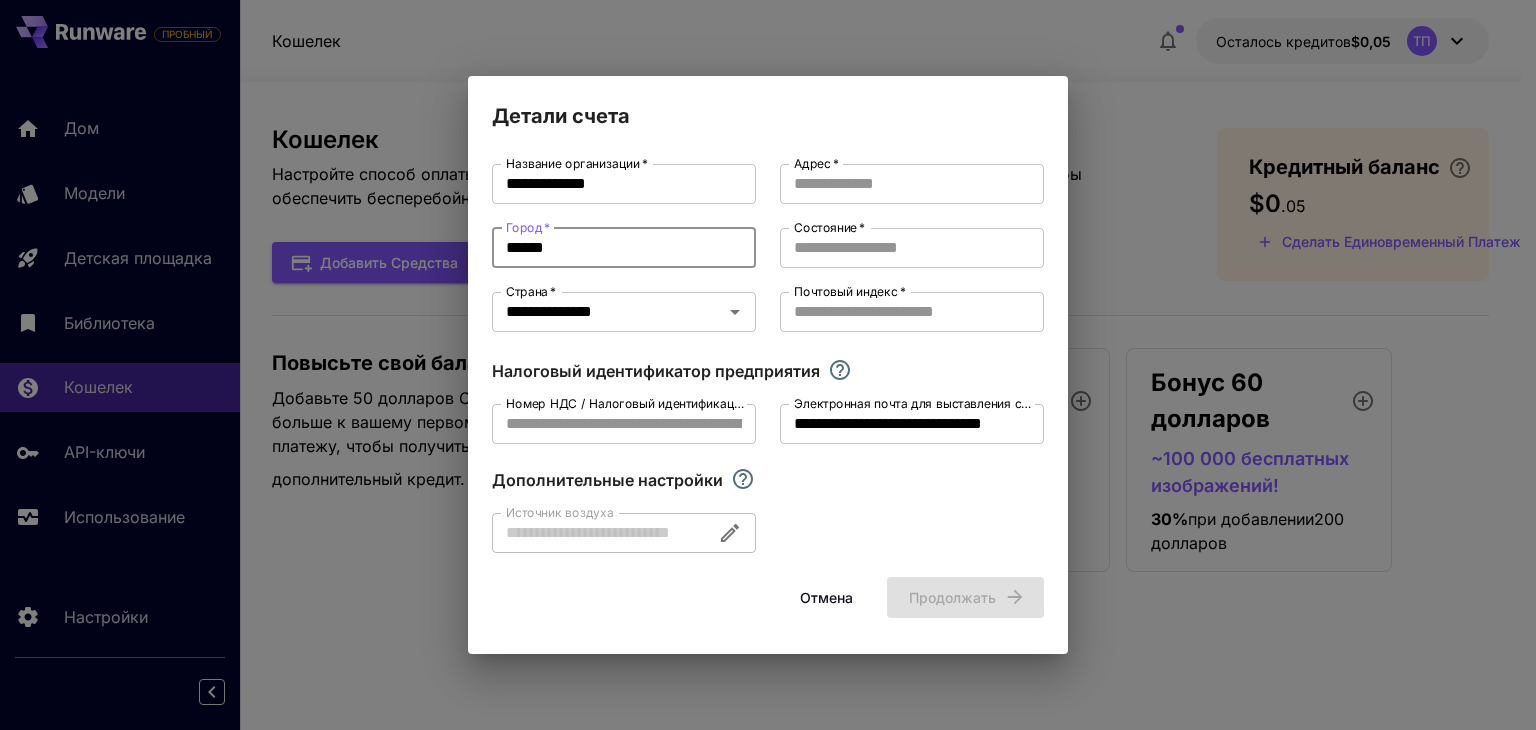 click on "******" at bounding box center (624, 248) 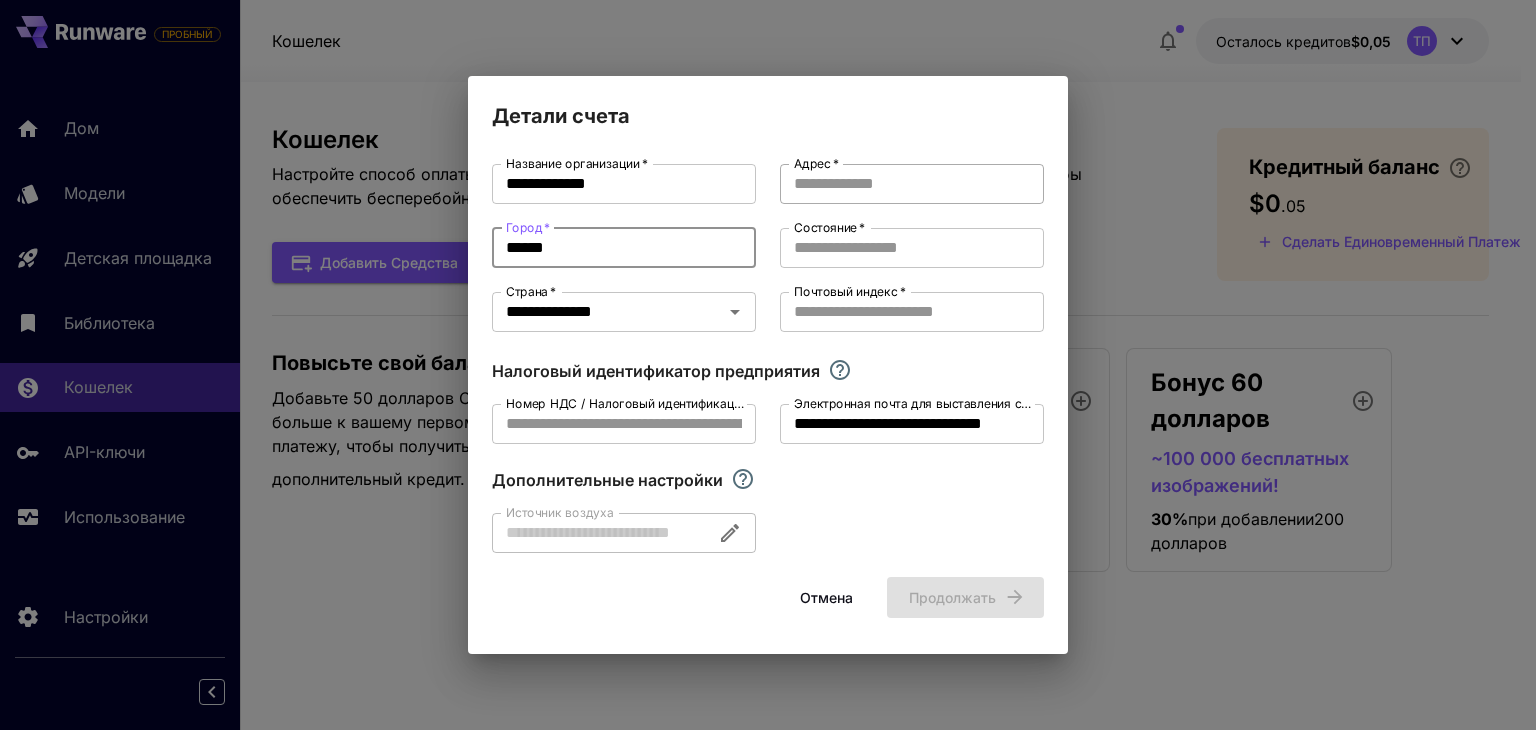 type on "******" 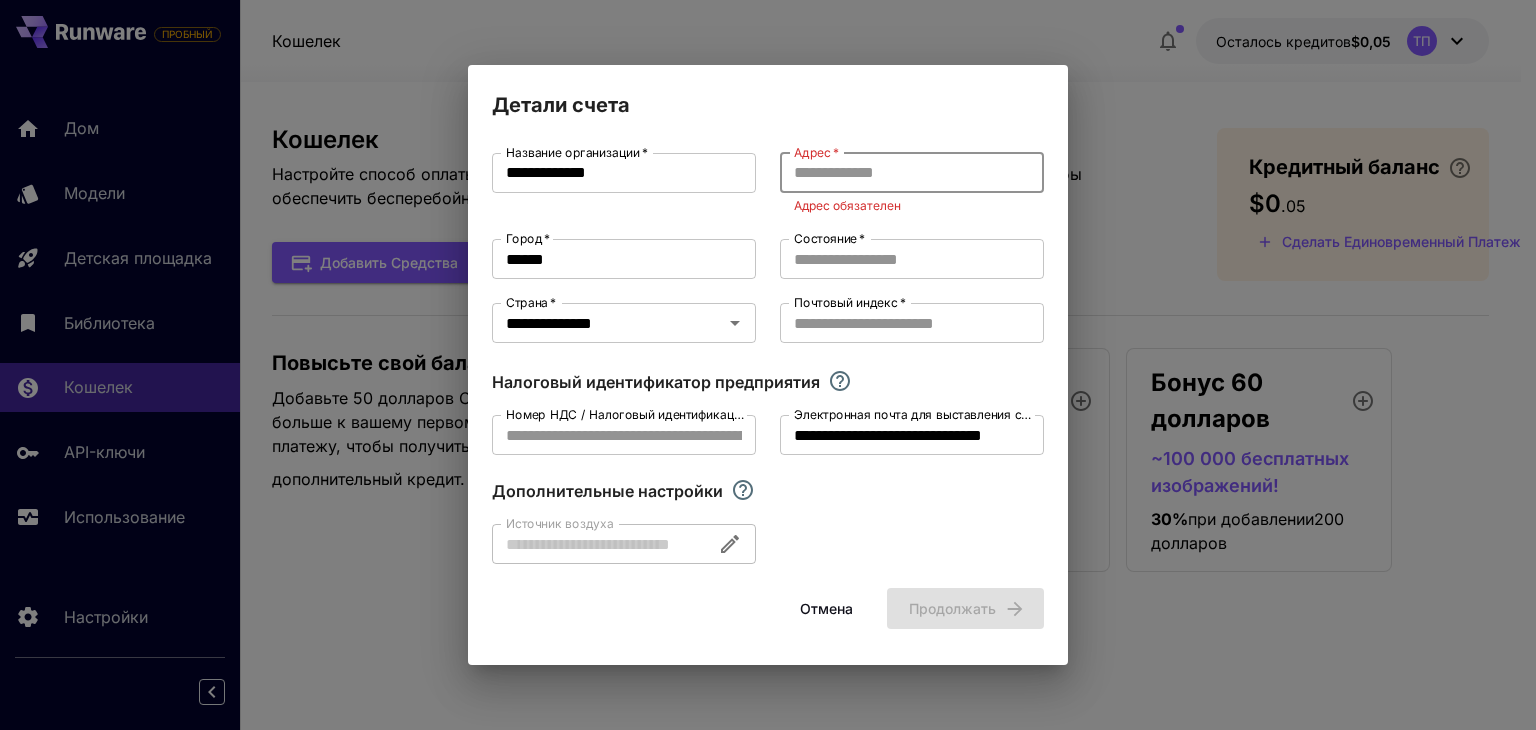 paste on "**********" 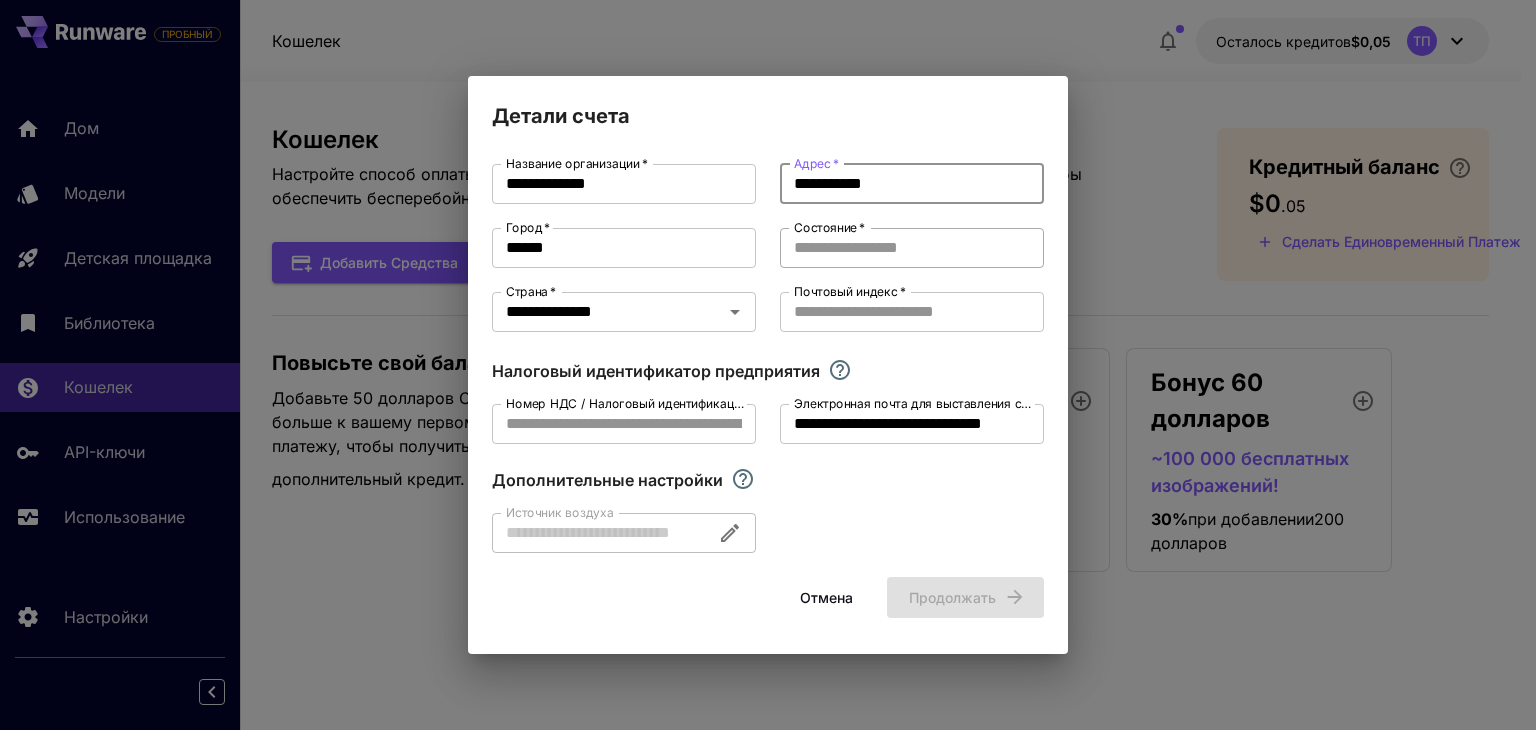 type on "**********" 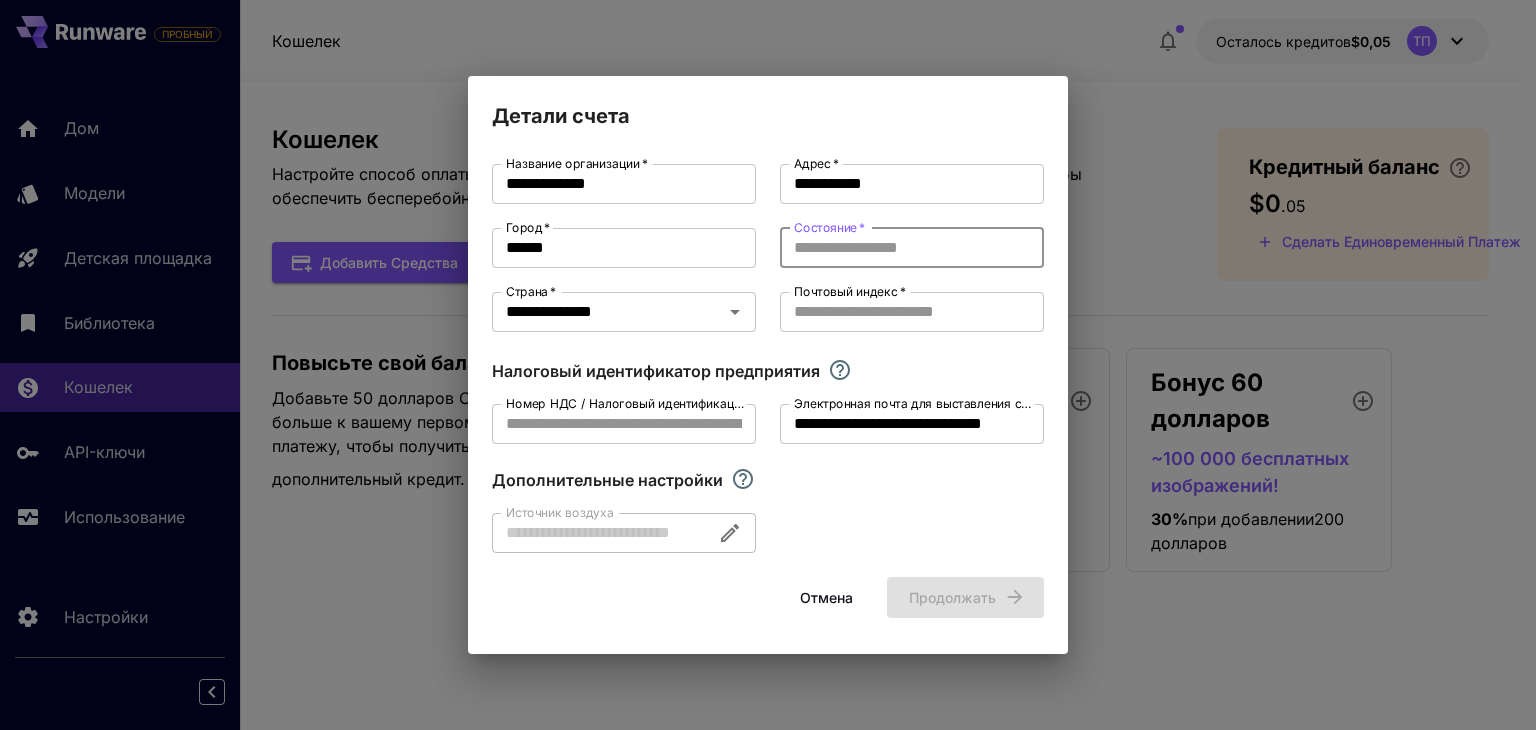 click on "Состояние   *" at bounding box center (912, 248) 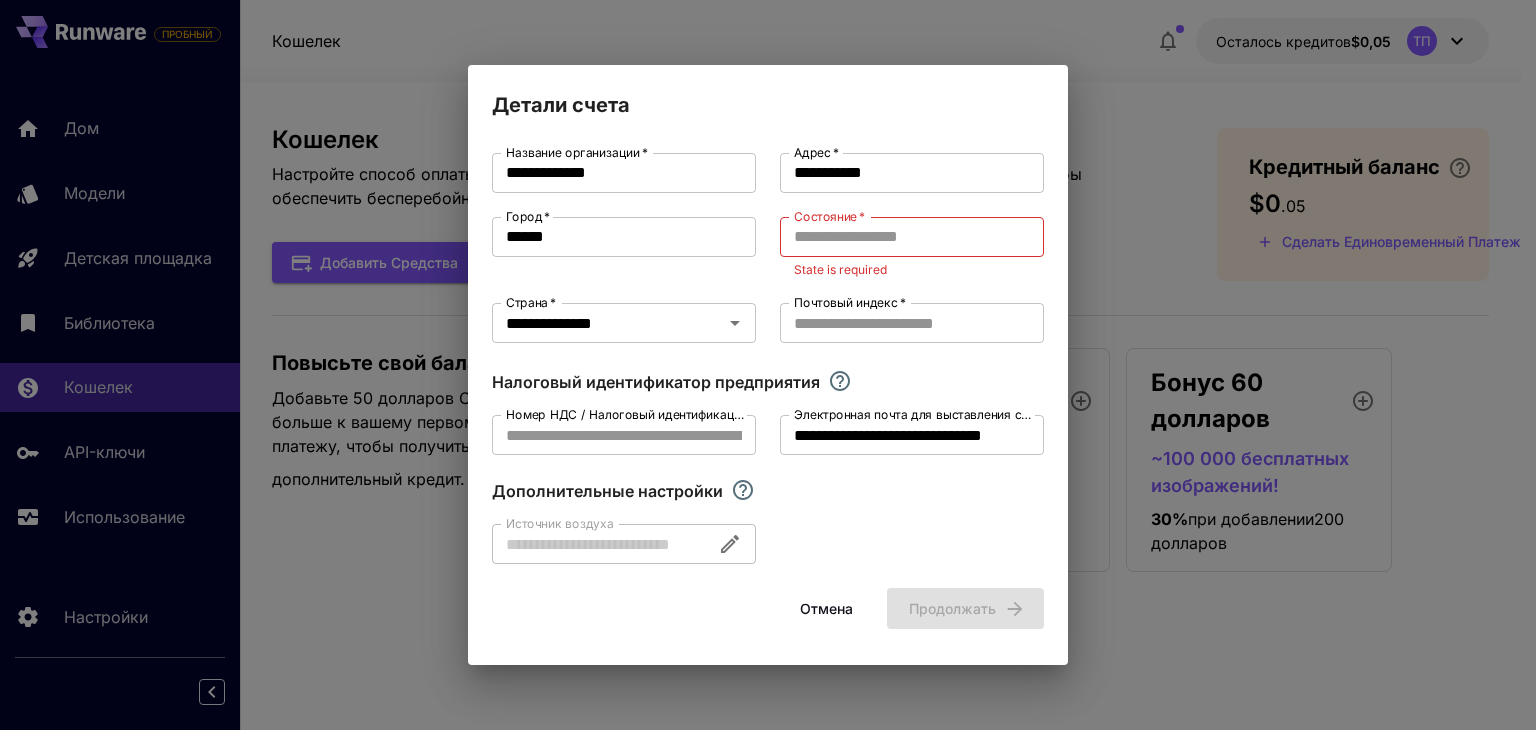 click on "Состояние   *" at bounding box center [829, 216] 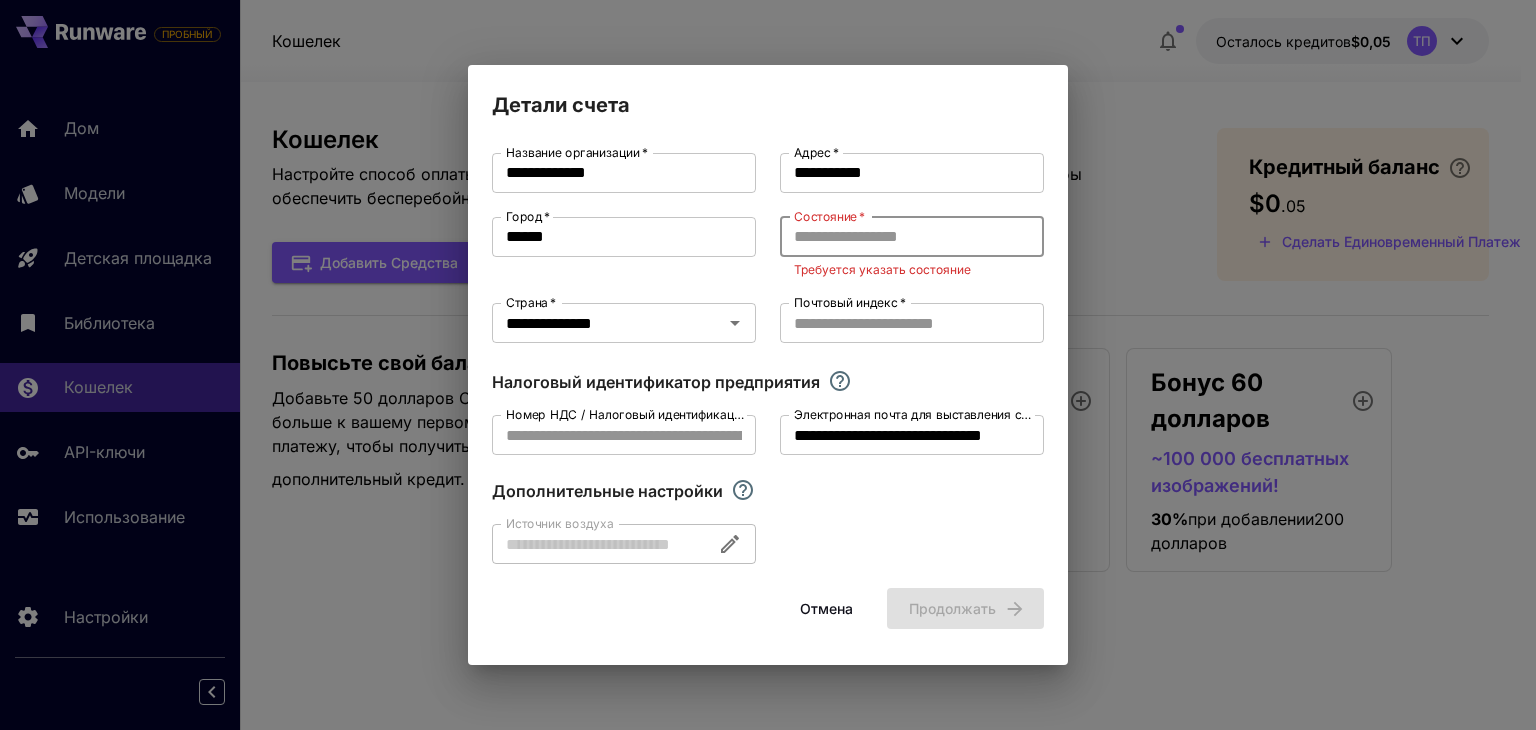click on "Состояние   *" at bounding box center (912, 237) 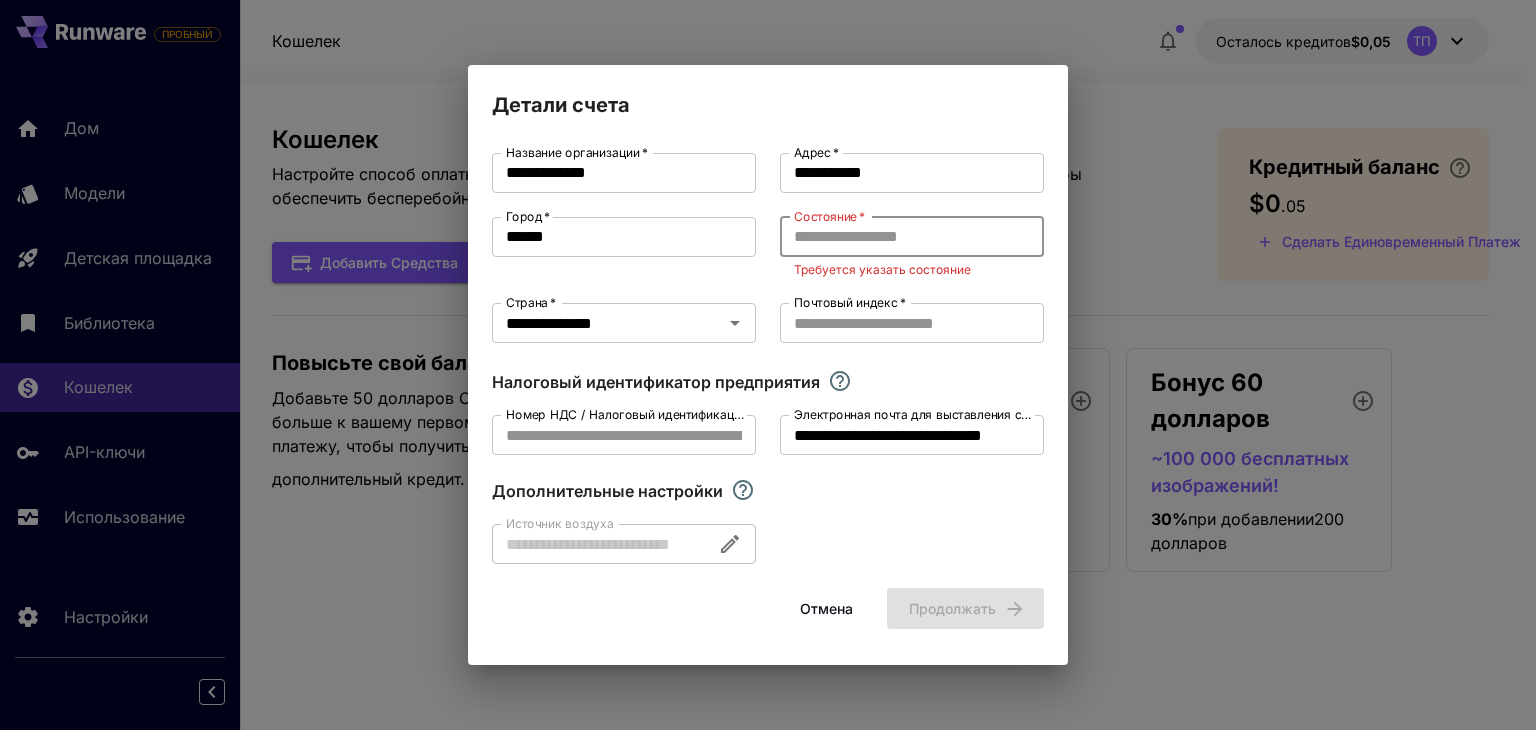 paste on "*******" 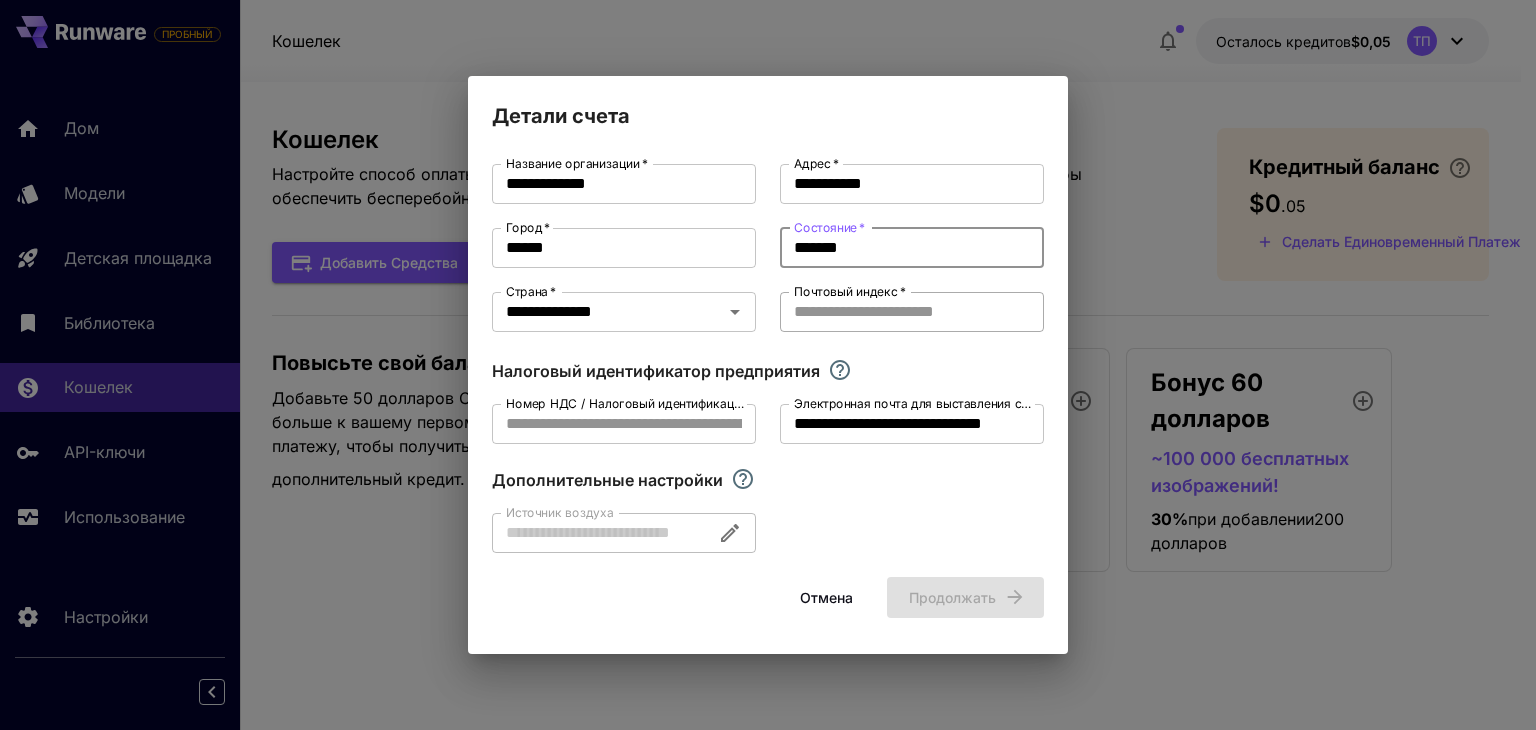 type on "*******" 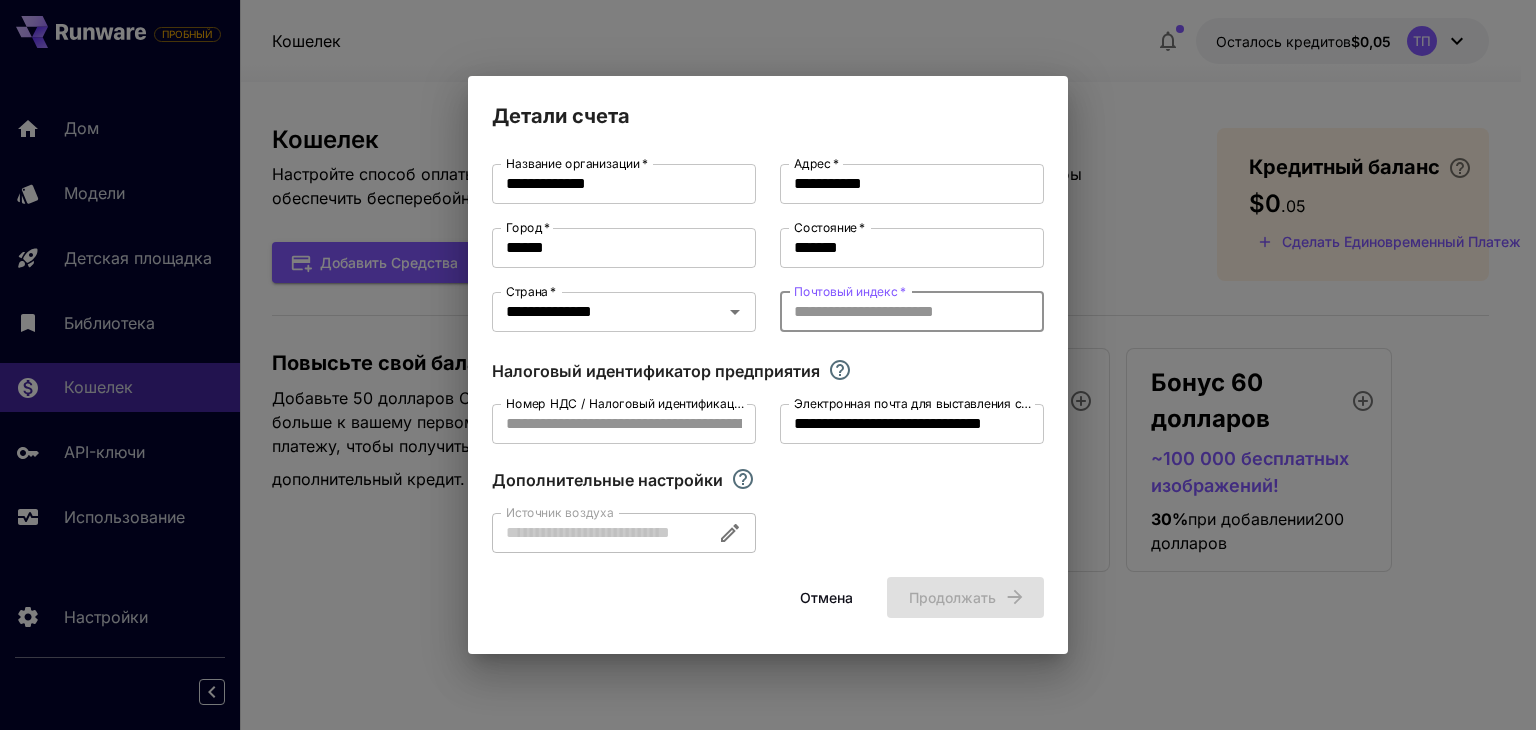 paste on "*******" 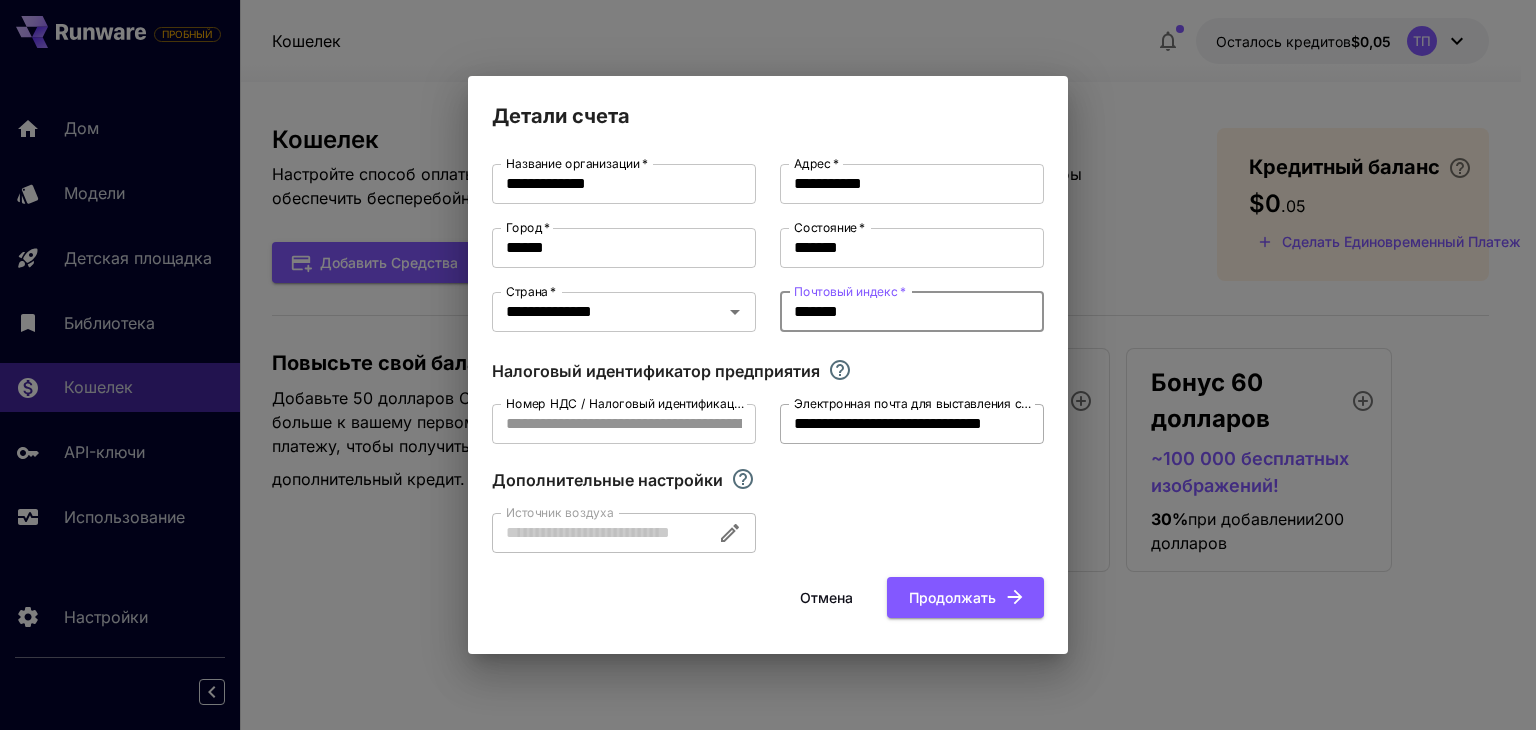 type on "*******" 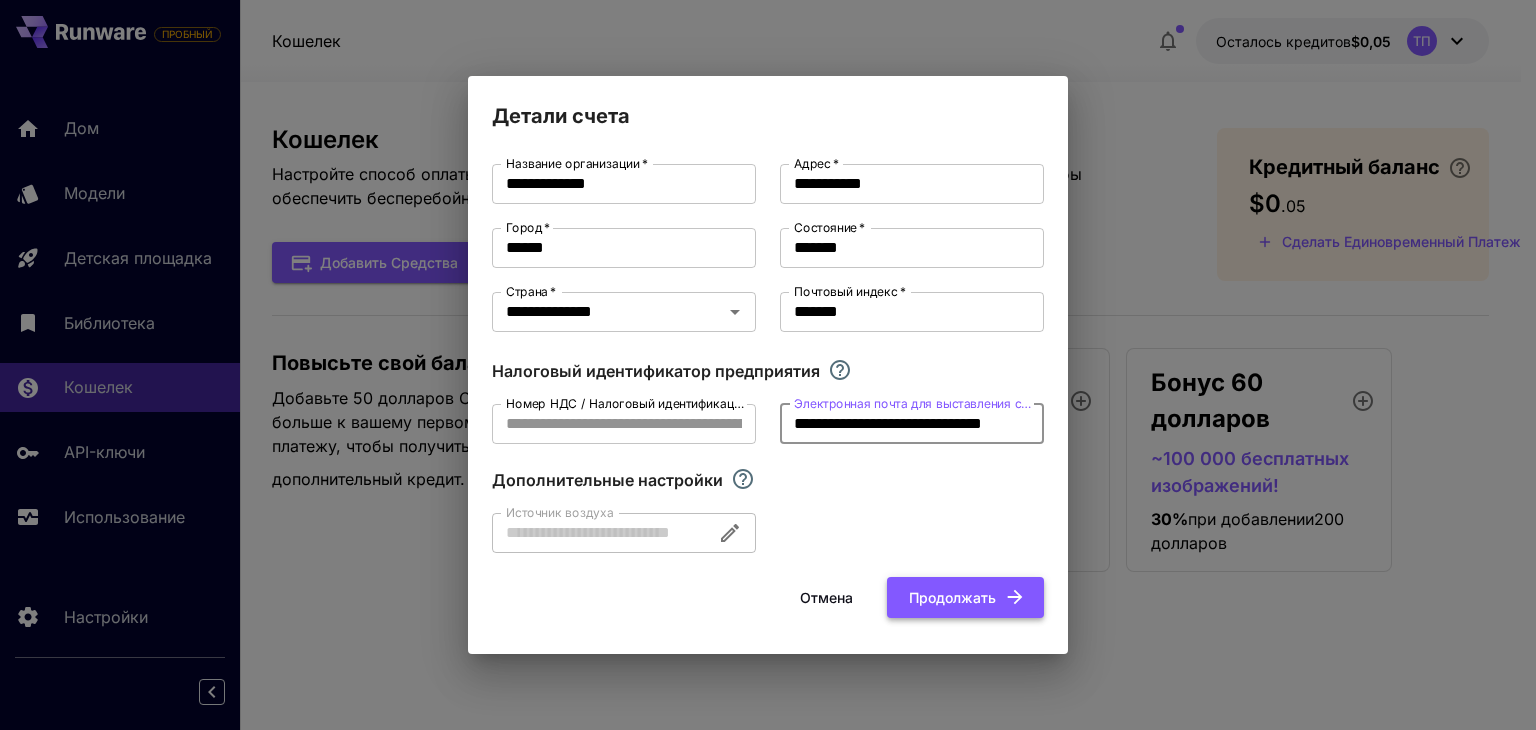 click on "Продолжать" at bounding box center [952, 597] 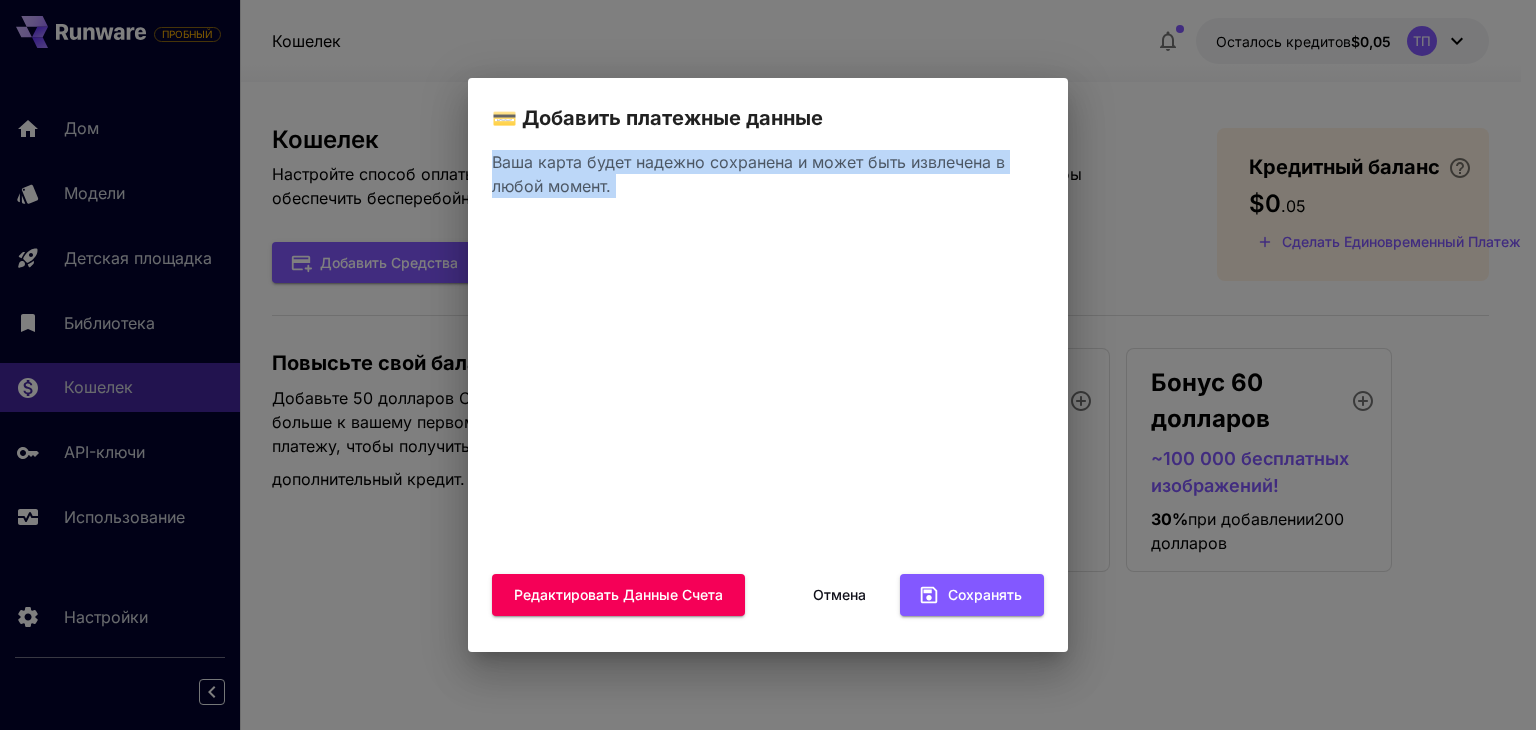 click on "Ваша карта будет надежно сохранена и может быть извлечена в любой момент." at bounding box center [768, 174] 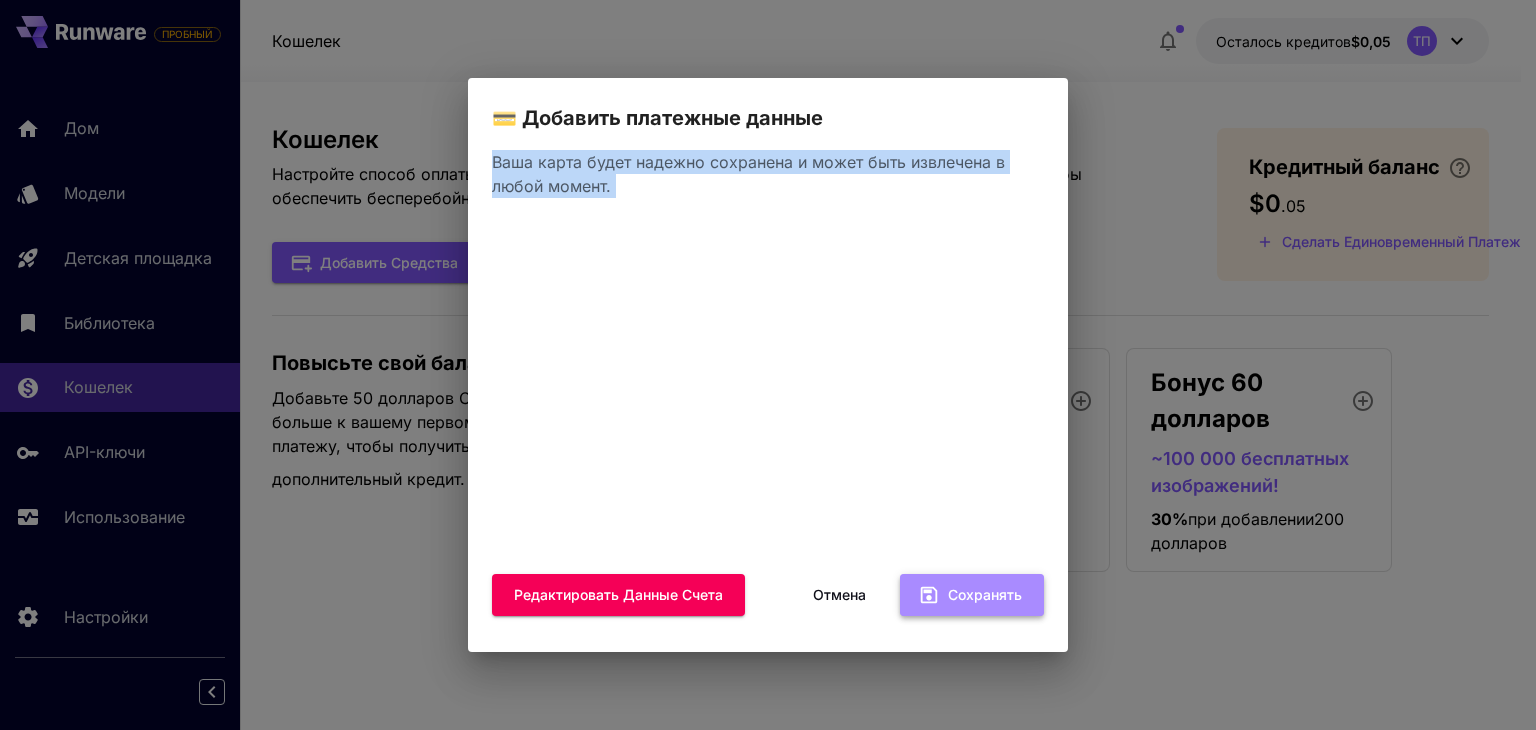 click on "Сохранять" at bounding box center [985, 594] 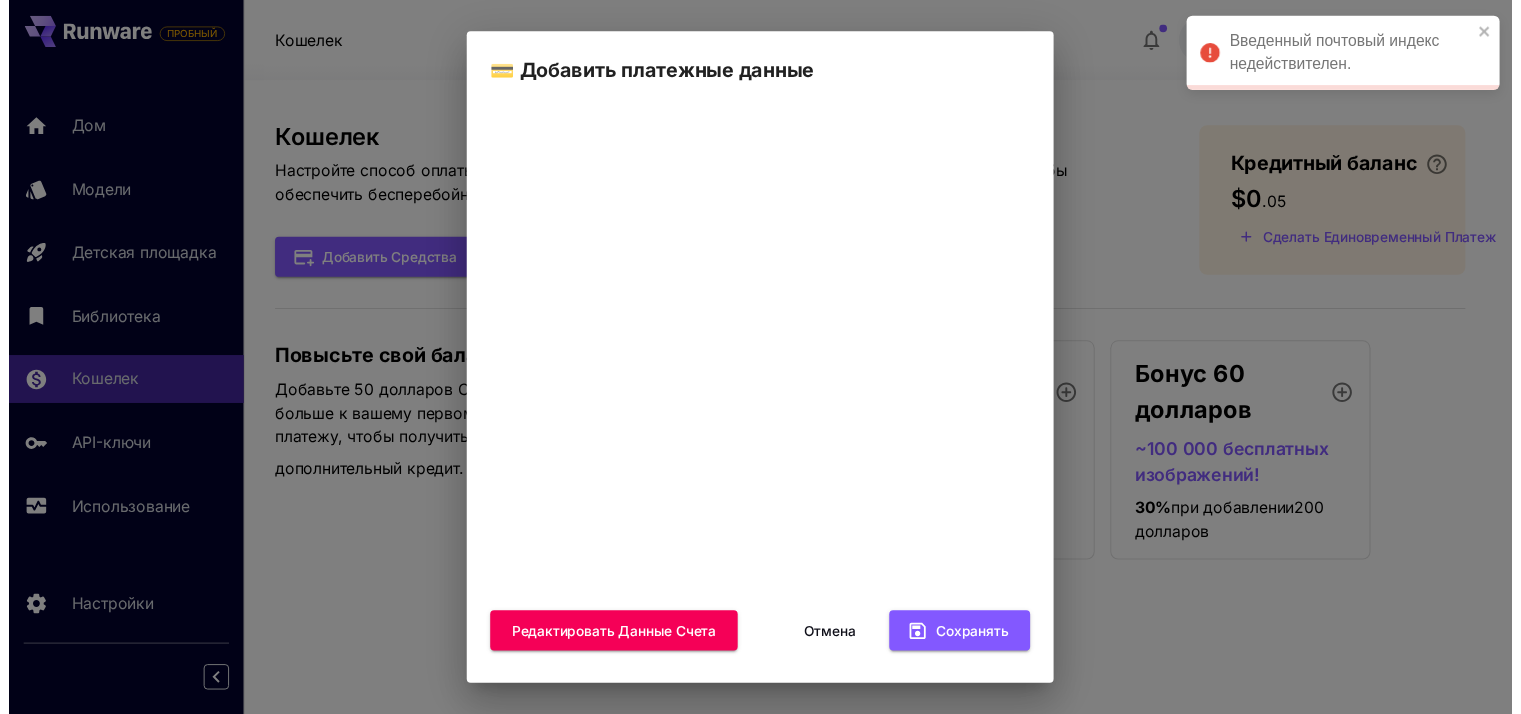 scroll, scrollTop: 236, scrollLeft: 0, axis: vertical 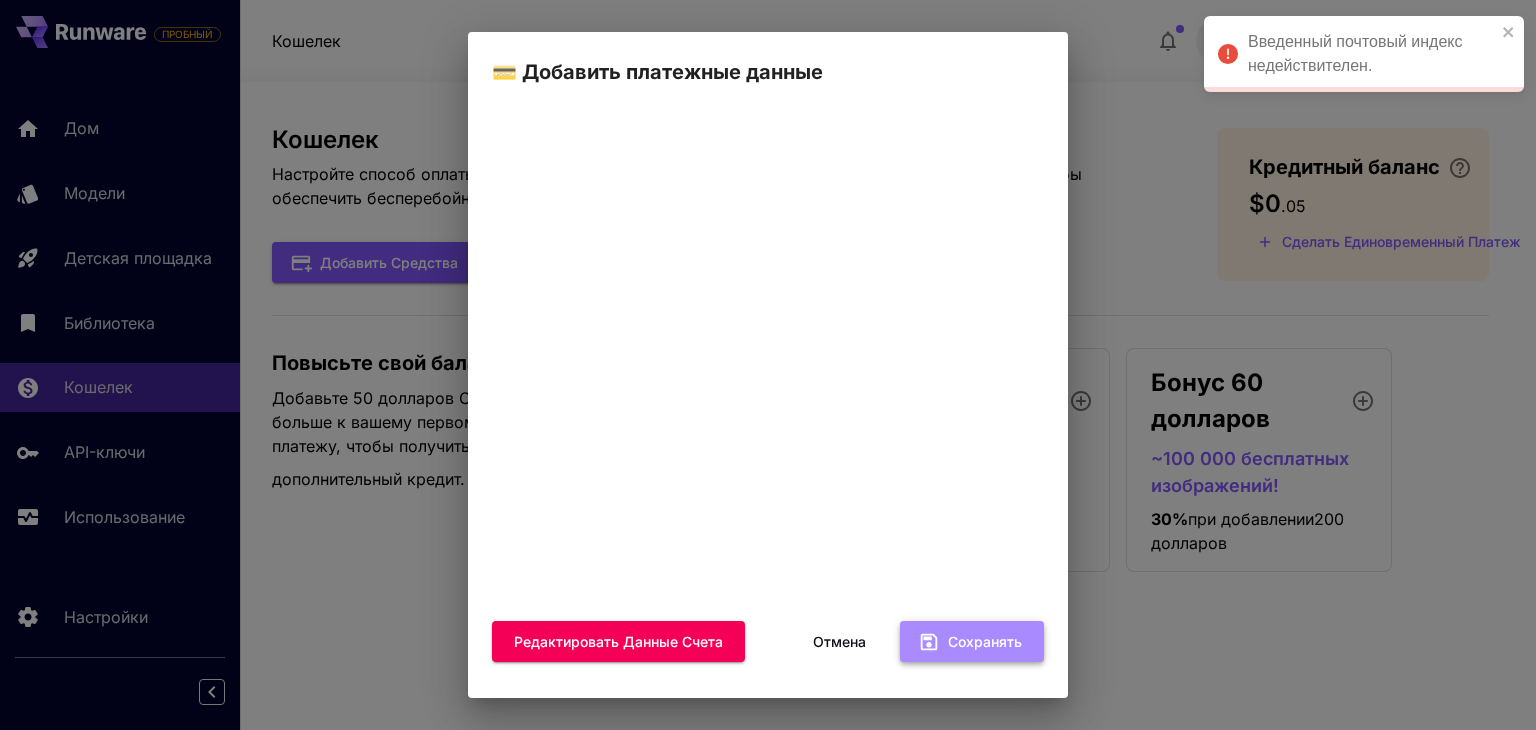 click on "Сохранять" at bounding box center [985, 641] 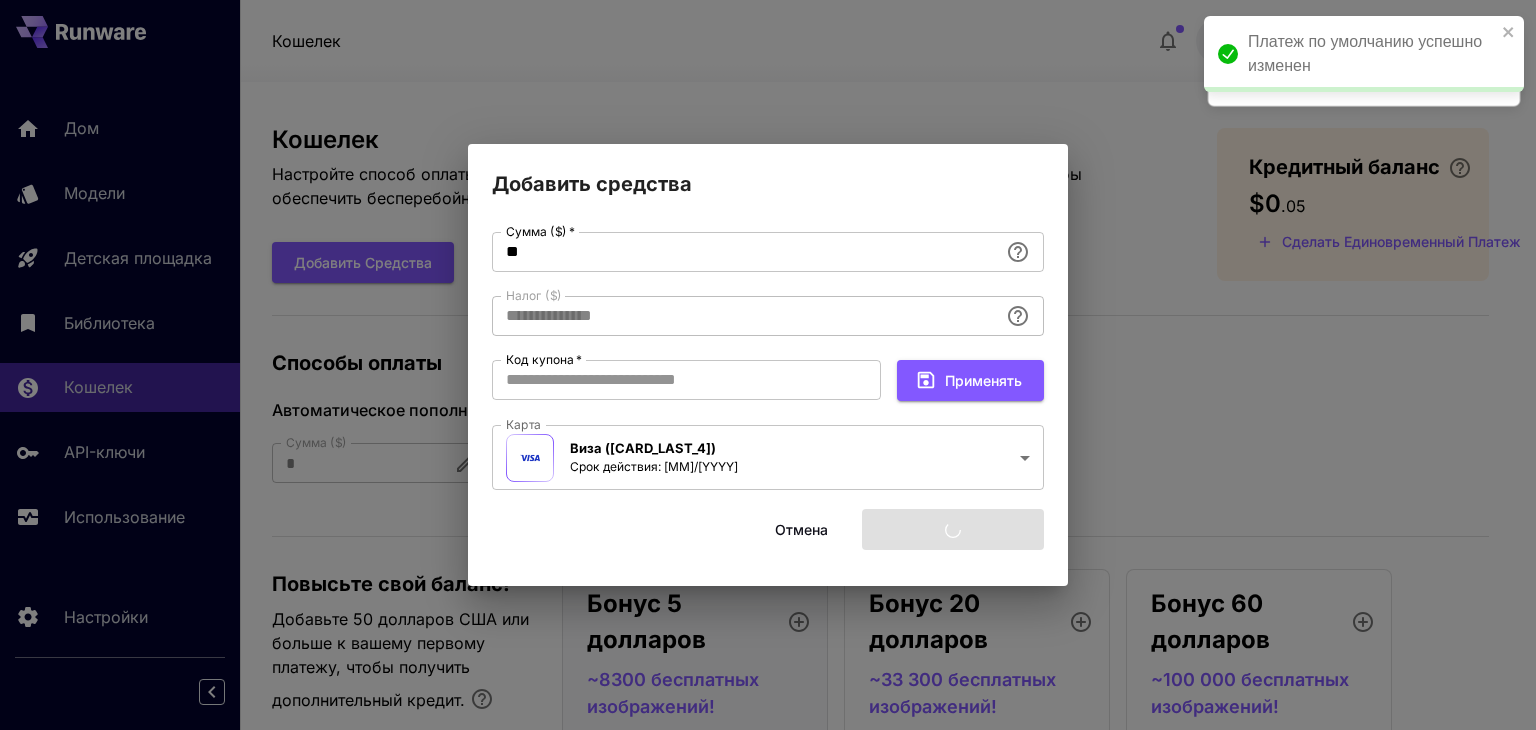 type on "****" 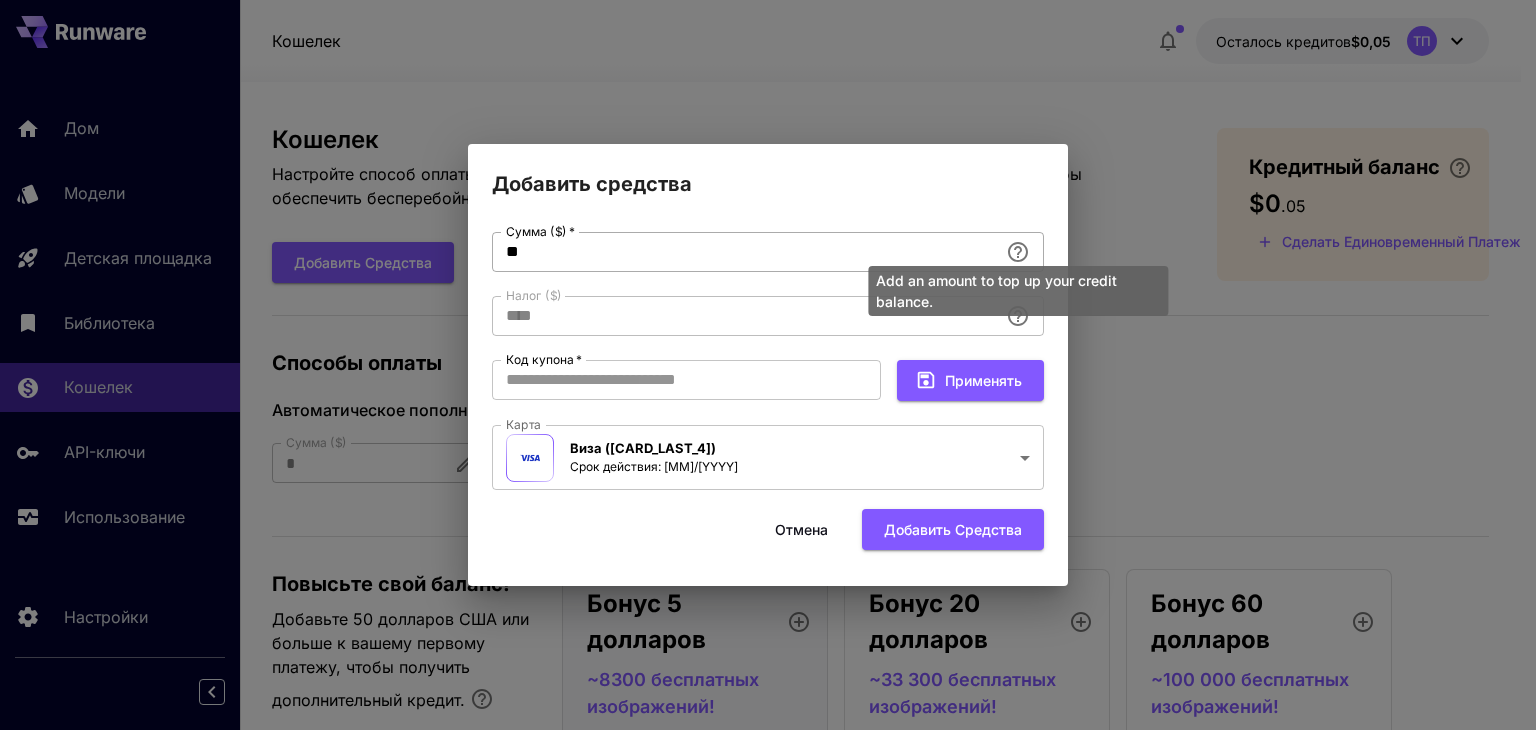 click on "Add an amount to top up your credit balance." at bounding box center [1018, 285] 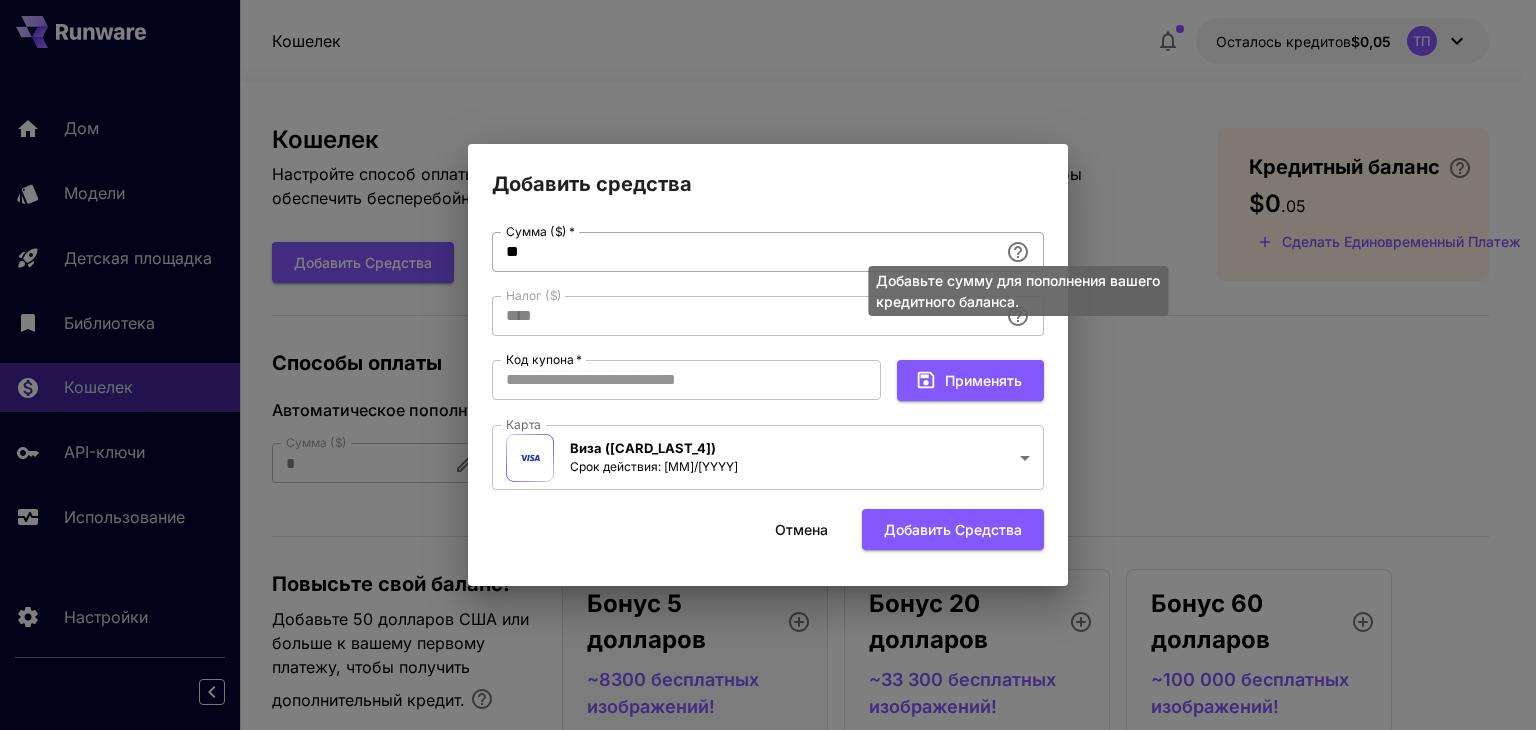 click on "Добавьте сумму для пополнения вашего кредитного баланса." at bounding box center [1018, 285] 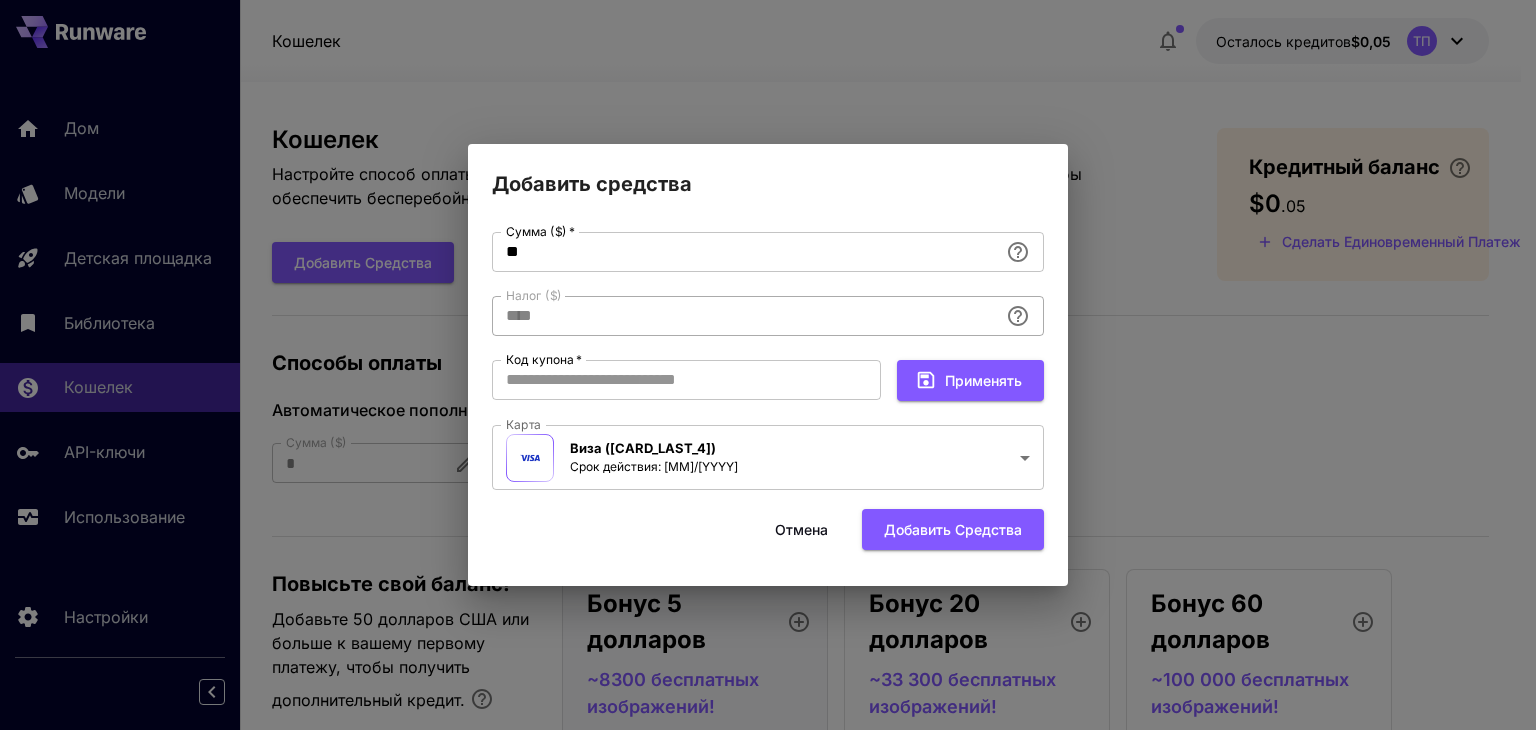 click 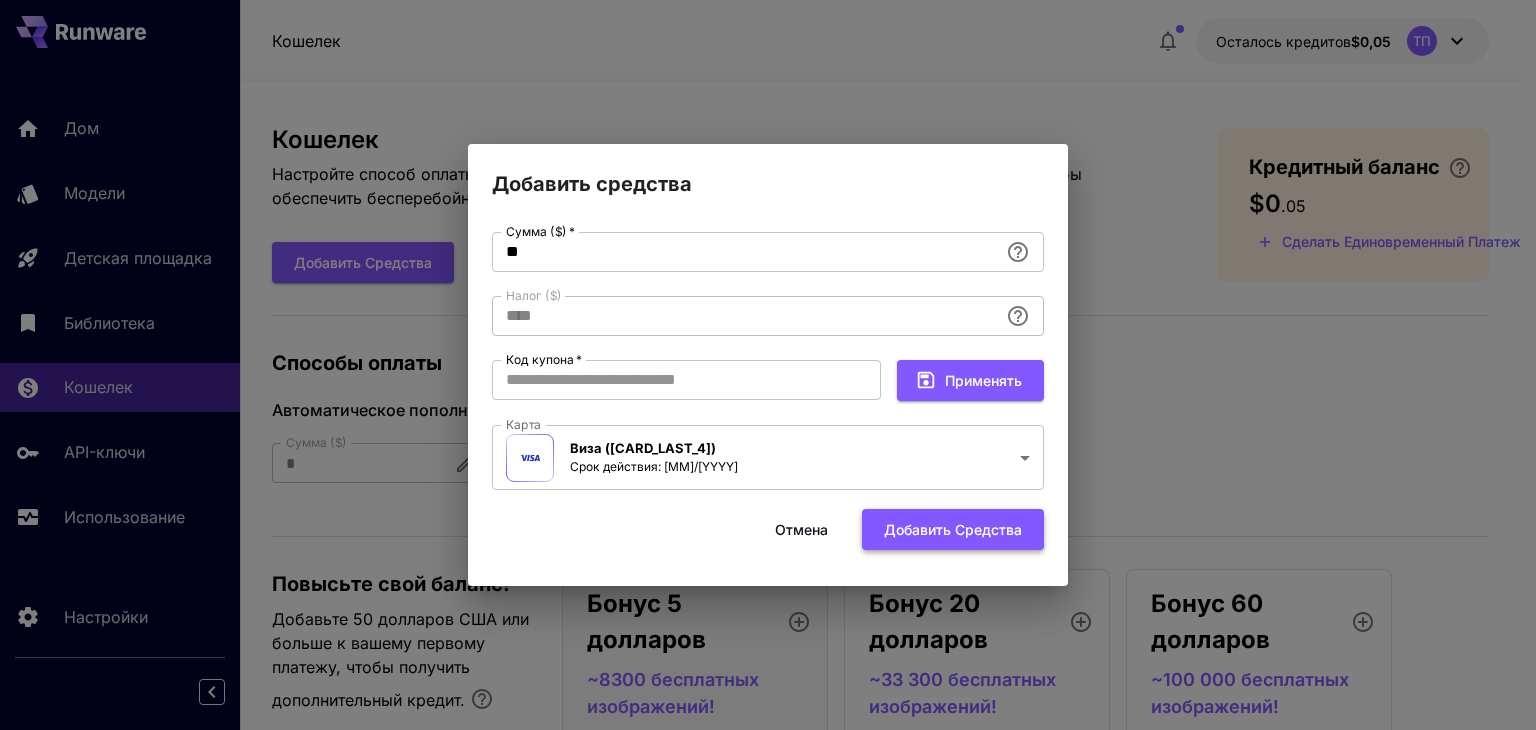 click on "Добавить средства" at bounding box center [953, 529] 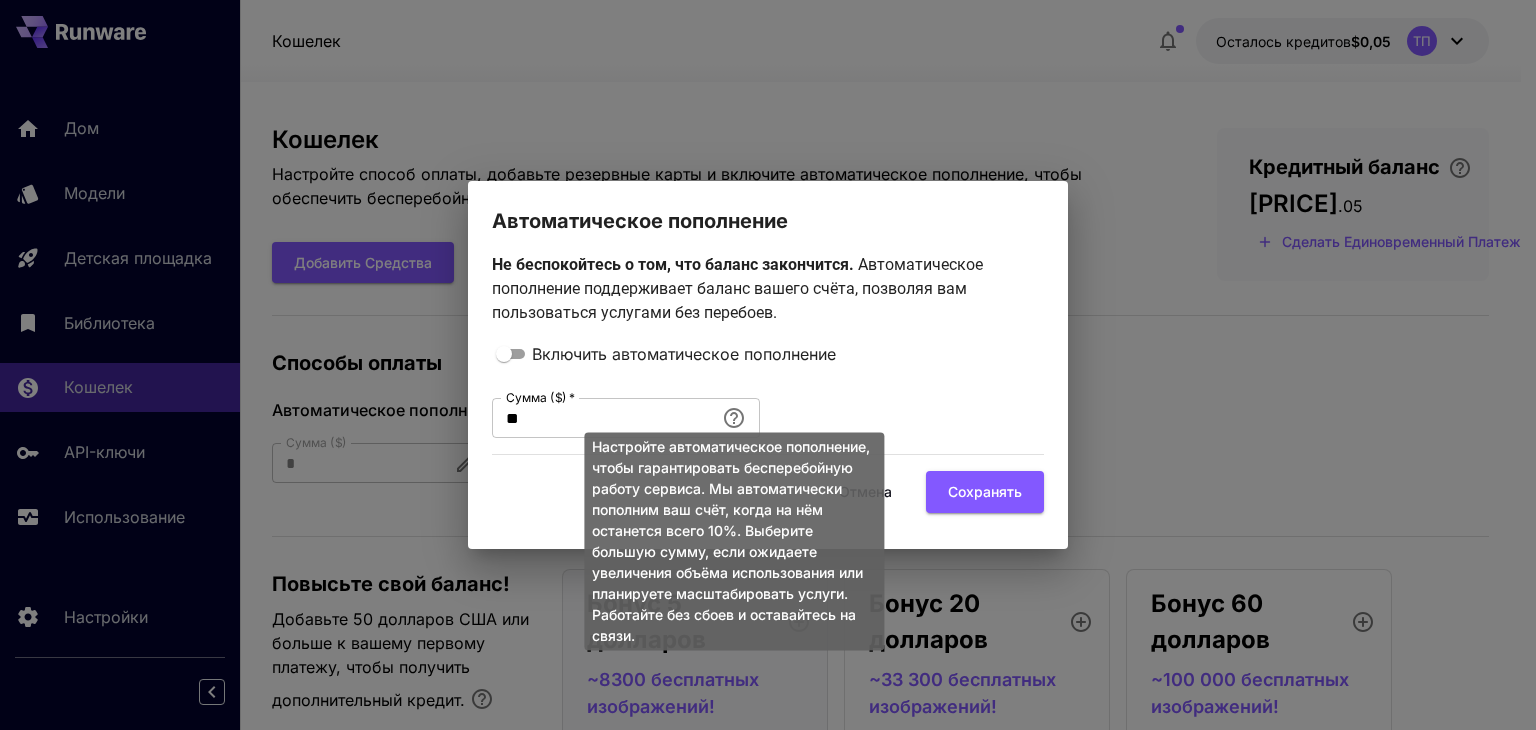 click on "Настройте автоматическое пополнение, чтобы гарантировать бесперебойную работу сервиса. Мы автоматически пополним ваш счёт, когда на нём останется всего 10%. Выберите большую сумму, если ожидаете увеличения объёма использования или планируете масштабировать услуги. Работайте без сбоев и оставайтесь на связи." at bounding box center (734, 535) 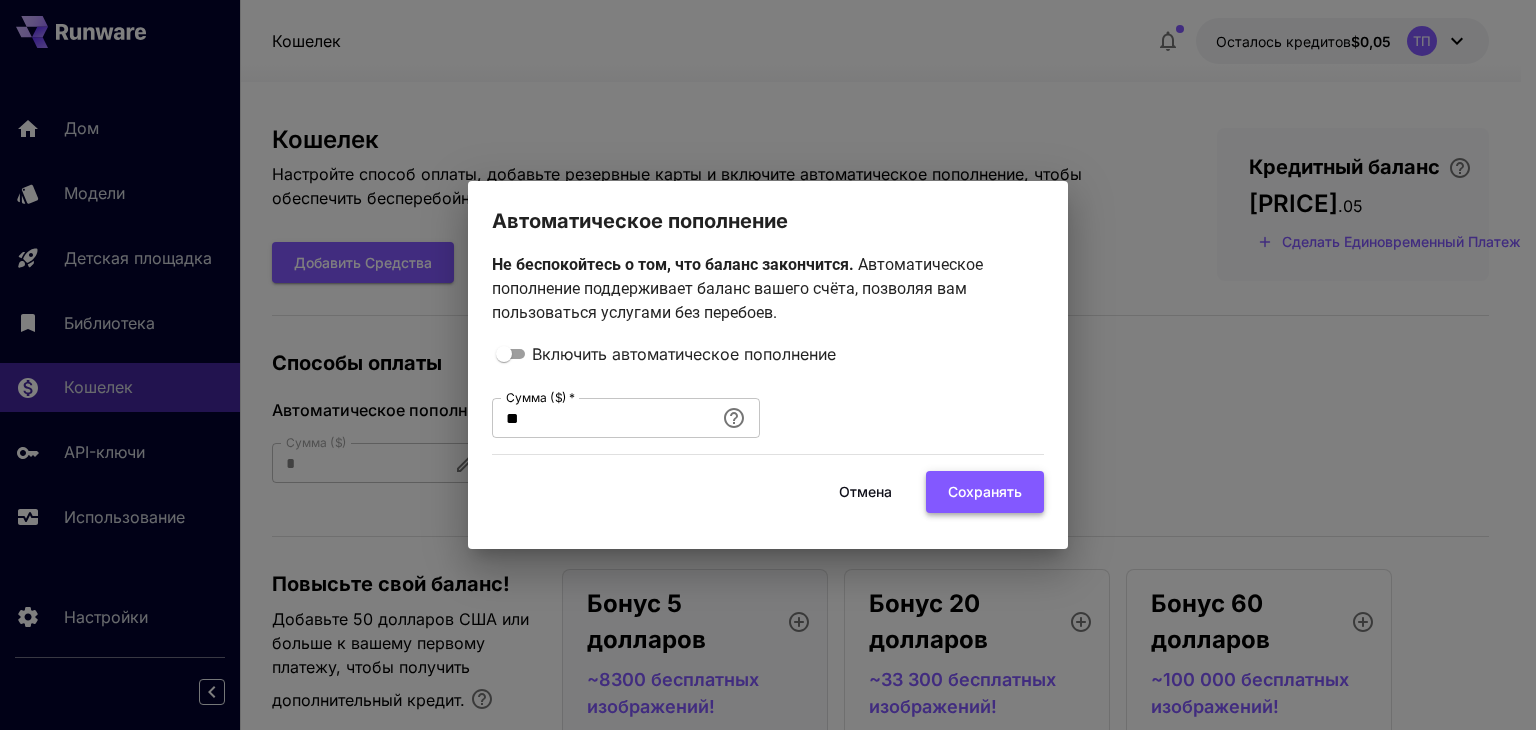 click on "Сохранять" at bounding box center (985, 491) 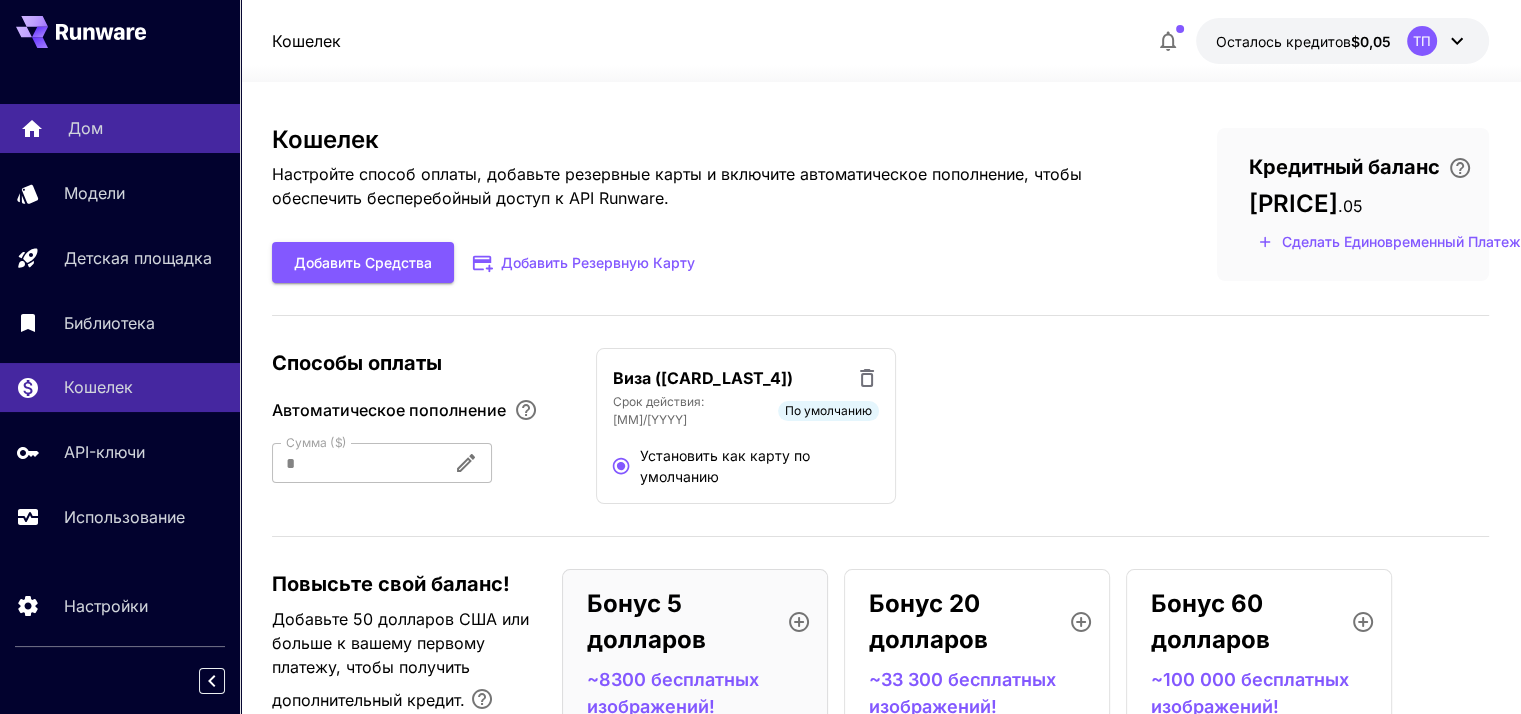 click on "Дом" at bounding box center [146, 128] 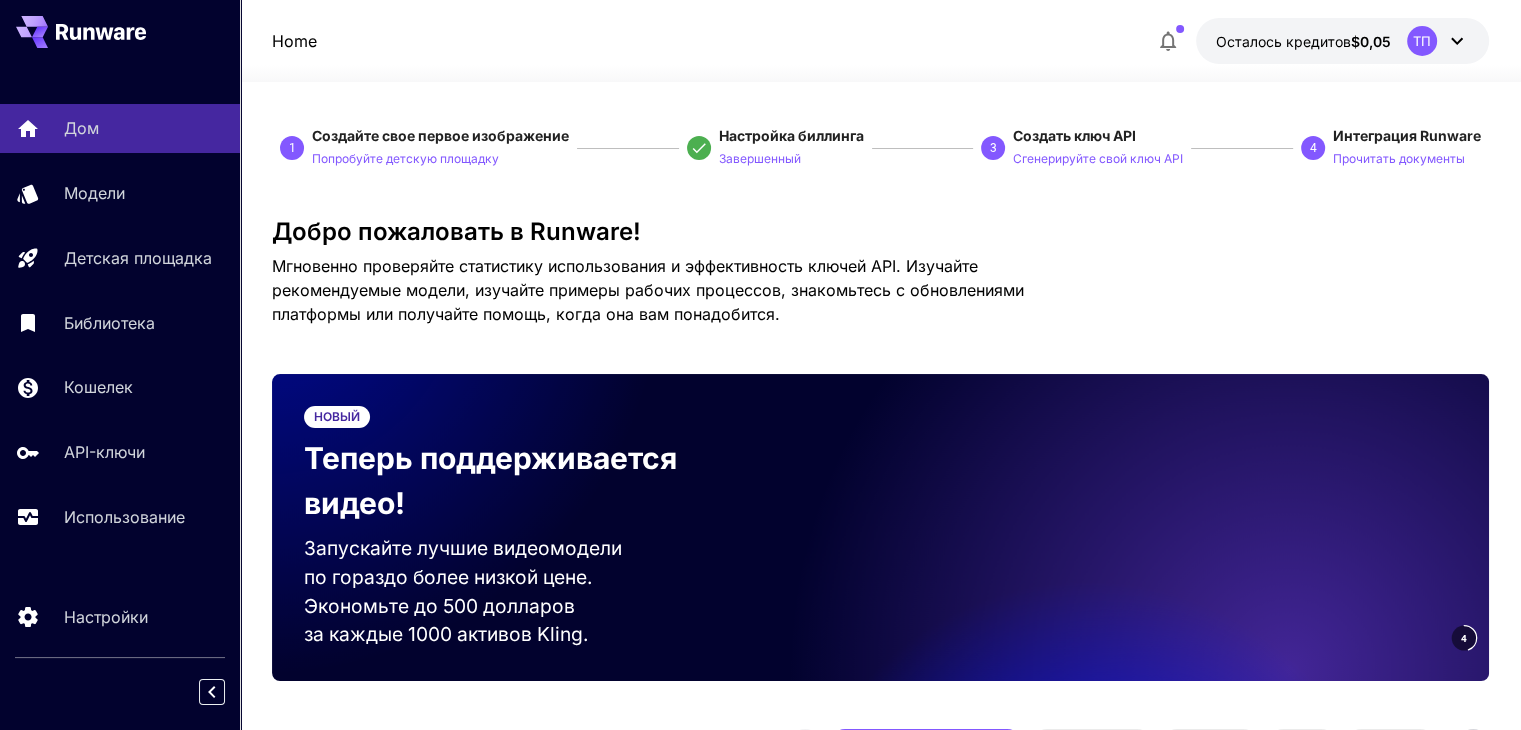 click 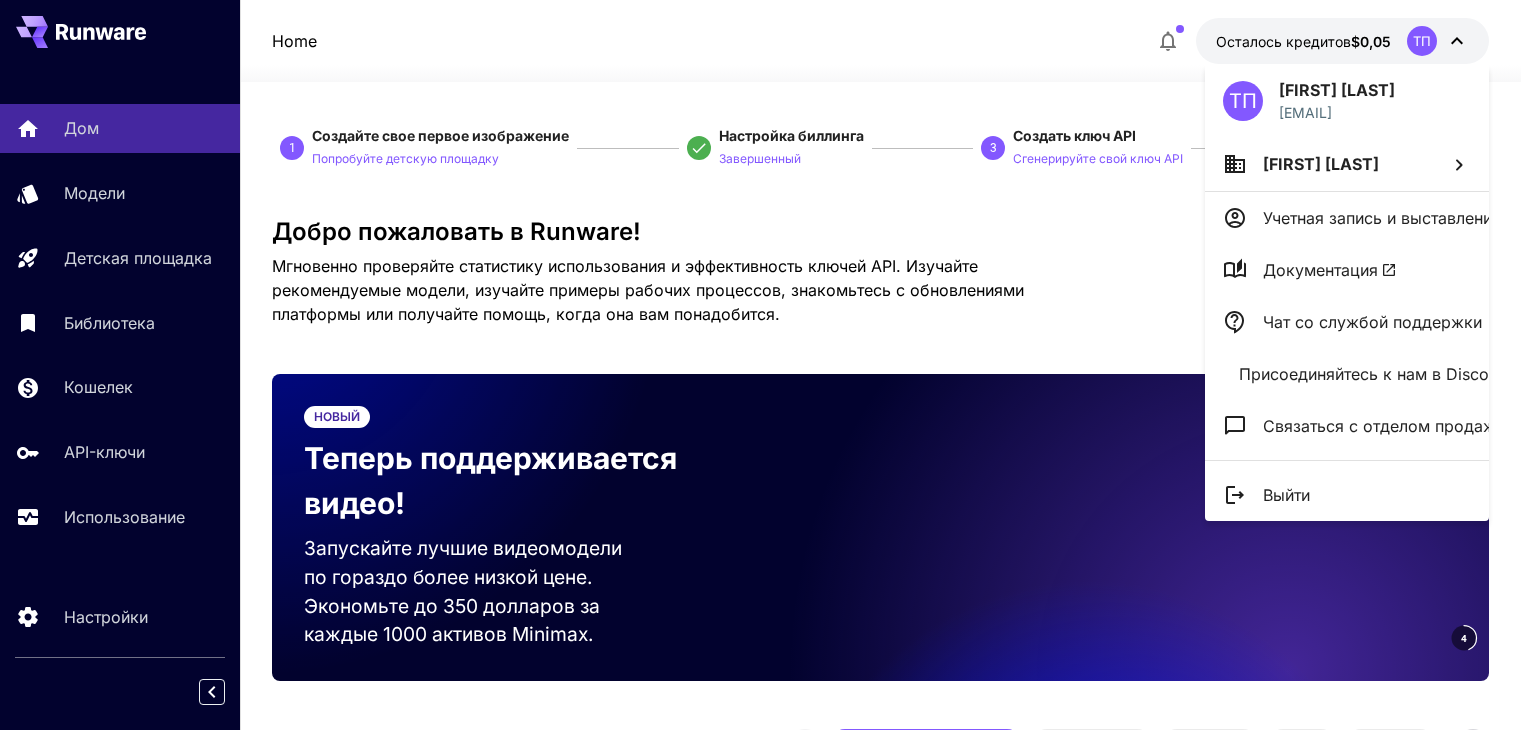 click at bounding box center (768, 365) 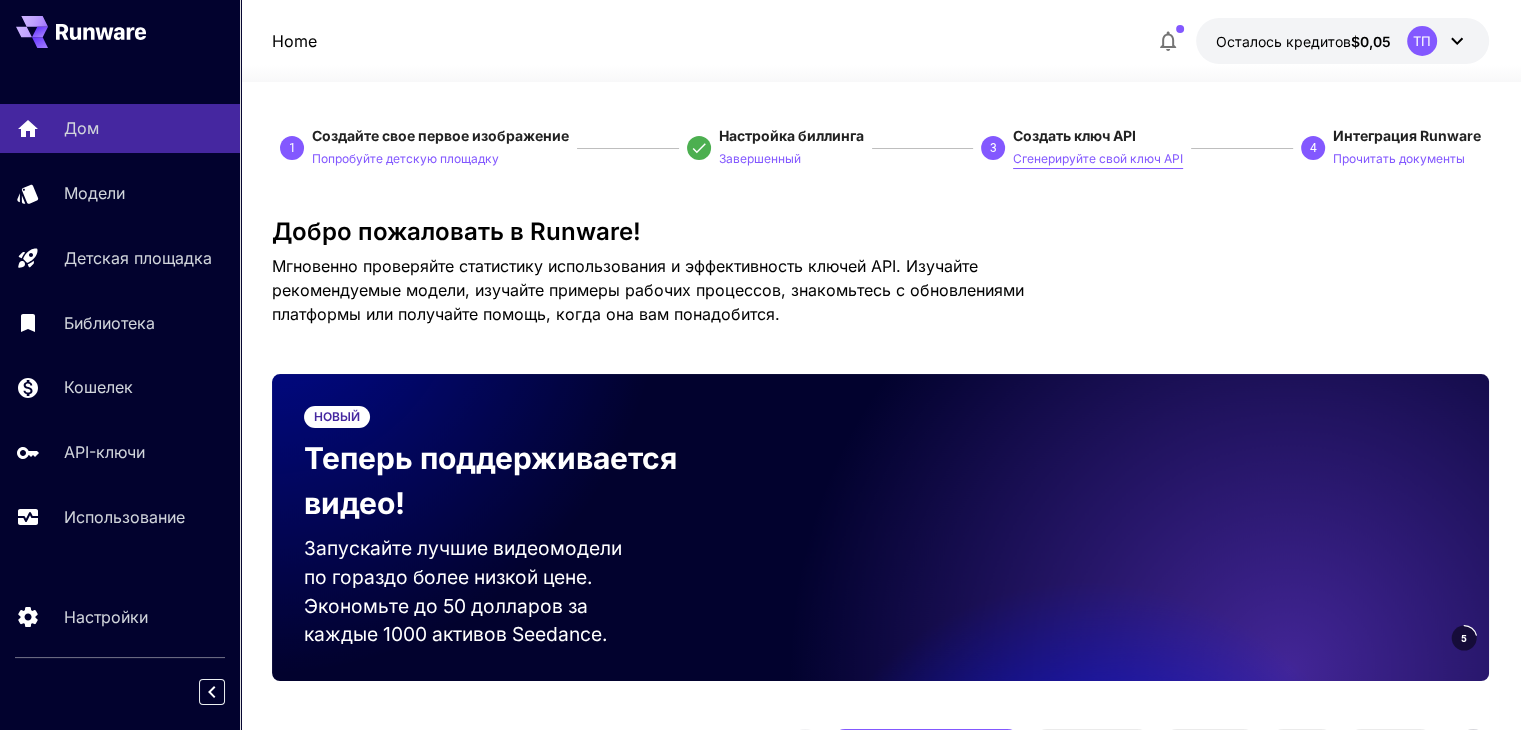 click on "Сгенерируйте свой ключ API" at bounding box center (1098, 158) 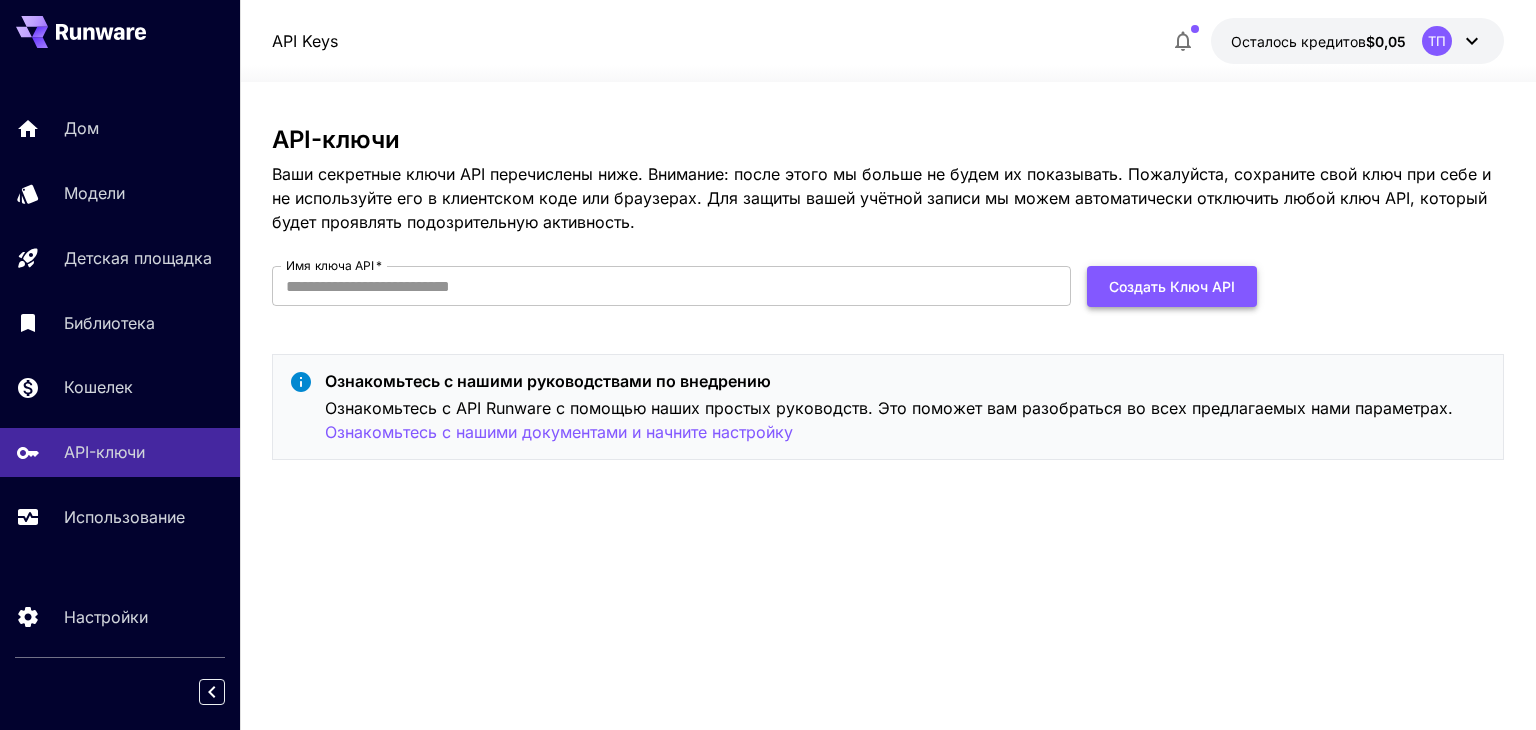 click on "Создать ключ API" at bounding box center [1172, 286] 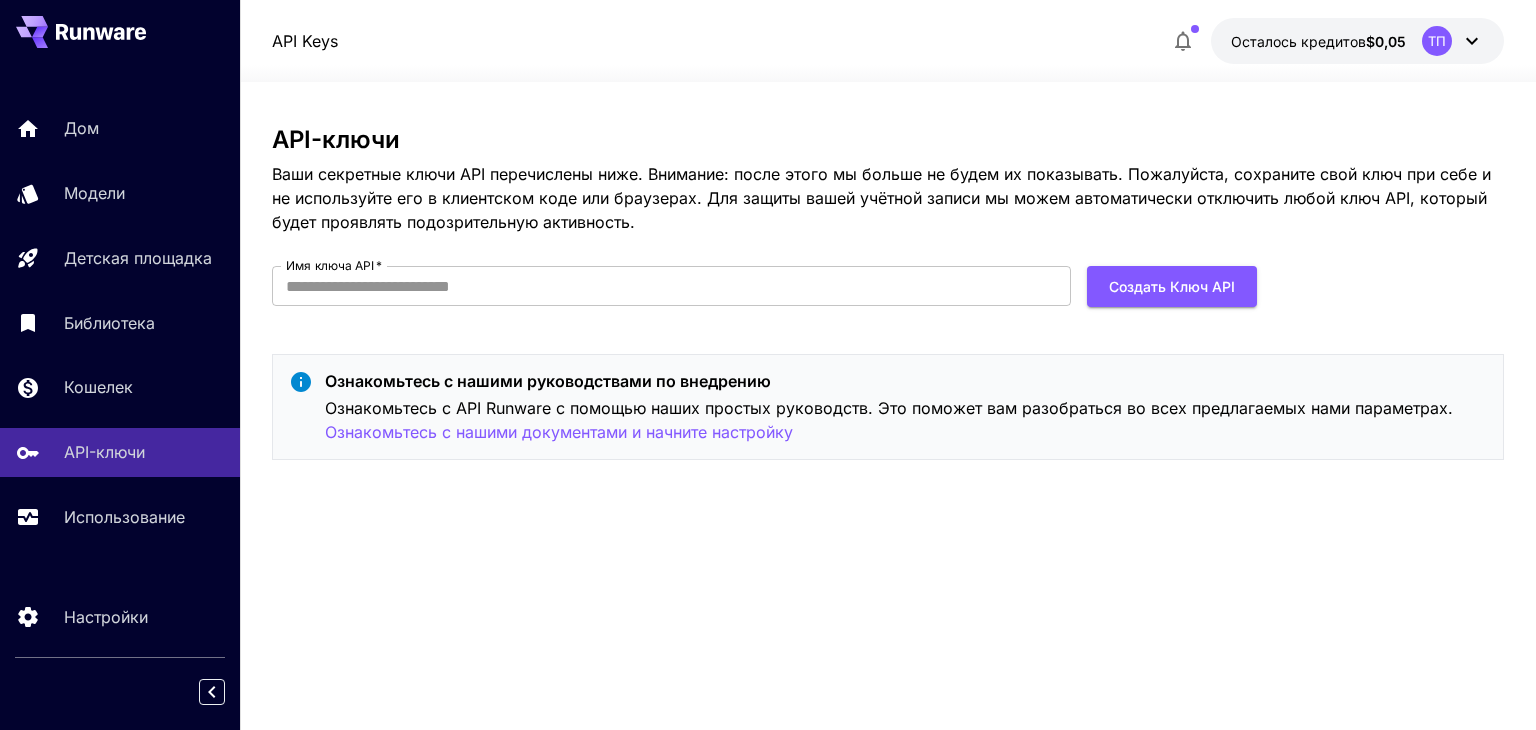 click on "API-ключи Ваши секретные ключи API перечислены ниже. Внимание: после этого мы больше не будем их показывать. Пожалуйста, сохраните свой ключ при себе и не используйте его в клиентском коде или браузерах. Для защиты вашей учётной записи мы можем автоматически отключить любой ключ API, который будет проявлять подозрительную активность. Имя ключа API    * Имя ключа API    * Создать ключ API Ознакомьтесь с нашими руководствами по внедрению Ознакомьтесь с API Runware с помощью наших простых руководств. Это поможет вам разобраться во всех предлагаемых нами параметрах." at bounding box center (887, 406) 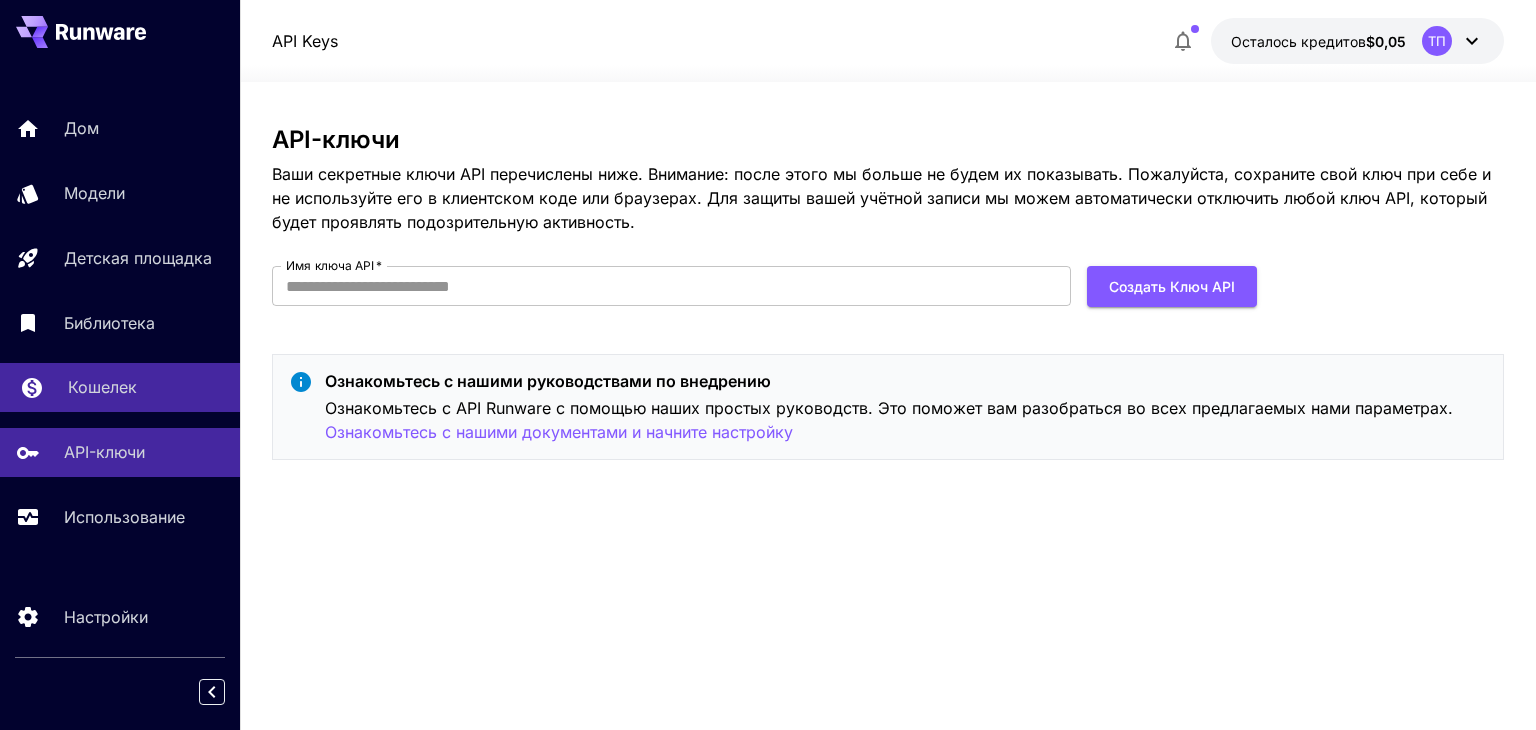 click on "Кошелек" at bounding box center [102, 387] 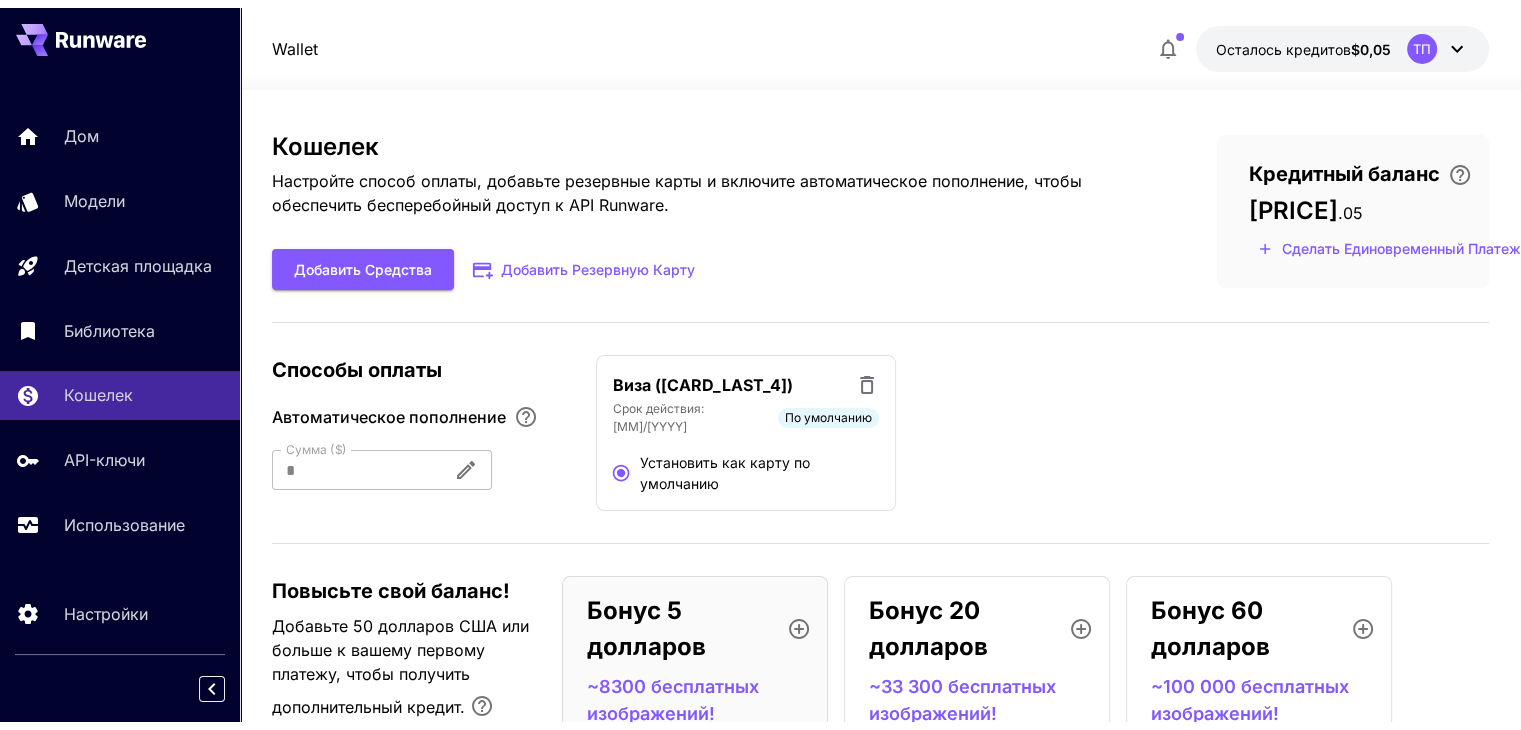 scroll, scrollTop: 0, scrollLeft: 0, axis: both 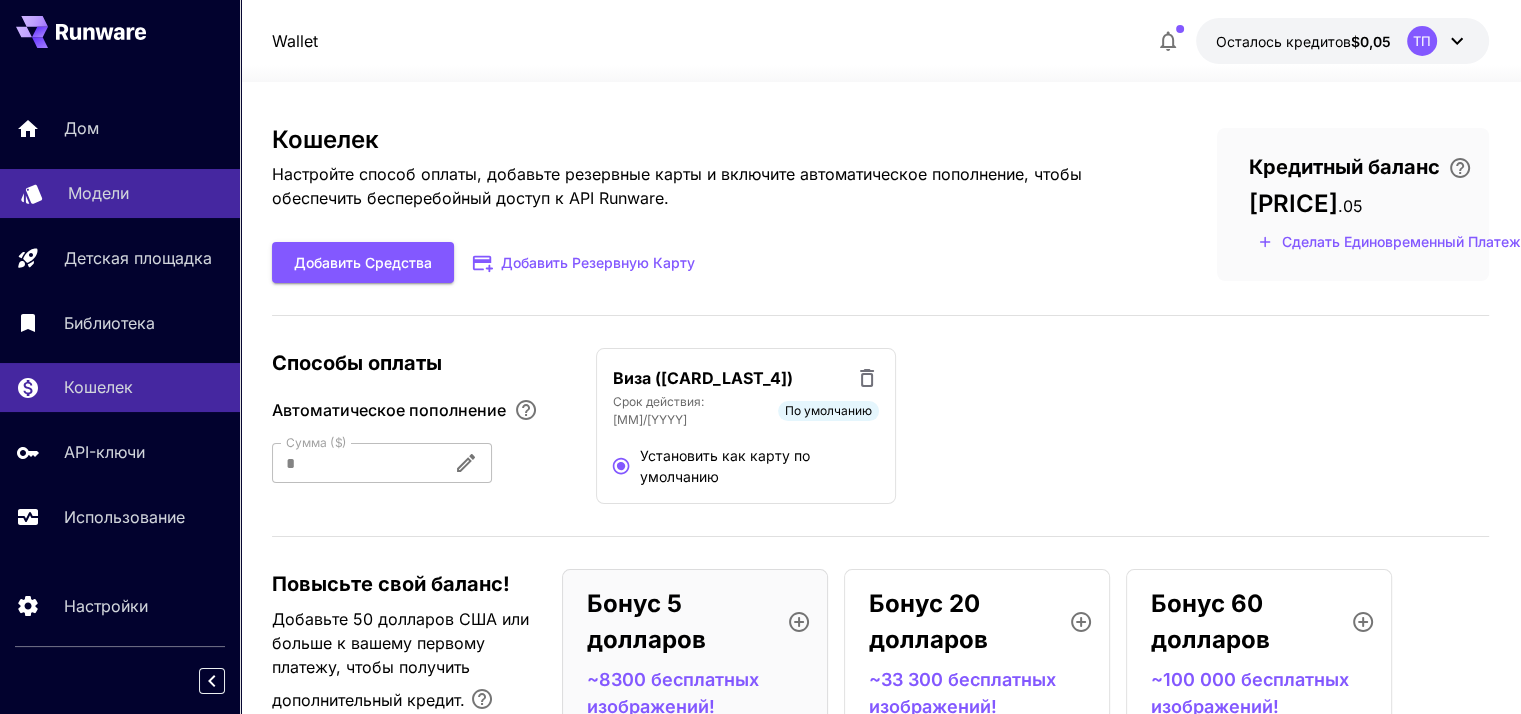 click on "Модели" at bounding box center [98, 193] 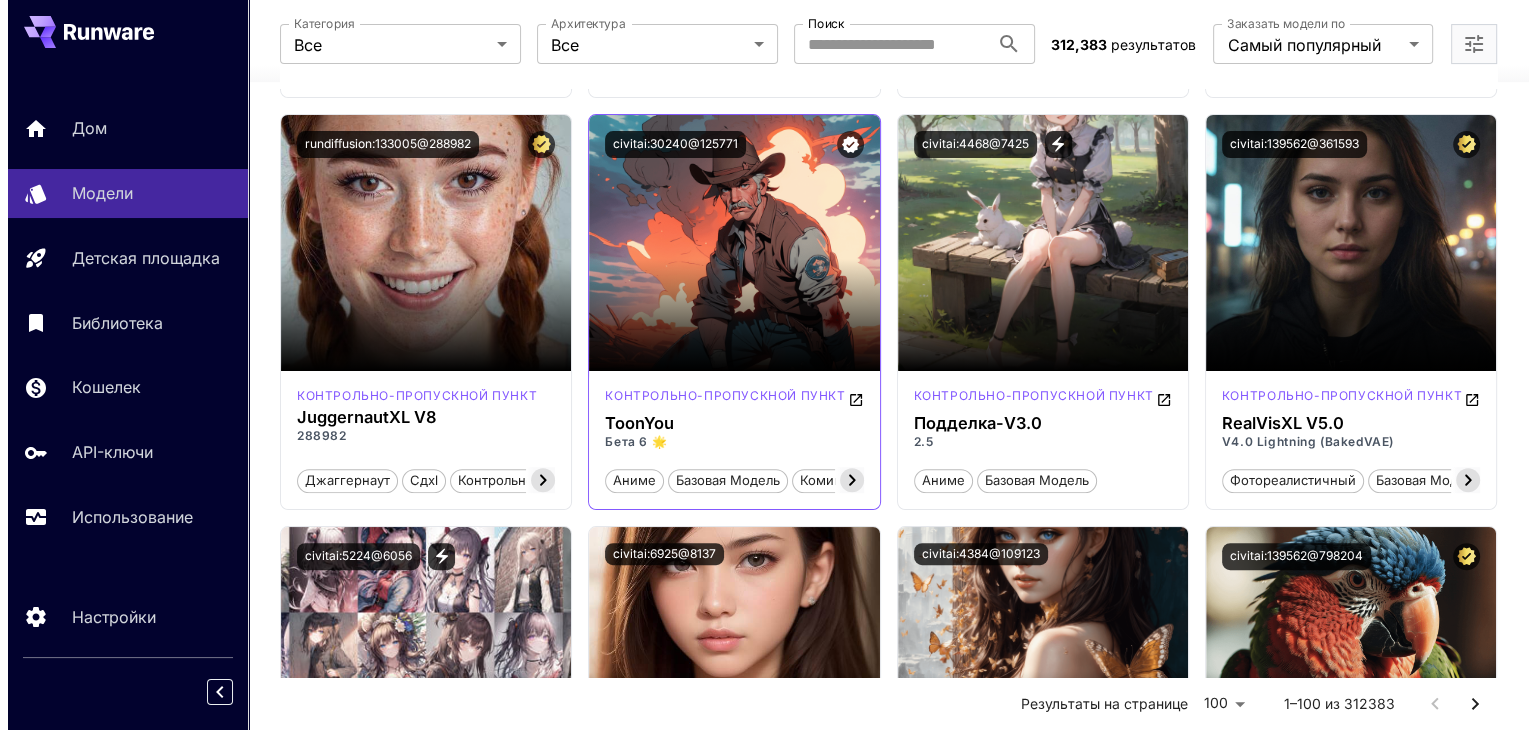 scroll, scrollTop: 8300, scrollLeft: 0, axis: vertical 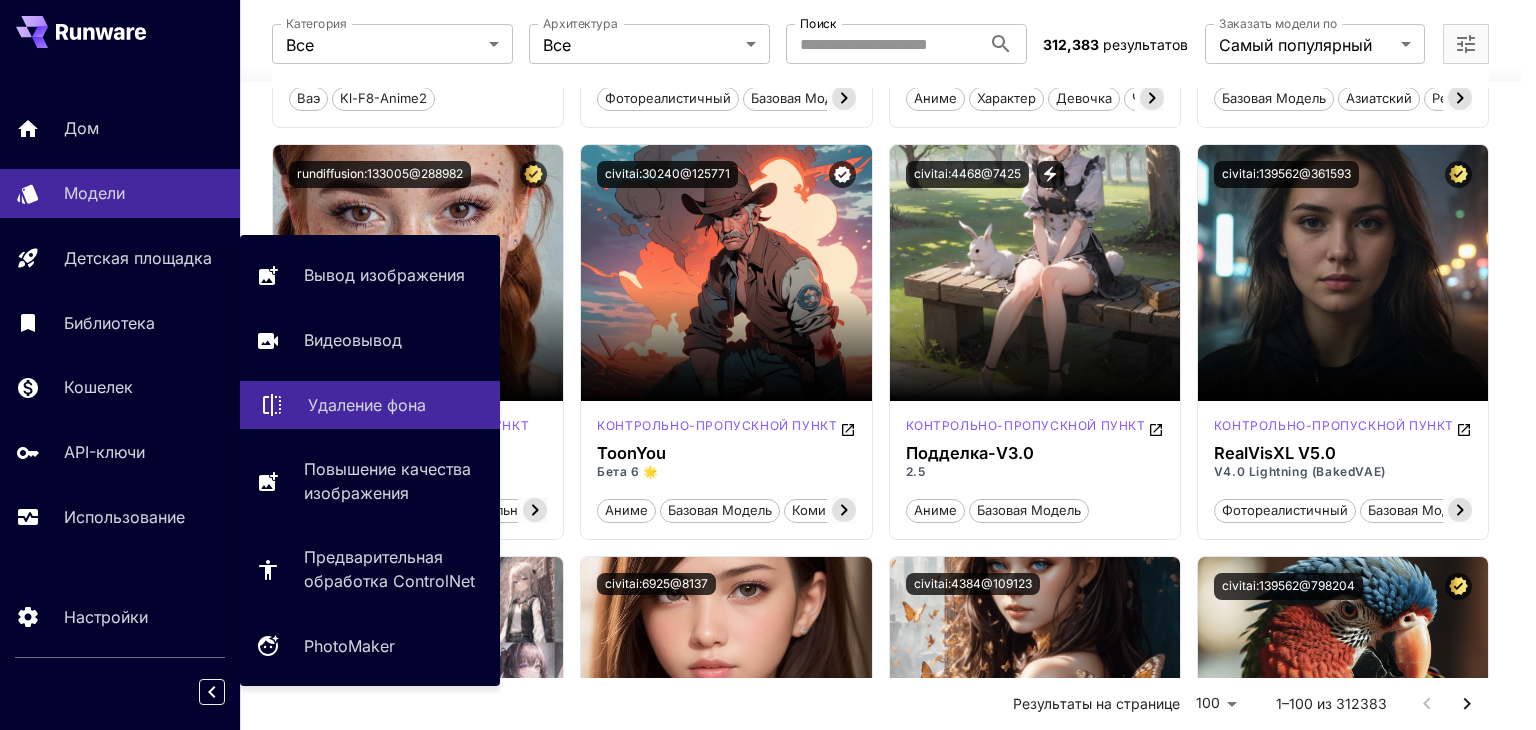 click on "Удаление фона" at bounding box center [367, 405] 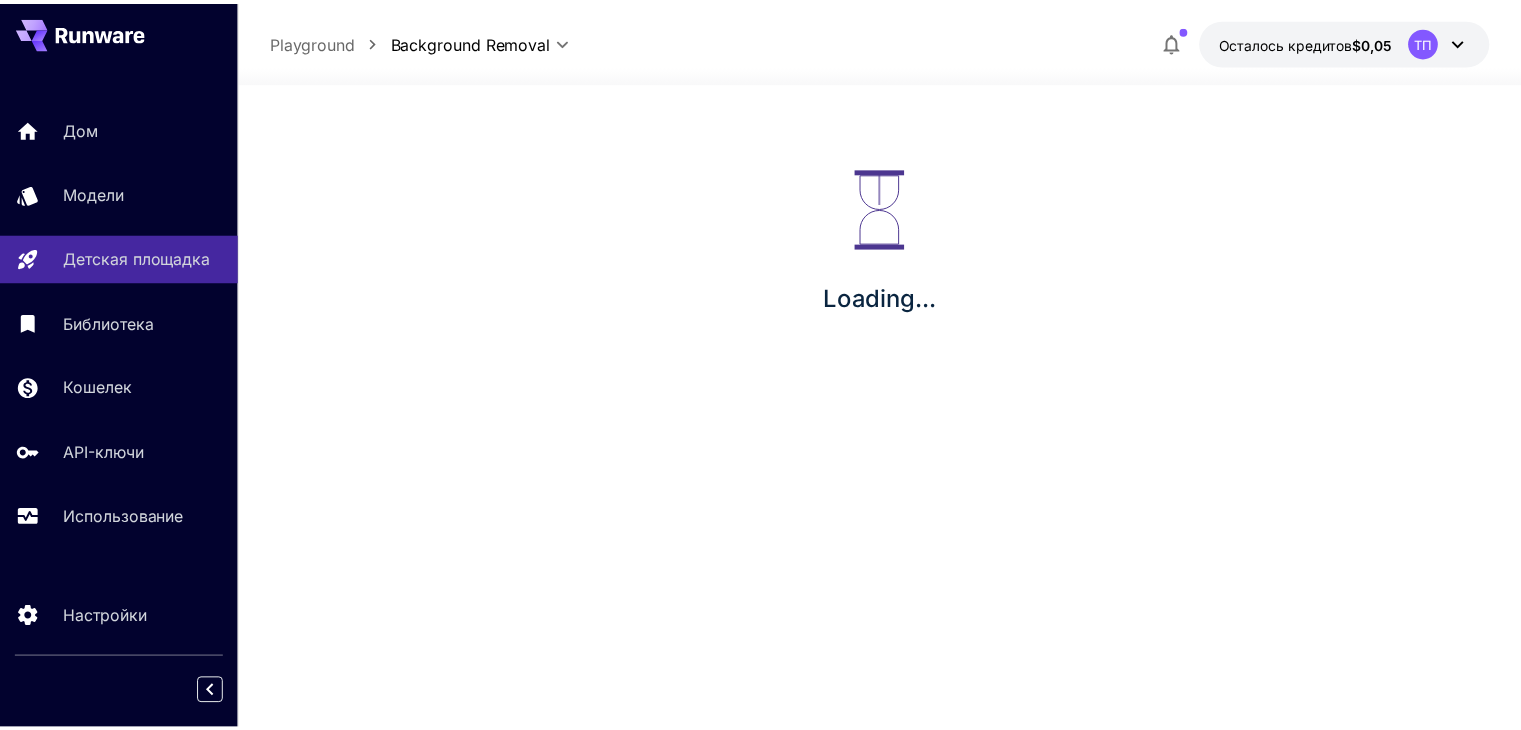 scroll, scrollTop: 0, scrollLeft: 0, axis: both 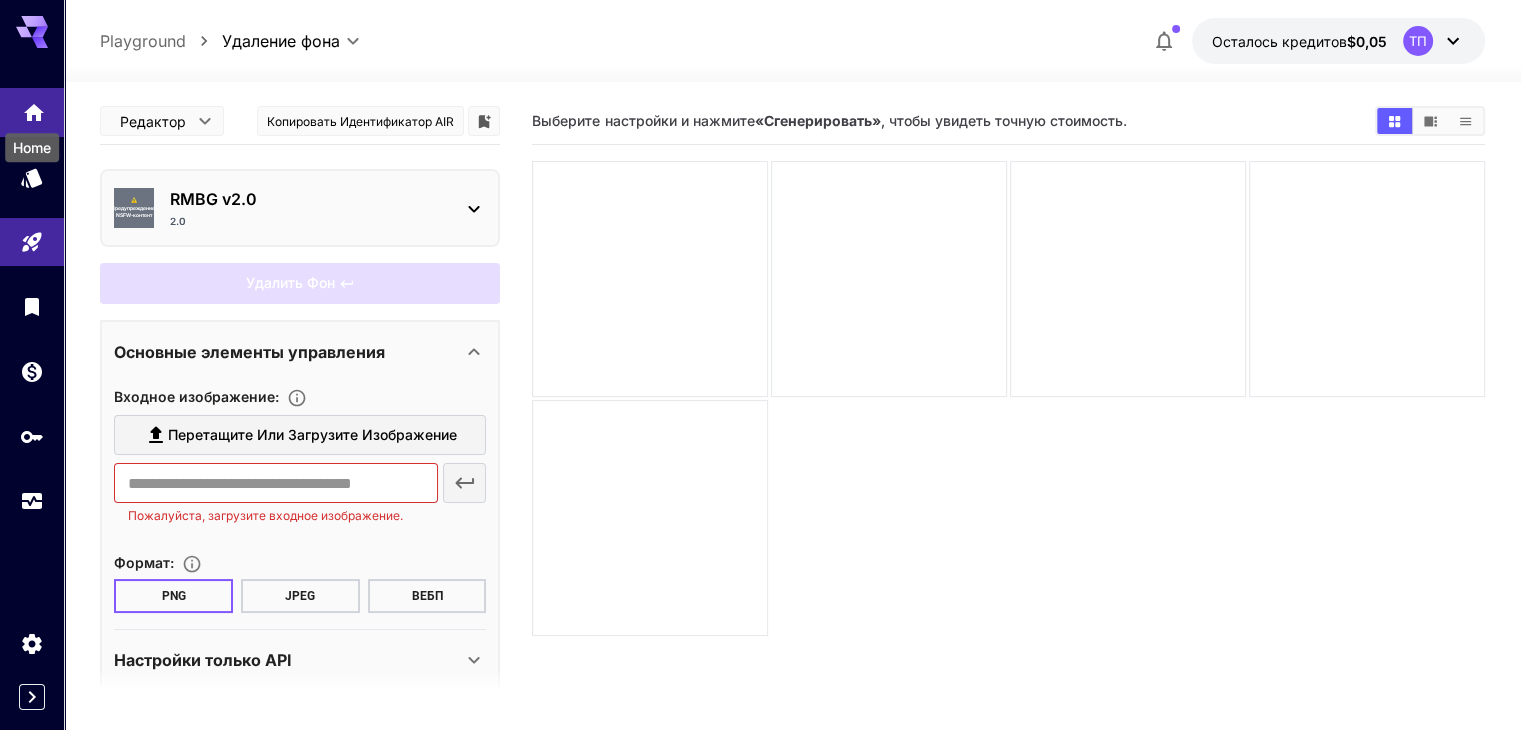 click 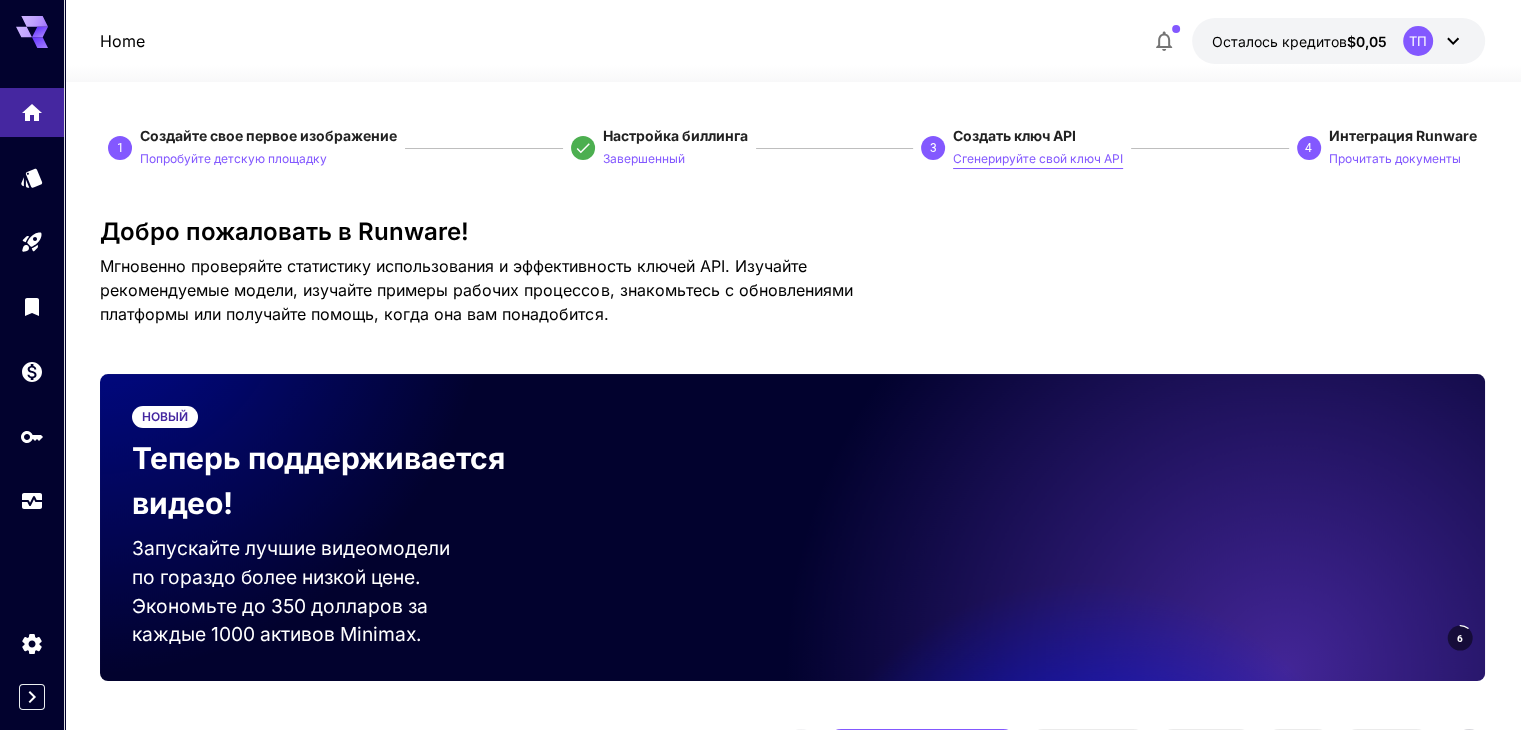 click on "Сгенерируйте свой ключ API" at bounding box center [1038, 158] 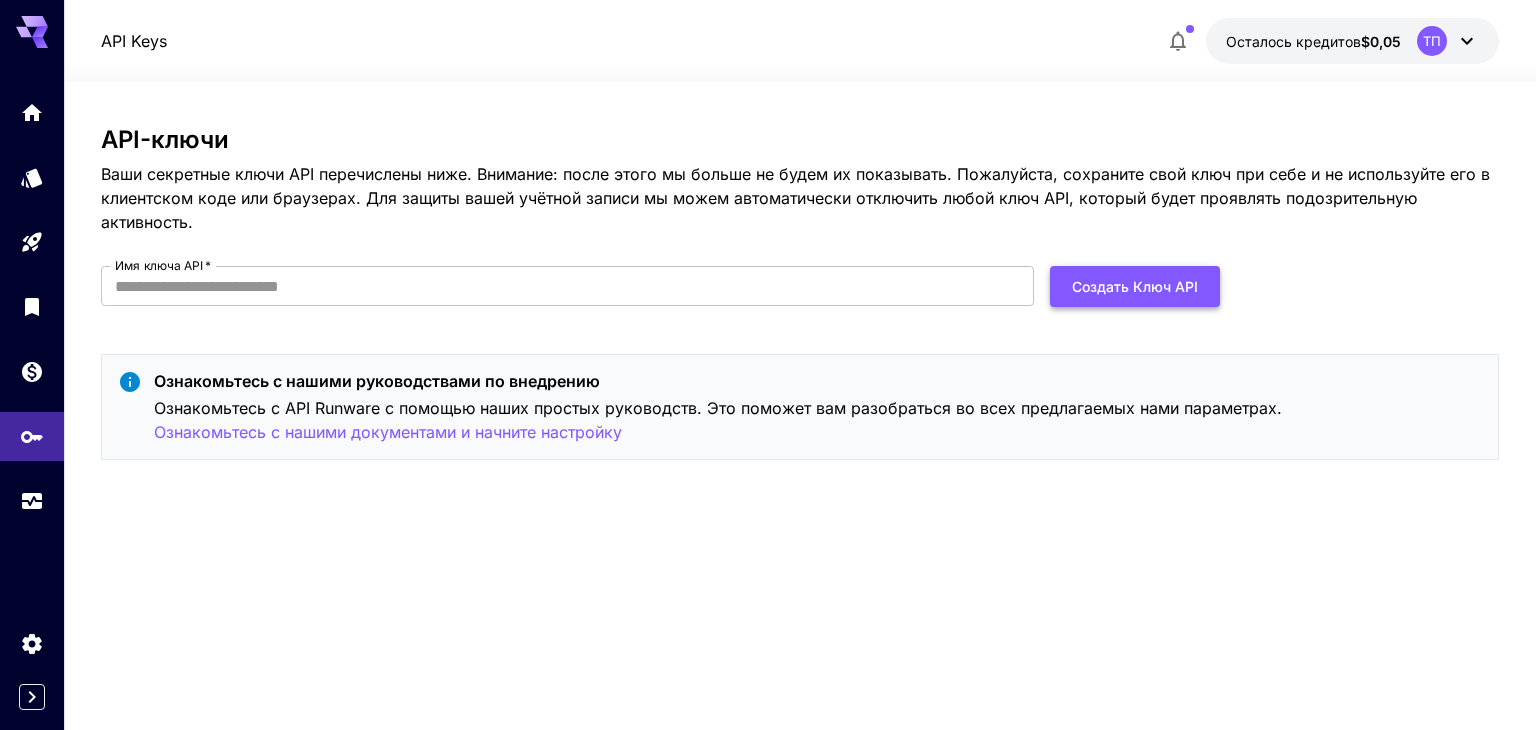 click on "Создать ключ API" at bounding box center [1135, 286] 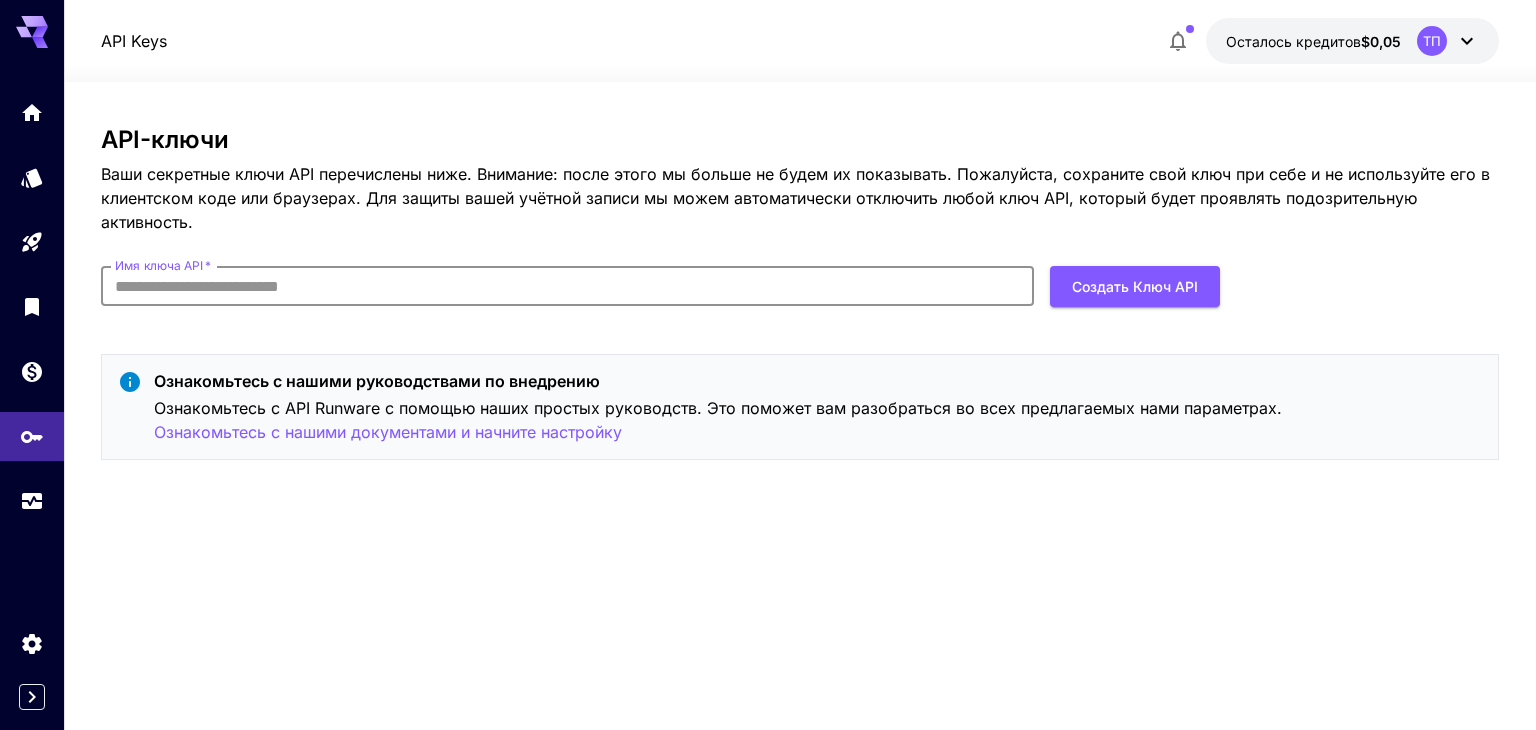 click on "Имя ключа API    * Имя ключа API    * Создать ключ API" at bounding box center (660, 294) 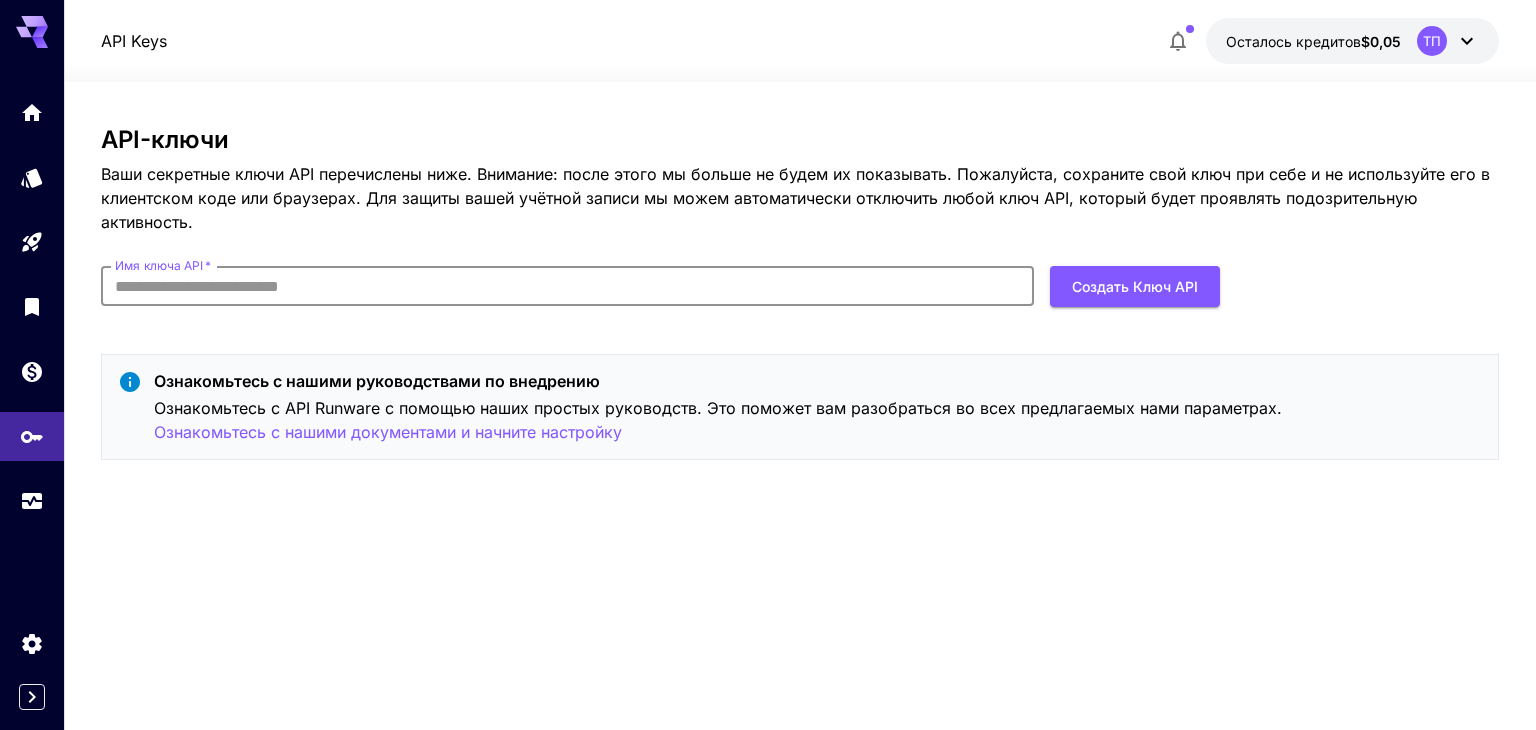 click on "Имя ключа API    *" at bounding box center [567, 286] 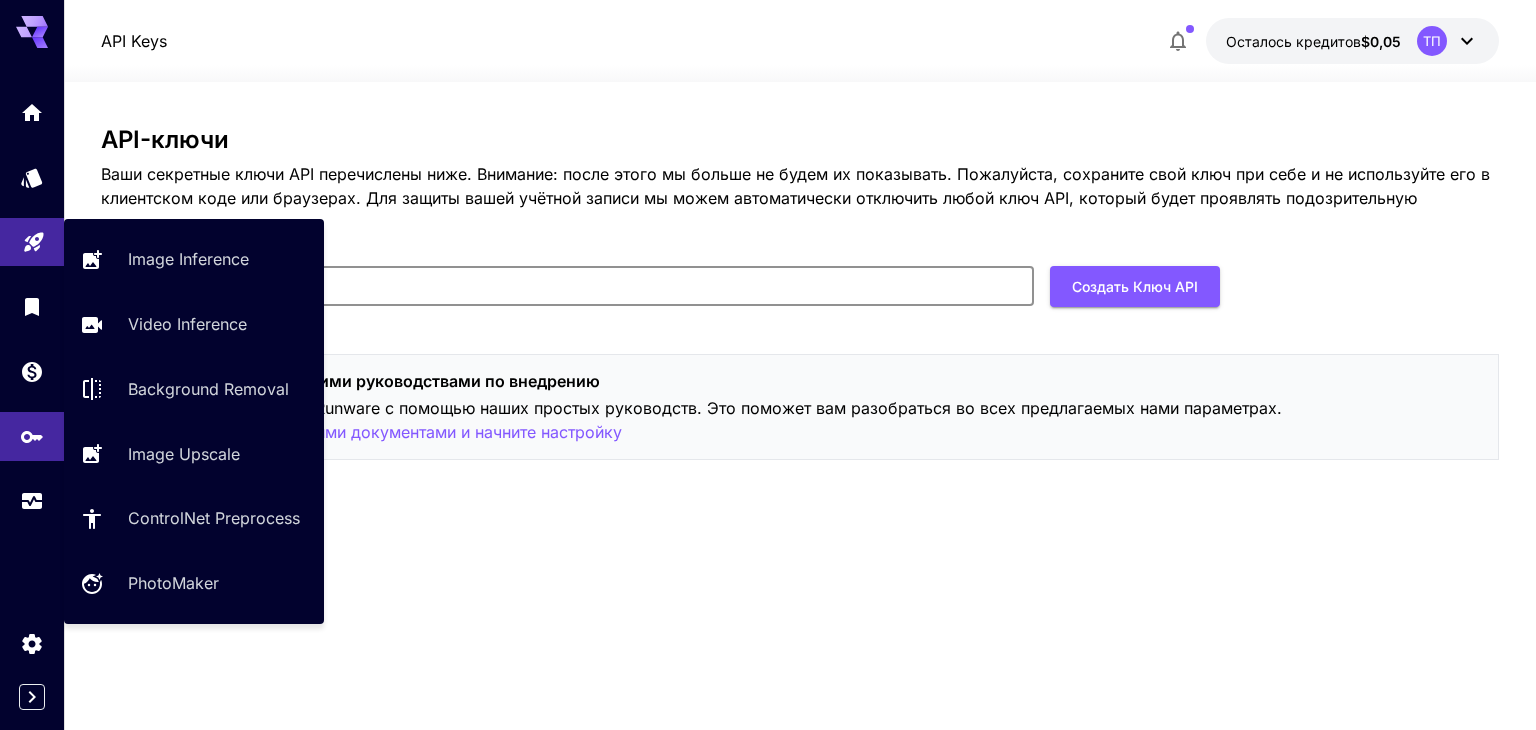 drag, startPoint x: 298, startPoint y: 289, endPoint x: 0, endPoint y: 253, distance: 300.16663 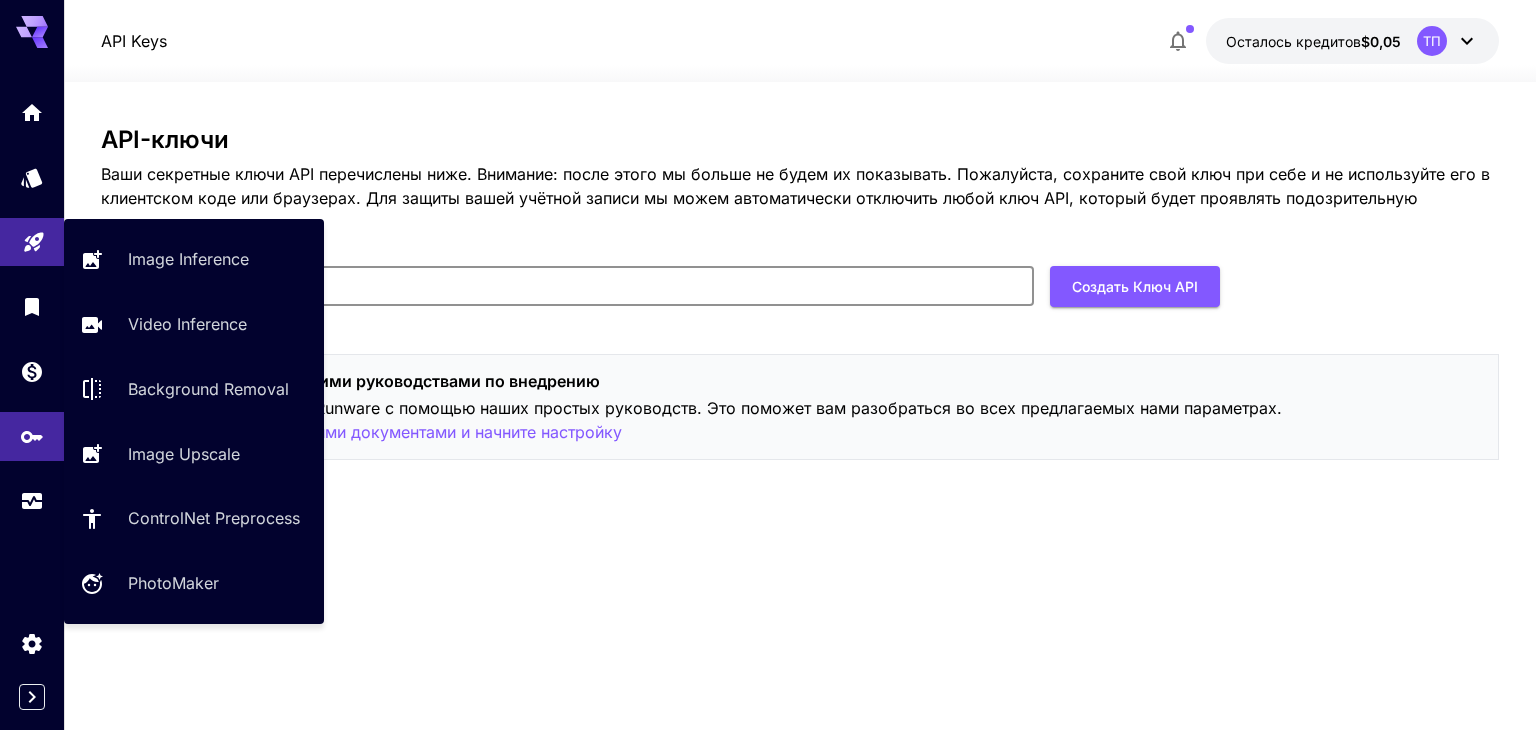 click on "**********" at bounding box center (768, 365) 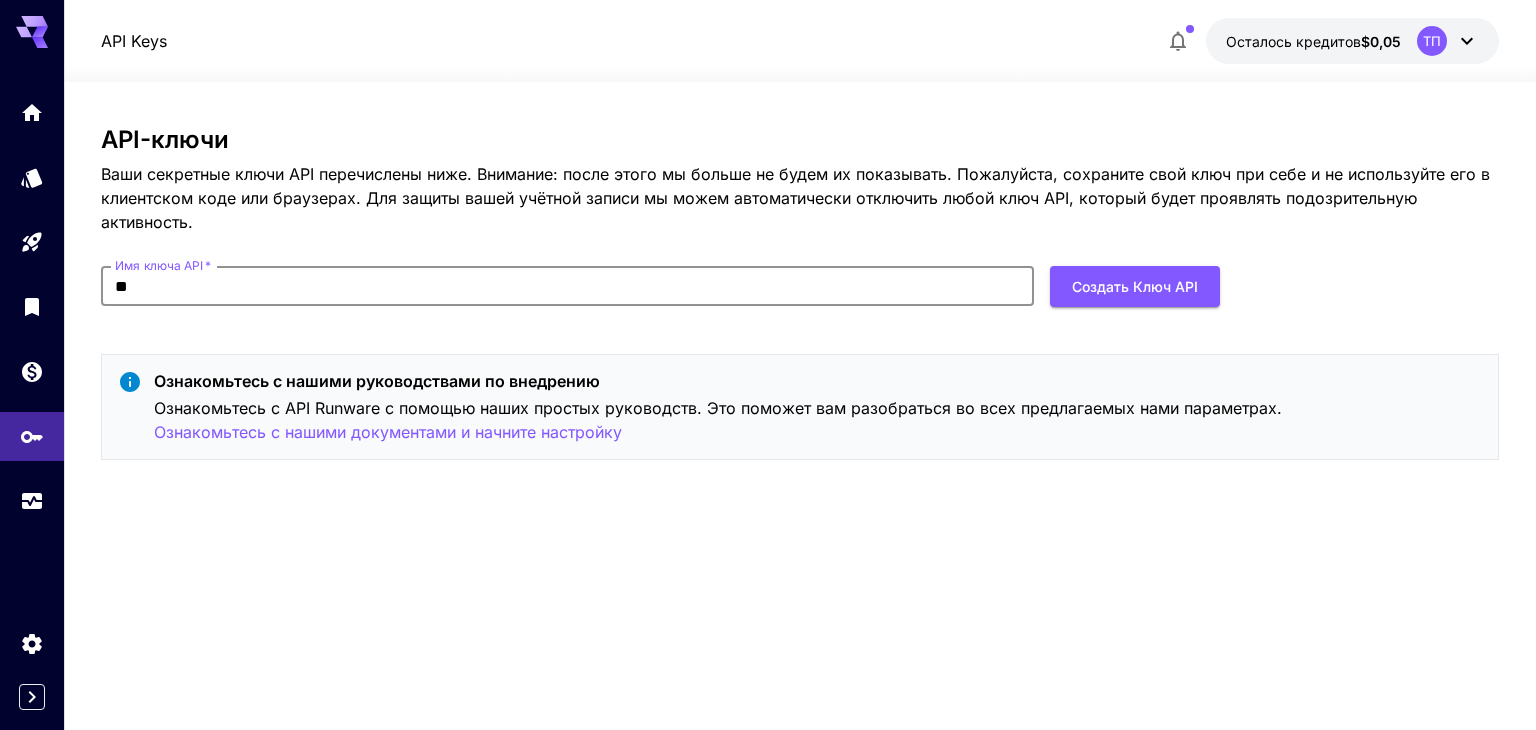 type on "*" 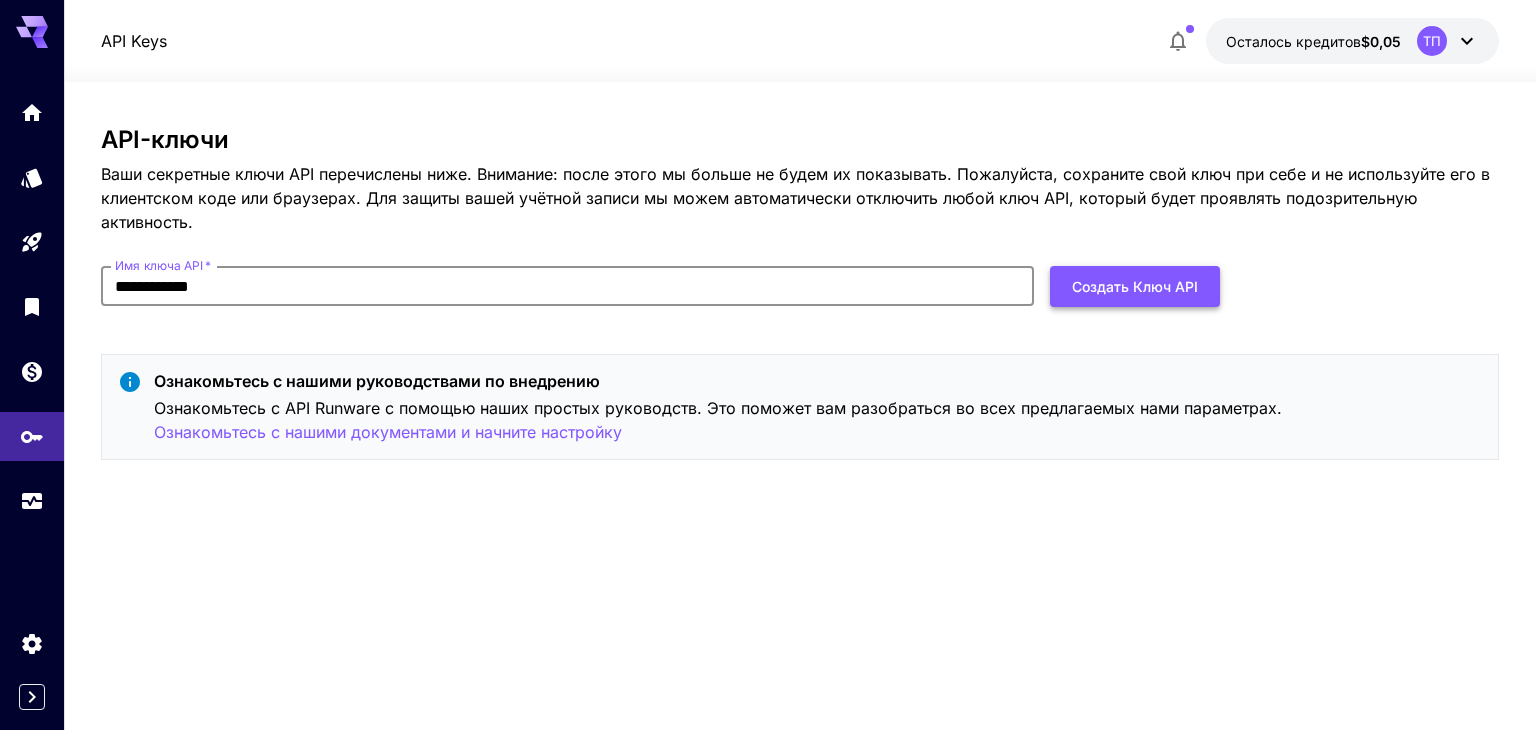 type on "**********" 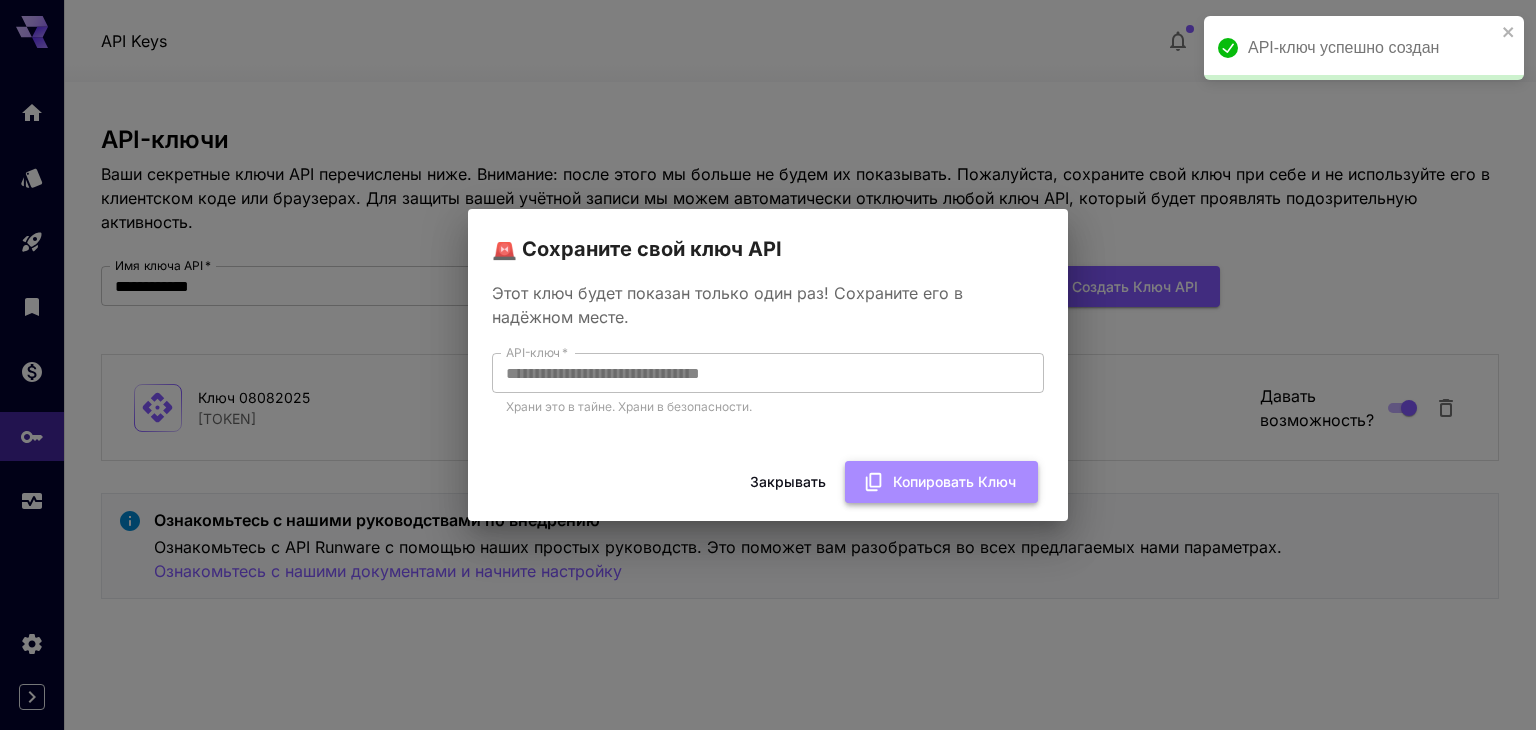 click on "Копировать ключ" at bounding box center (954, 481) 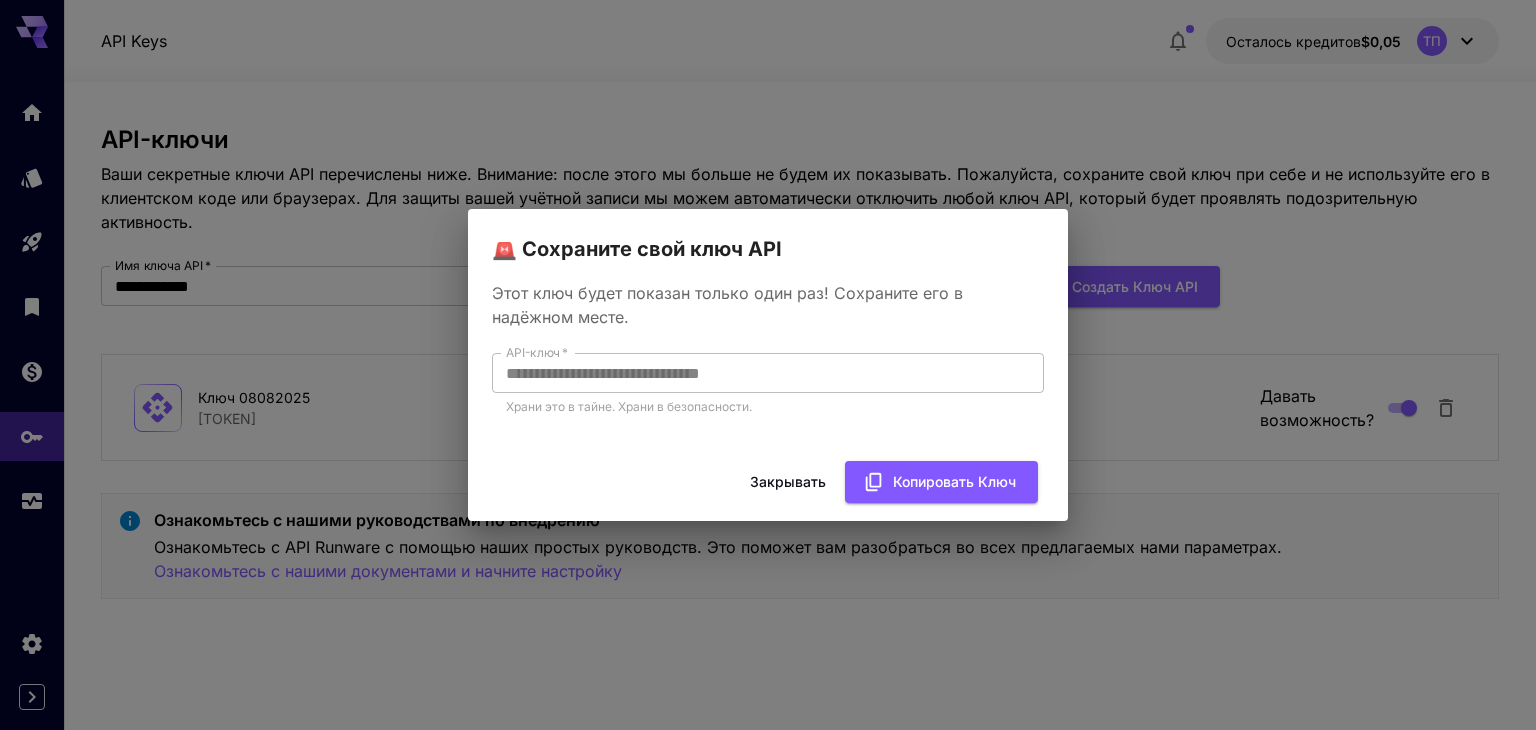 click on "Закрывать" at bounding box center (788, 481) 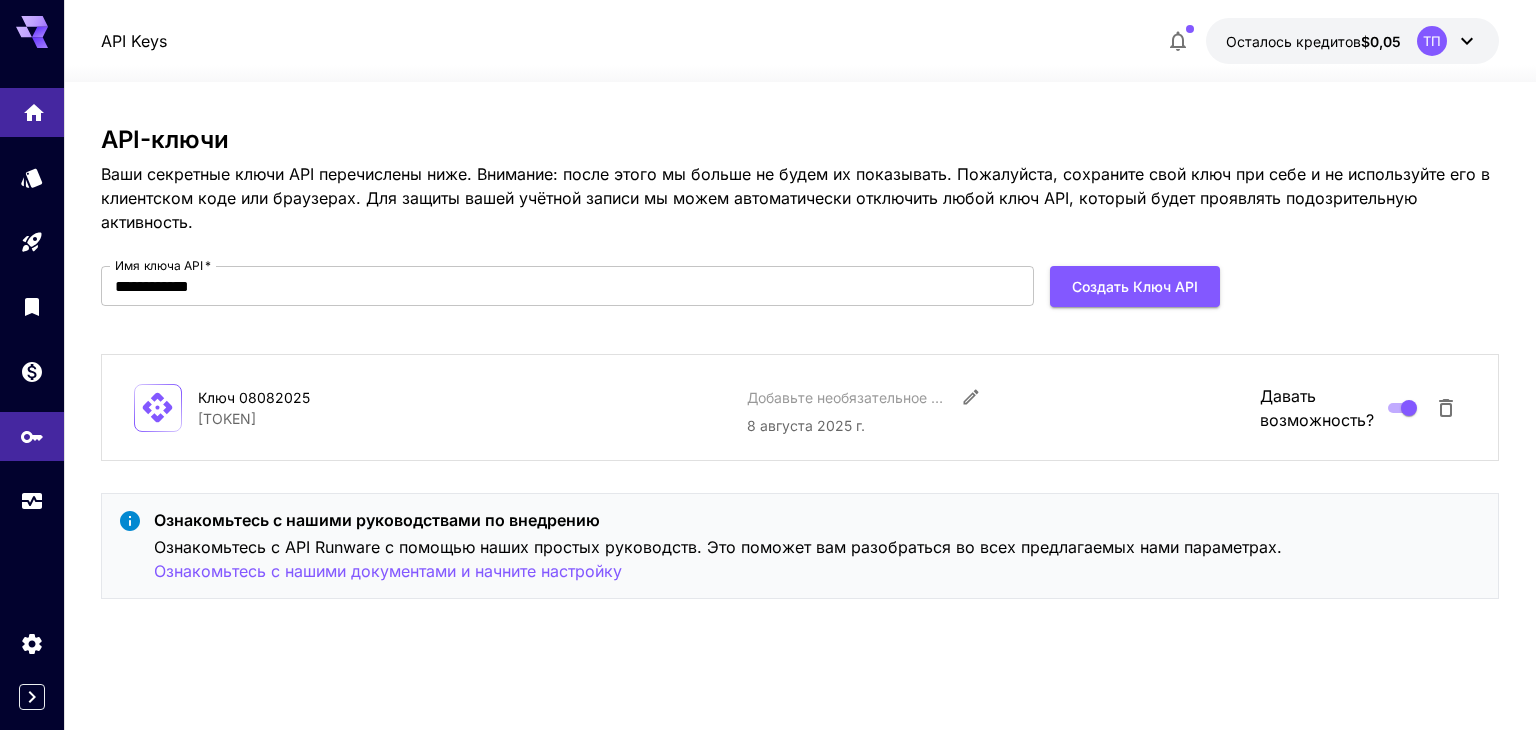 click 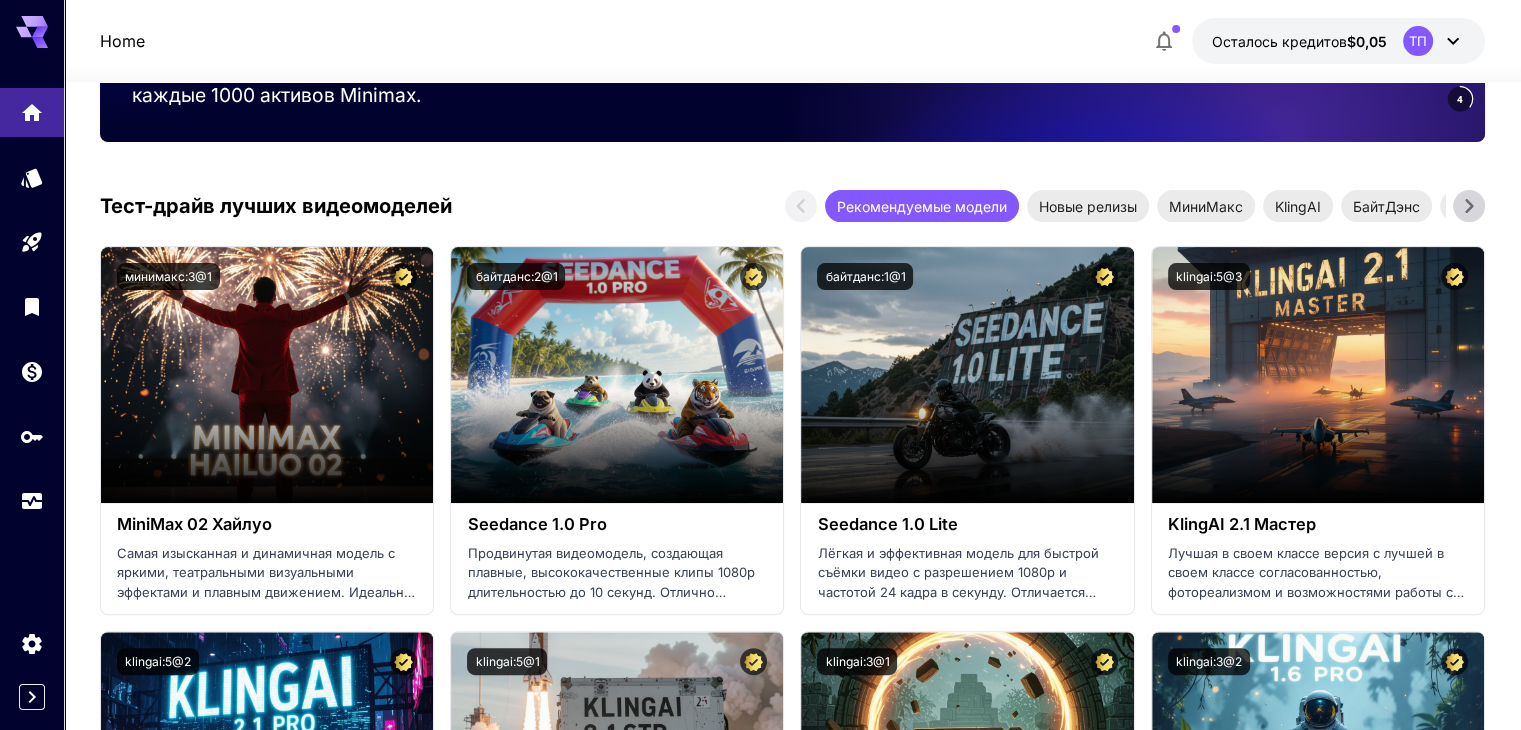 scroll, scrollTop: 600, scrollLeft: 0, axis: vertical 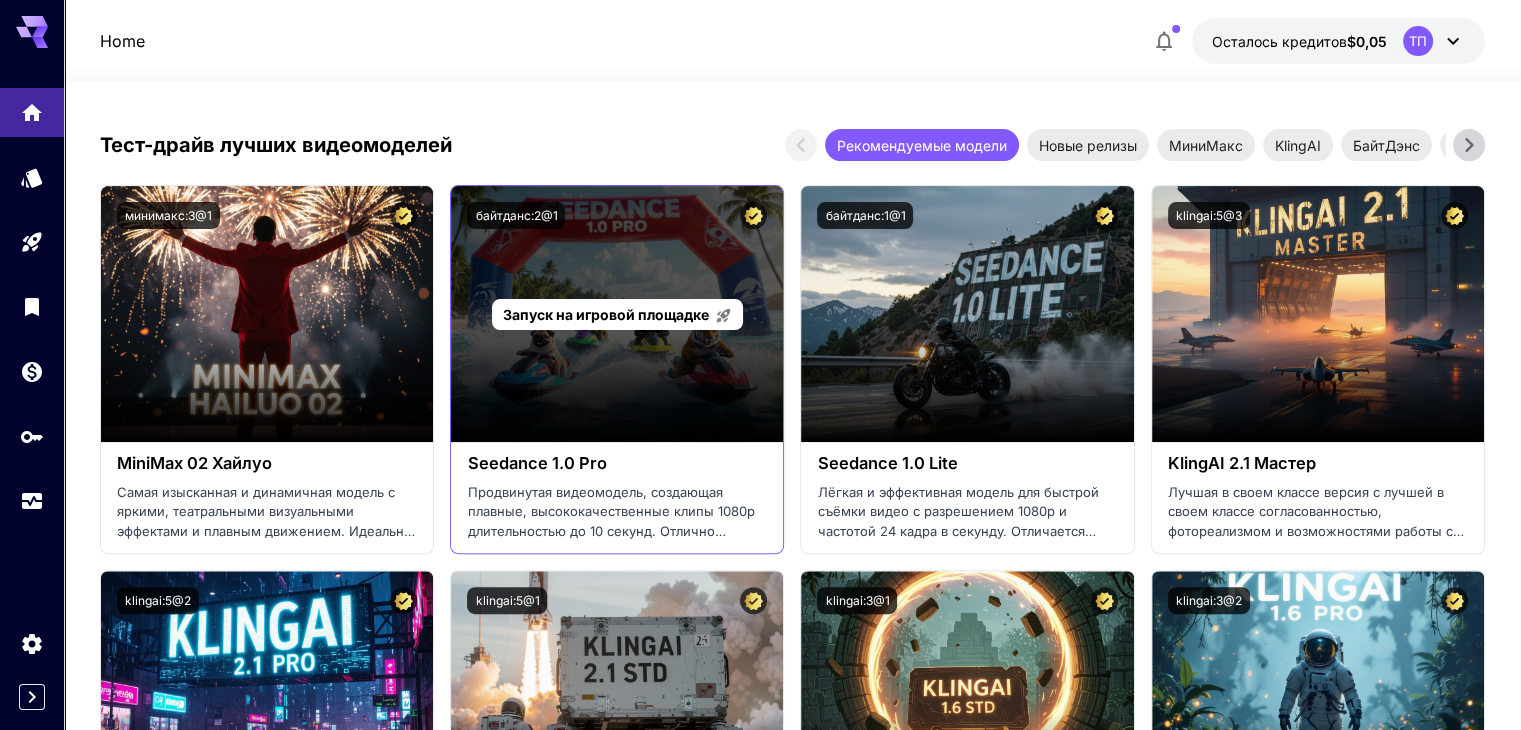 click on "Запуск на игровой площадке" at bounding box center (617, 314) 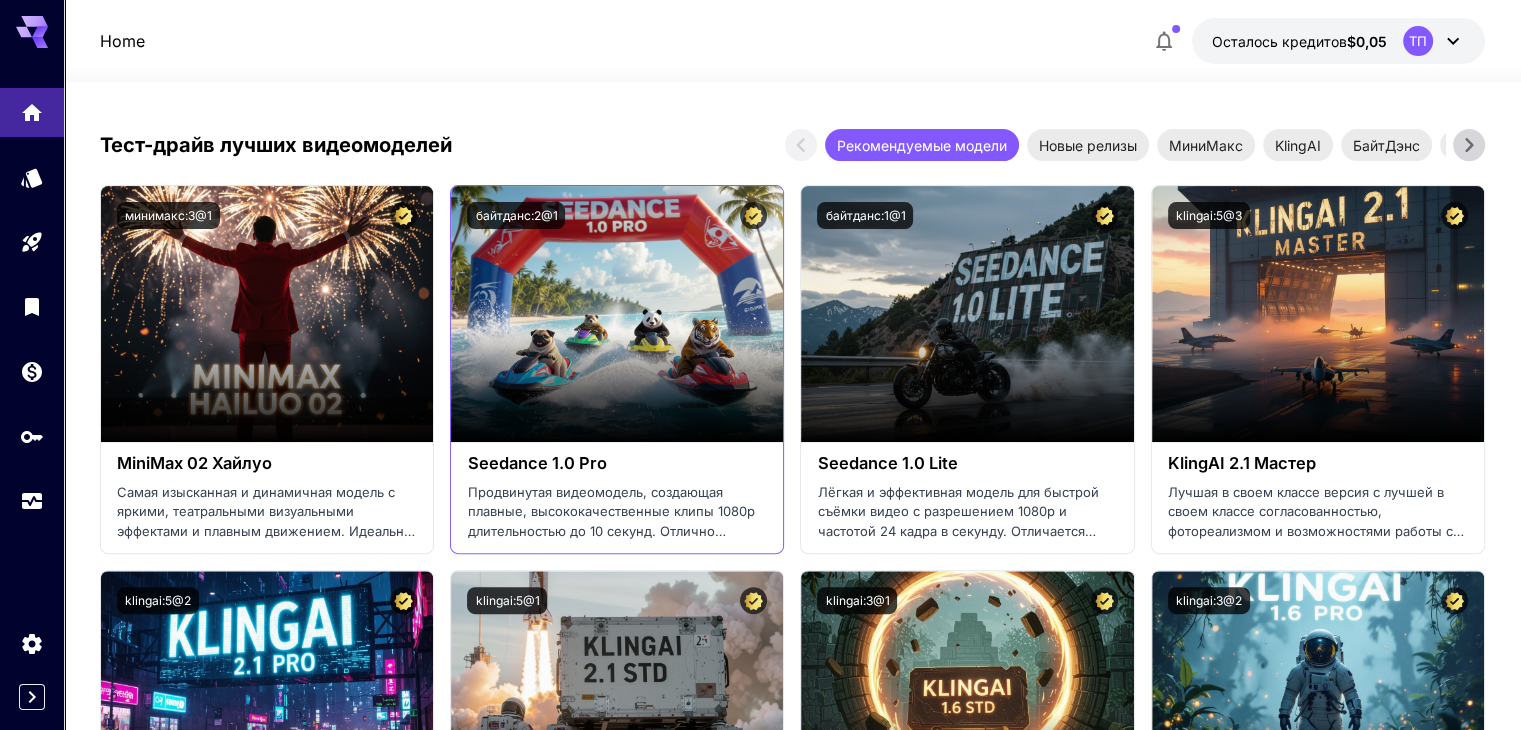 click on "Продвинутая видеомодель, создающая плавные, высококачественные клипы 1080p длительностью до 10 секунд. Отлично подходит для динамичных сцен, чёткого движения и высокой согласованности кадров." at bounding box center [610, 541] 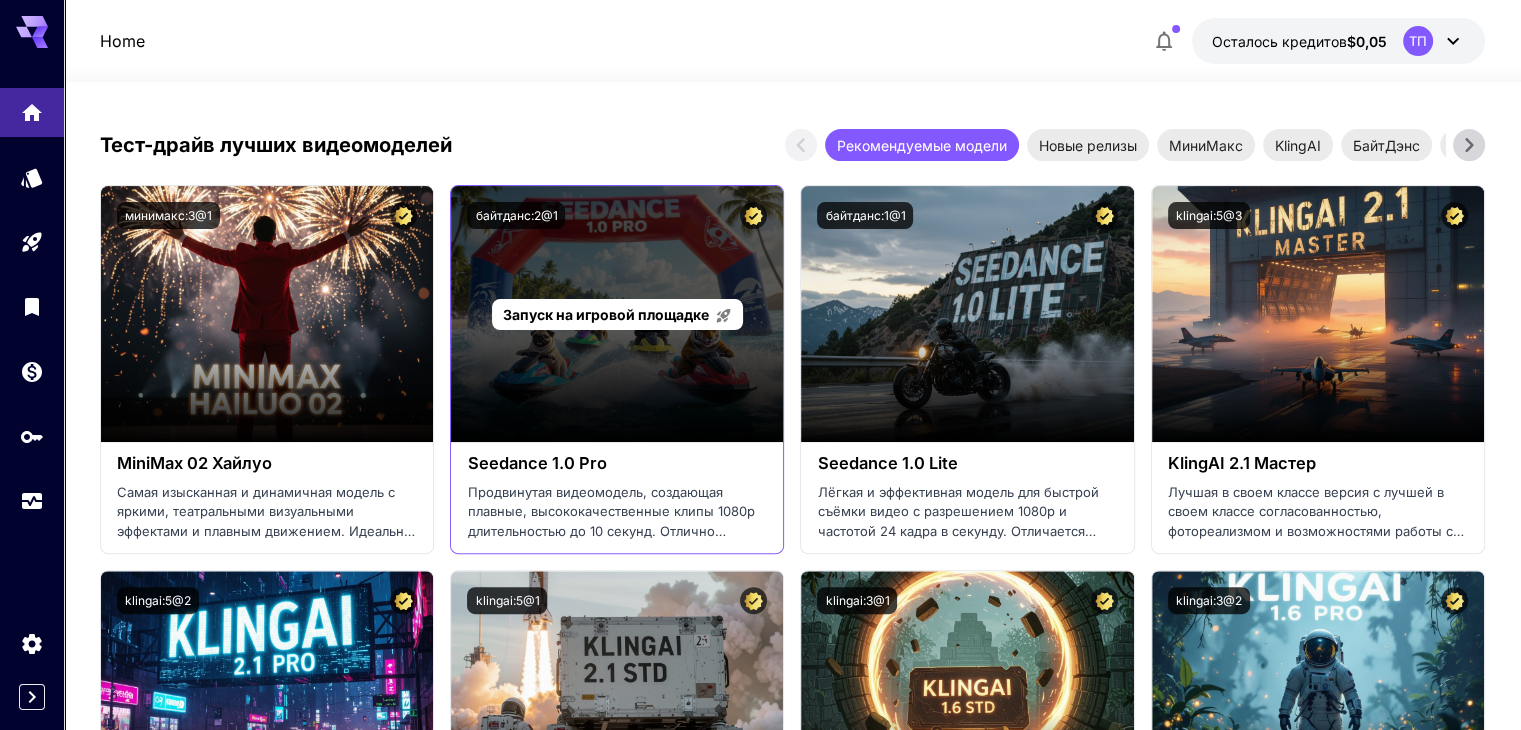 click on "Запуск на игровой площадке" at bounding box center [617, 314] 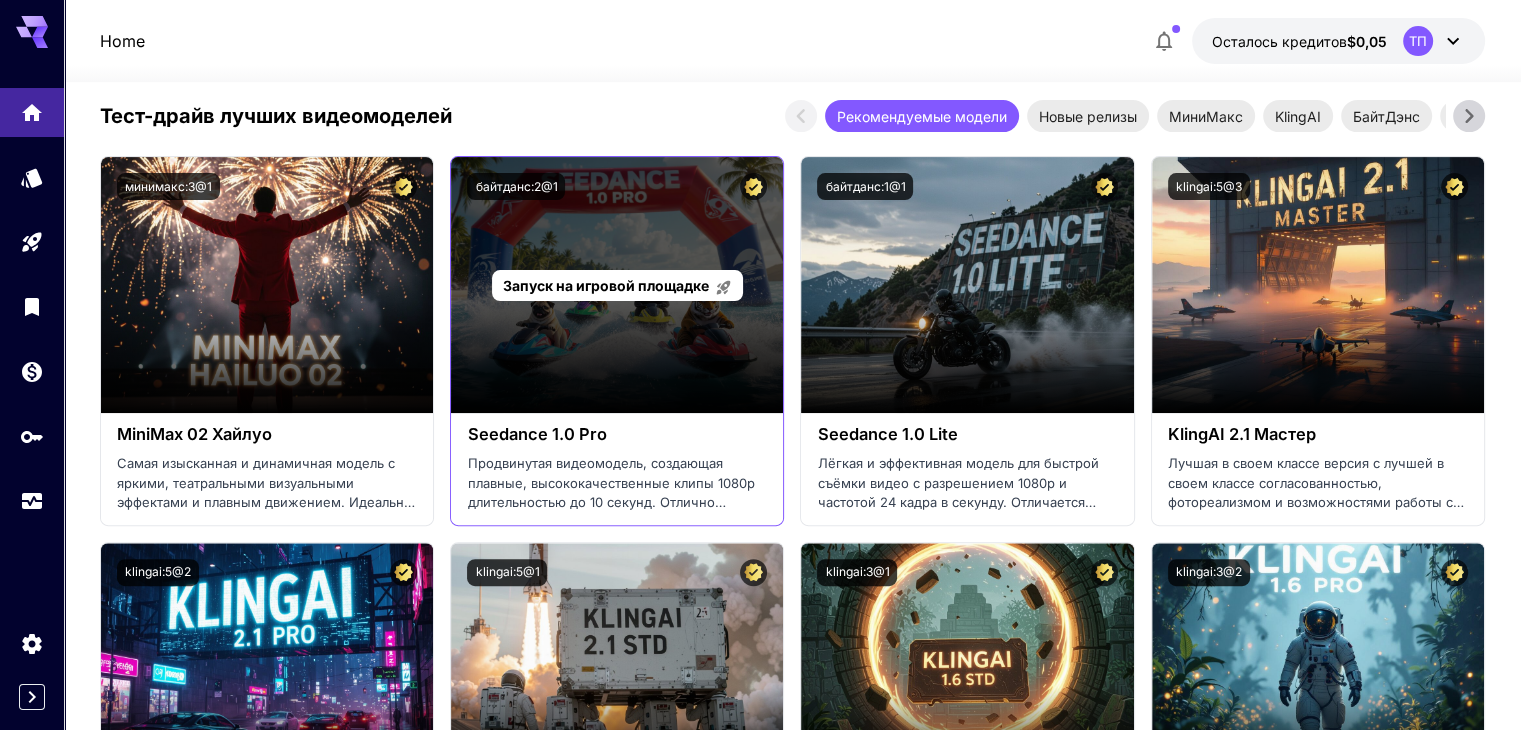 click on "Запуск на игровой площадке" at bounding box center [617, 285] 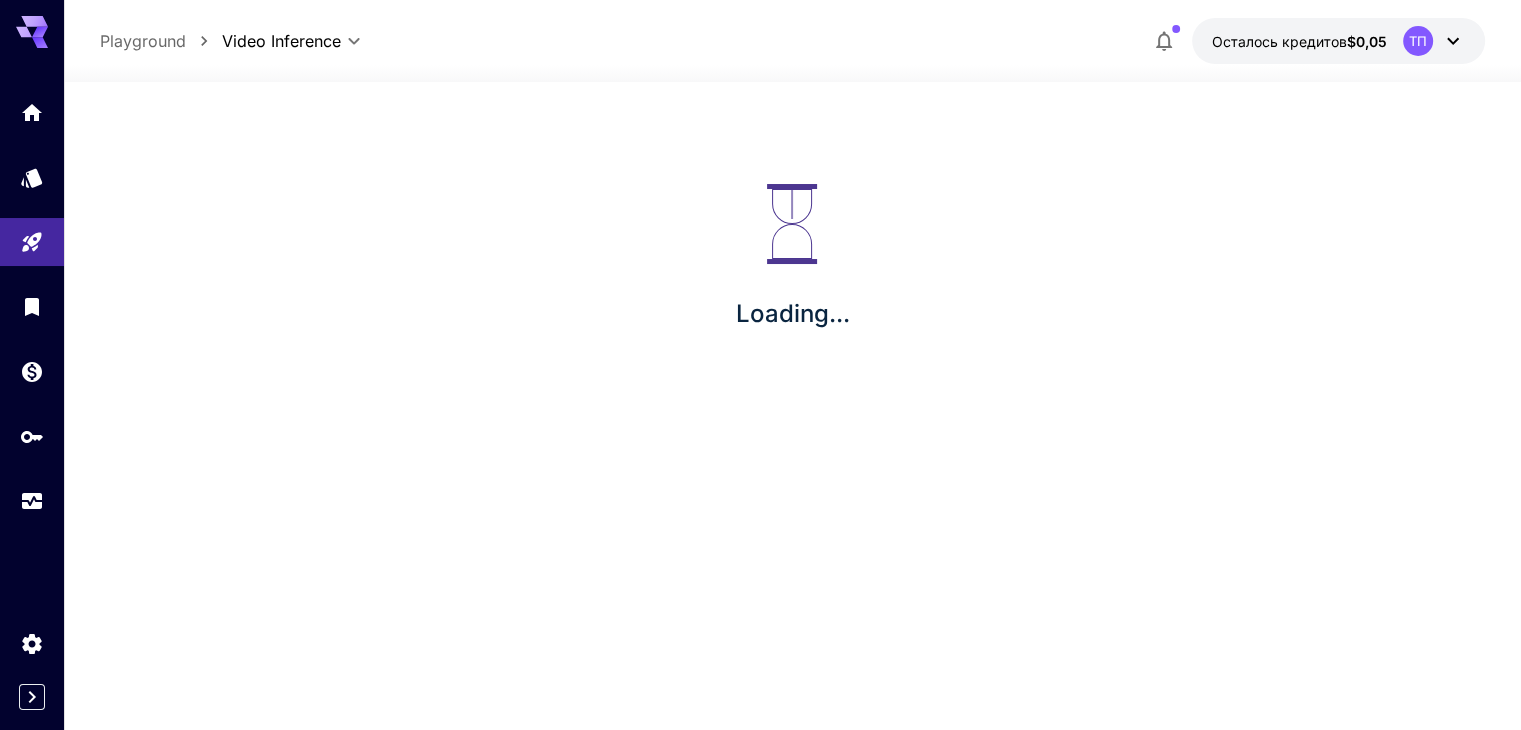 scroll, scrollTop: 0, scrollLeft: 0, axis: both 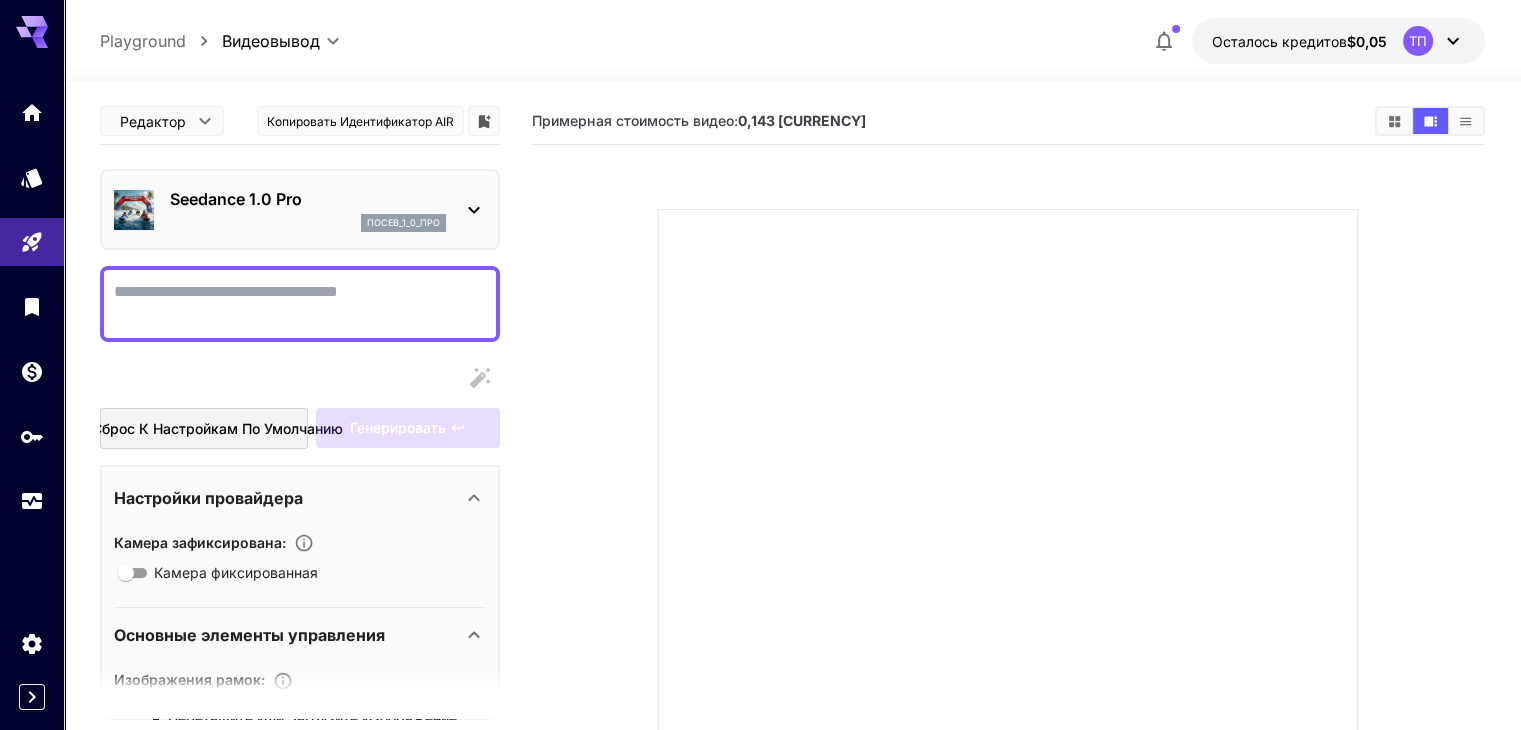 paste on "**********" 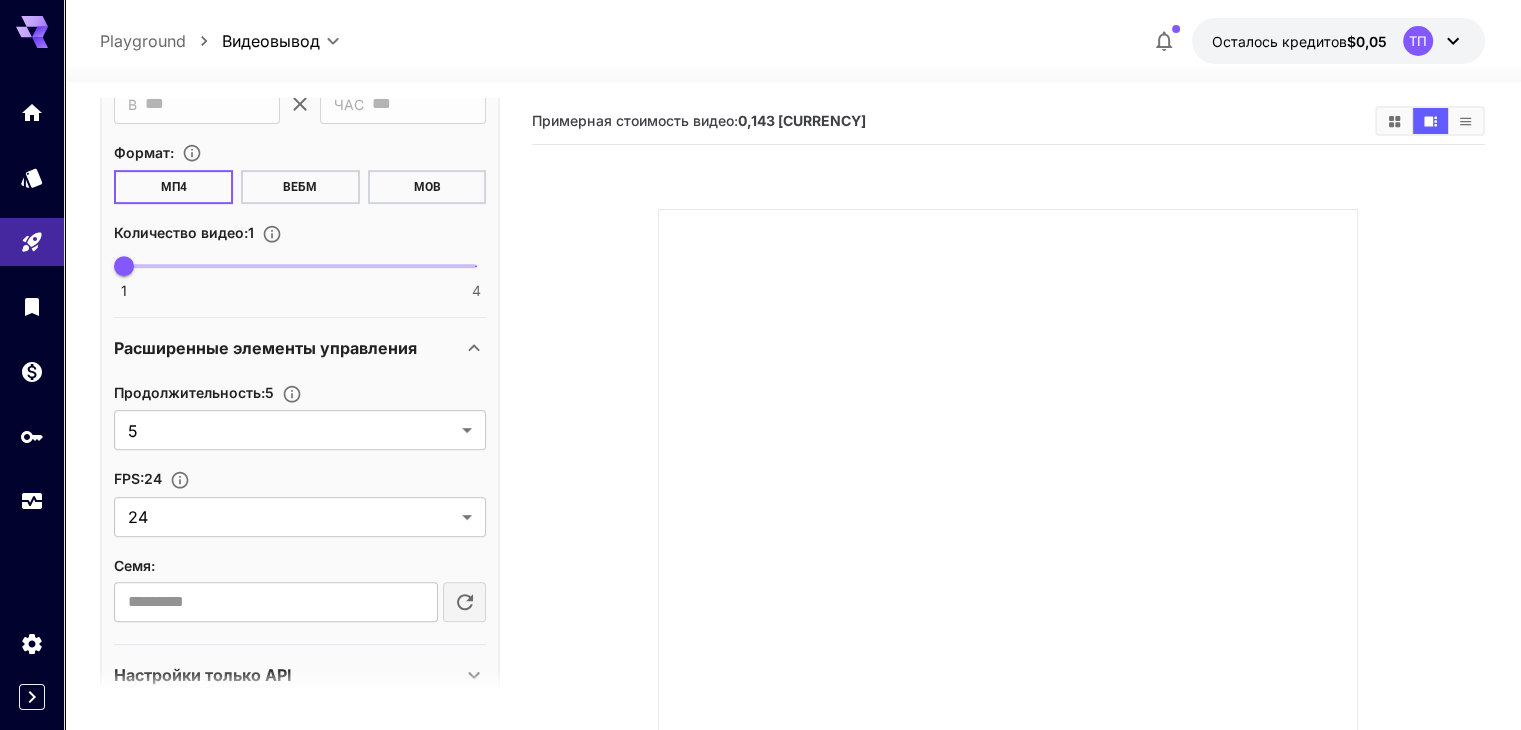 scroll, scrollTop: 896, scrollLeft: 0, axis: vertical 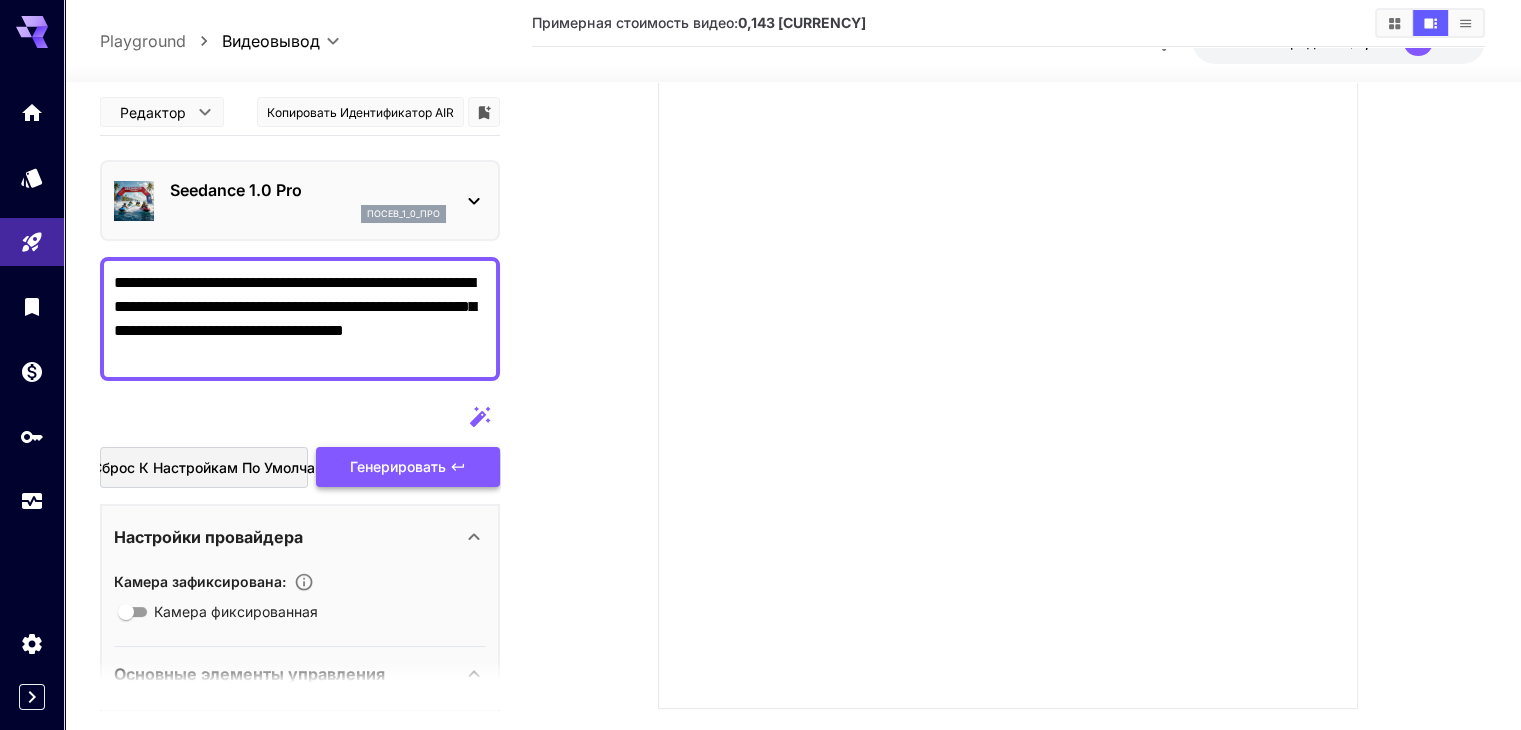 type on "**********" 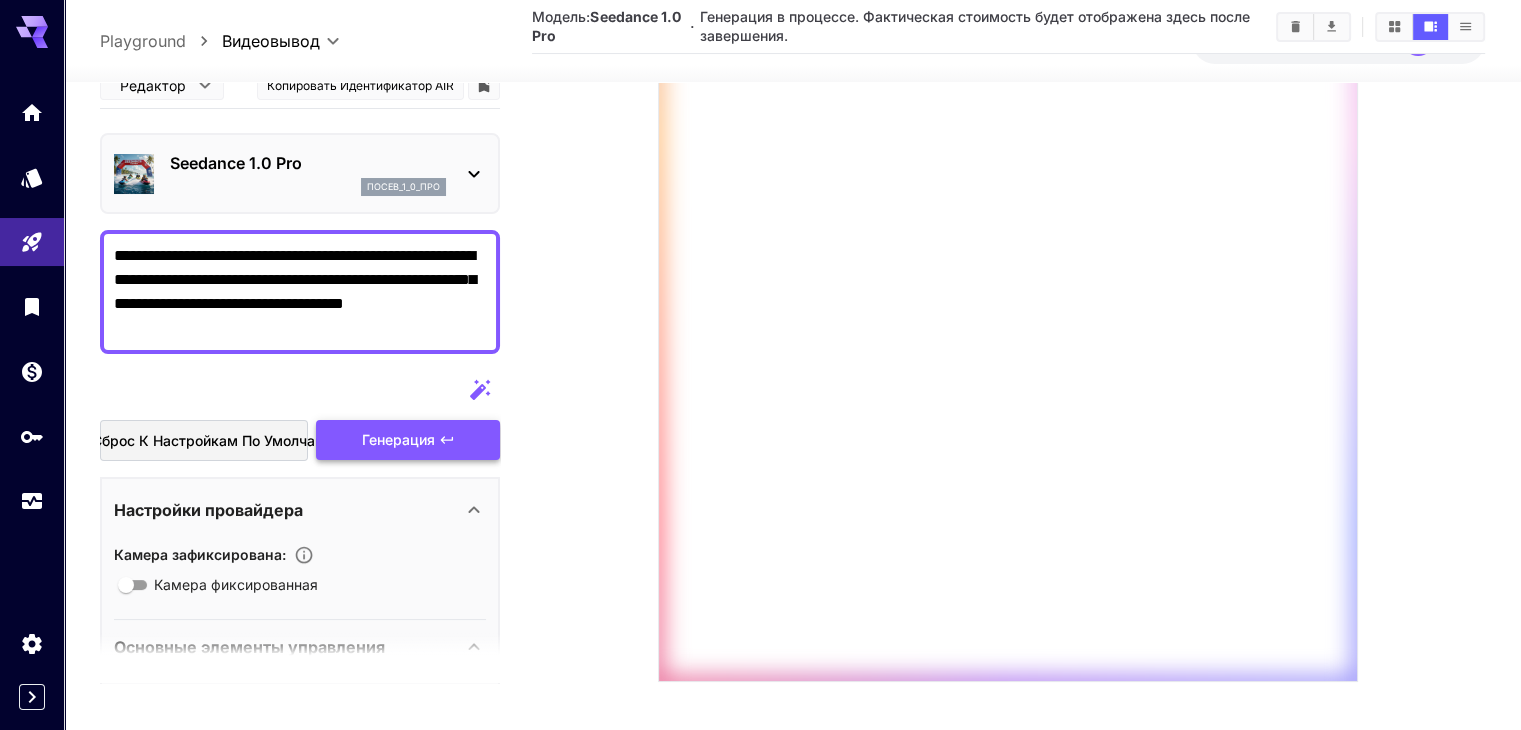 scroll, scrollTop: 366, scrollLeft: 0, axis: vertical 